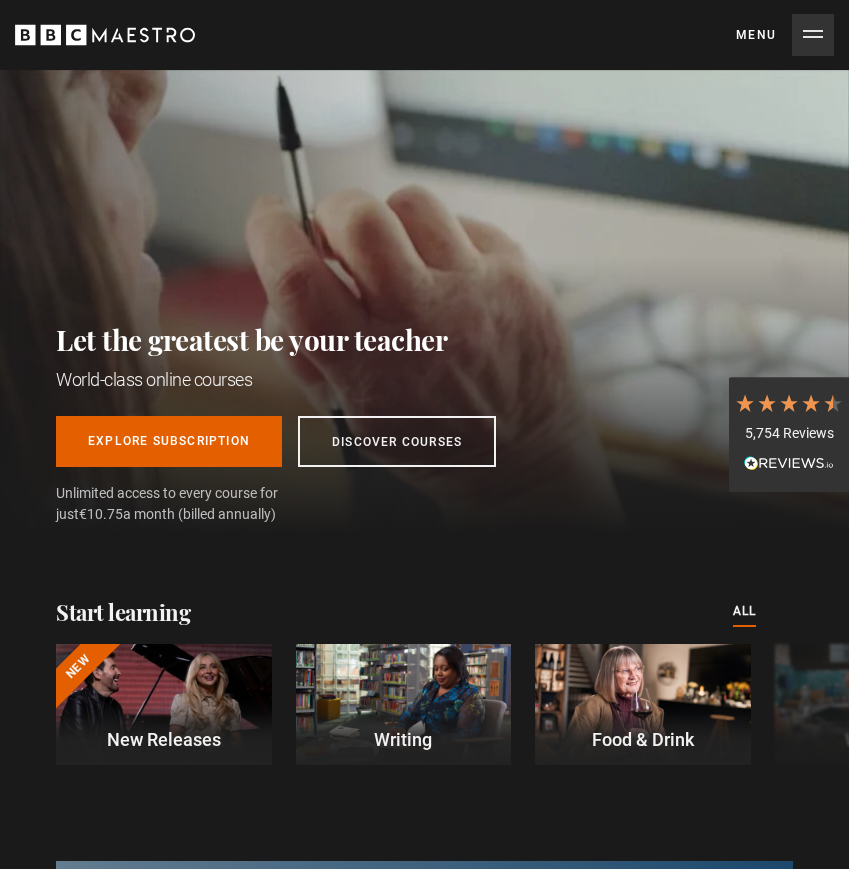 scroll, scrollTop: 0, scrollLeft: 0, axis: both 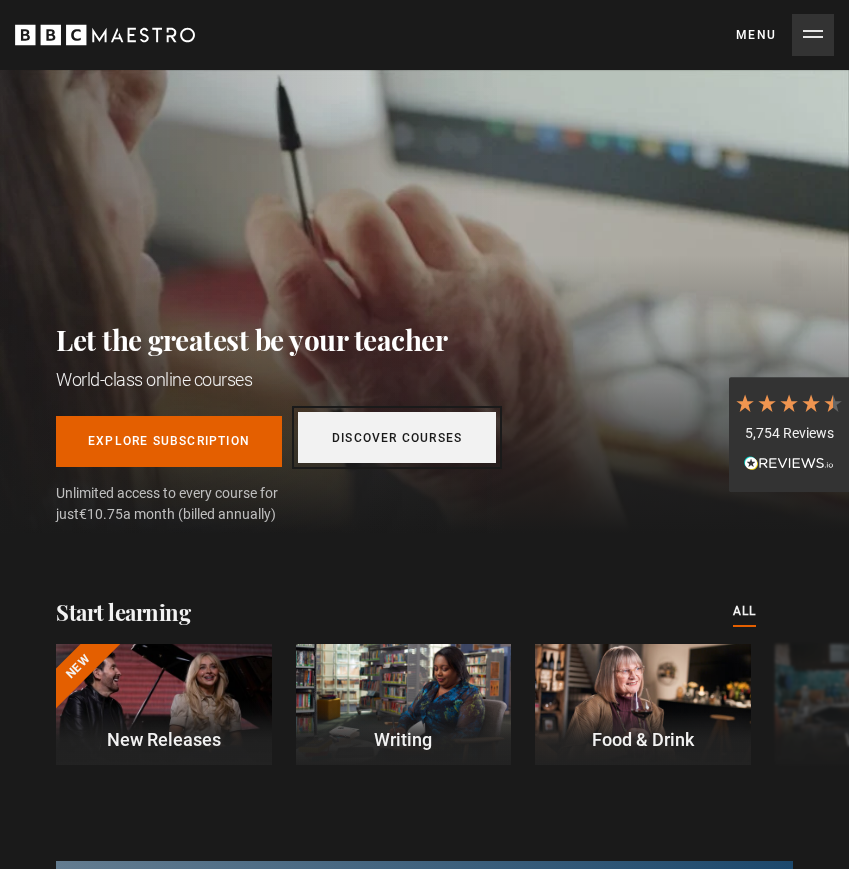 click on "Discover Courses" at bounding box center [397, 437] 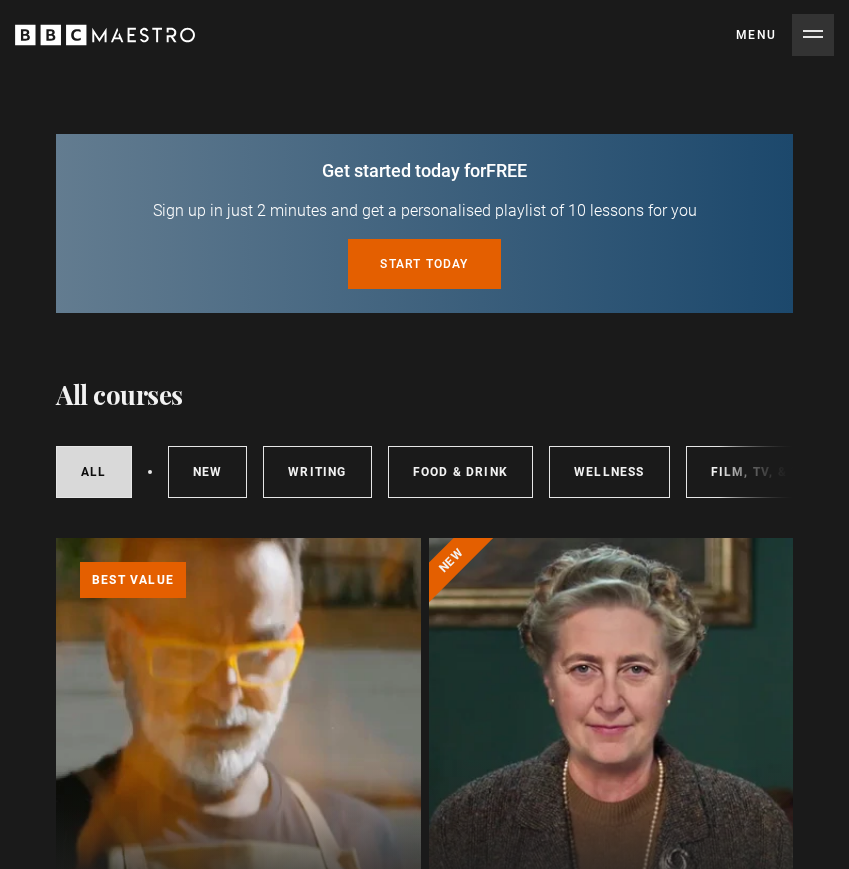 scroll, scrollTop: 0, scrollLeft: 0, axis: both 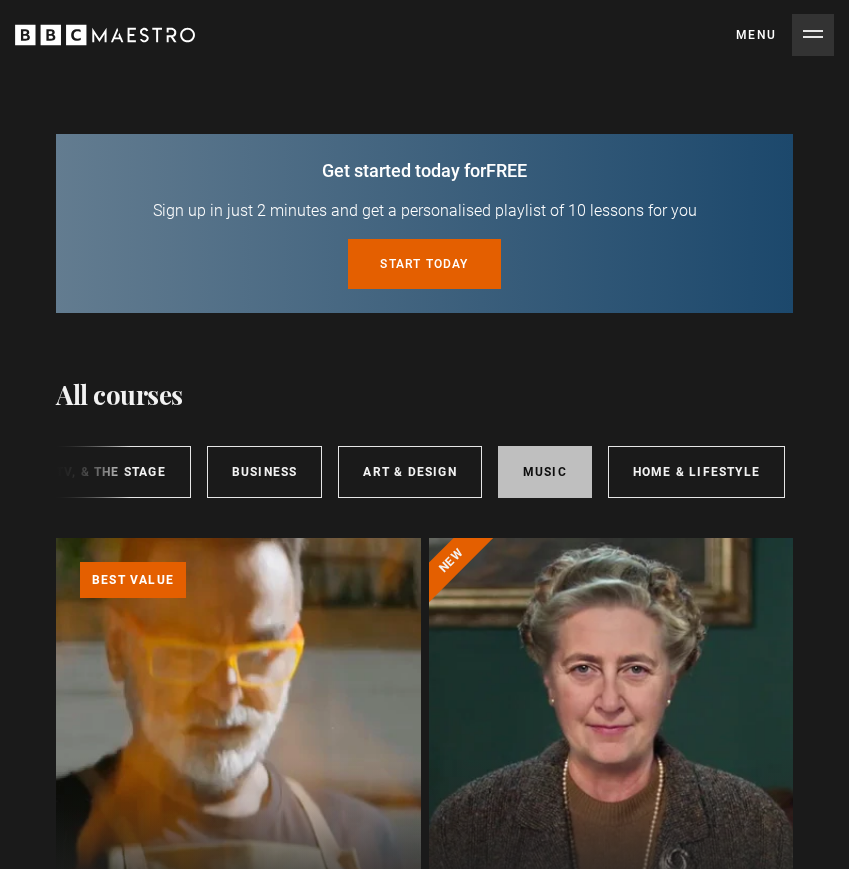 click on "Music" at bounding box center (545, 472) 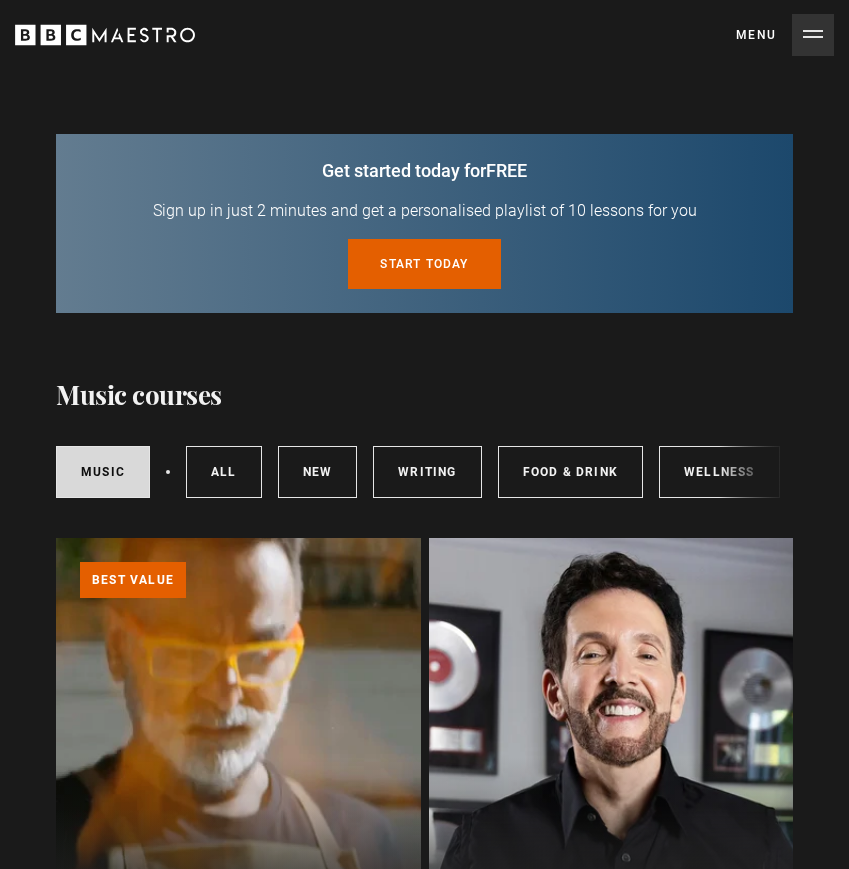 scroll, scrollTop: 0, scrollLeft: 0, axis: both 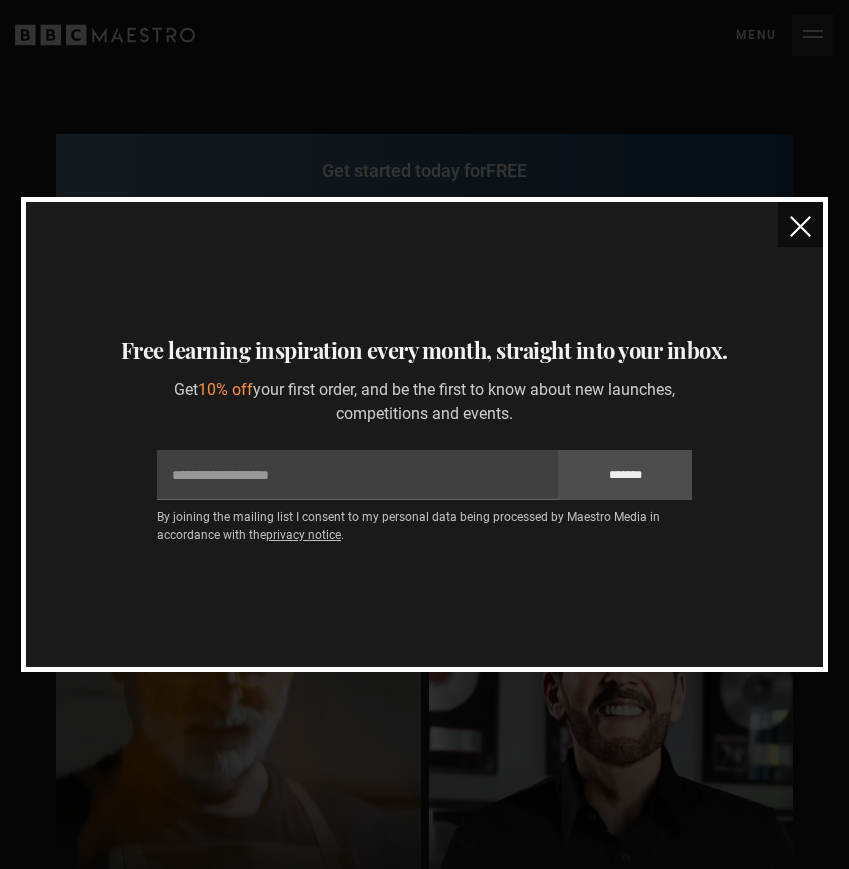 click at bounding box center (800, 226) 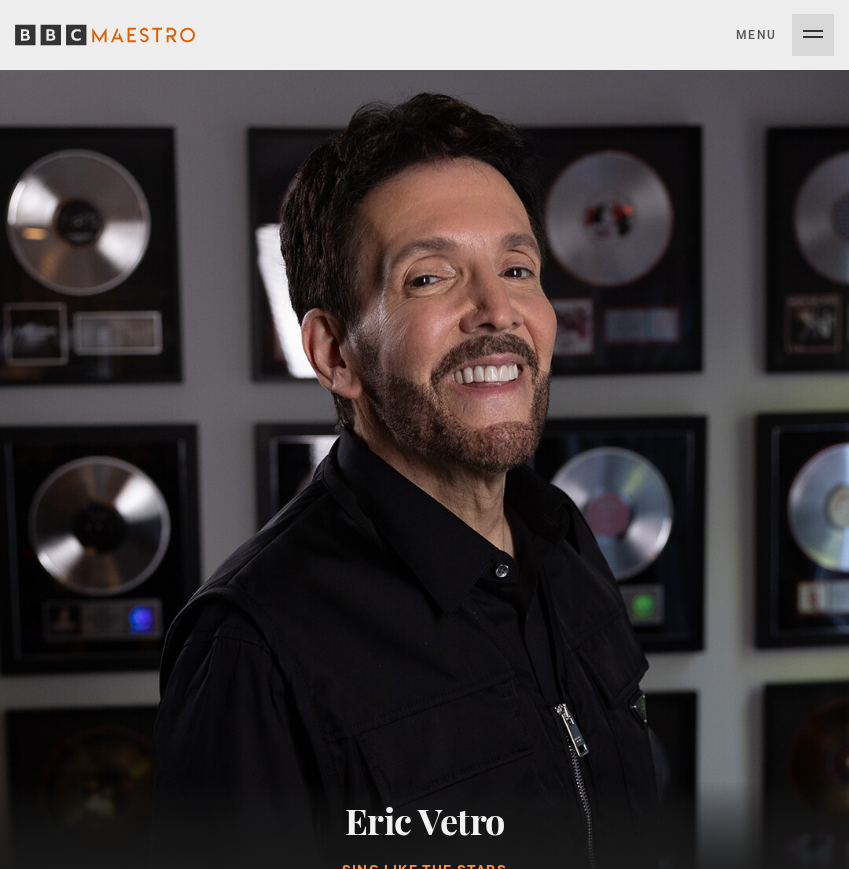 scroll, scrollTop: 0, scrollLeft: 0, axis: both 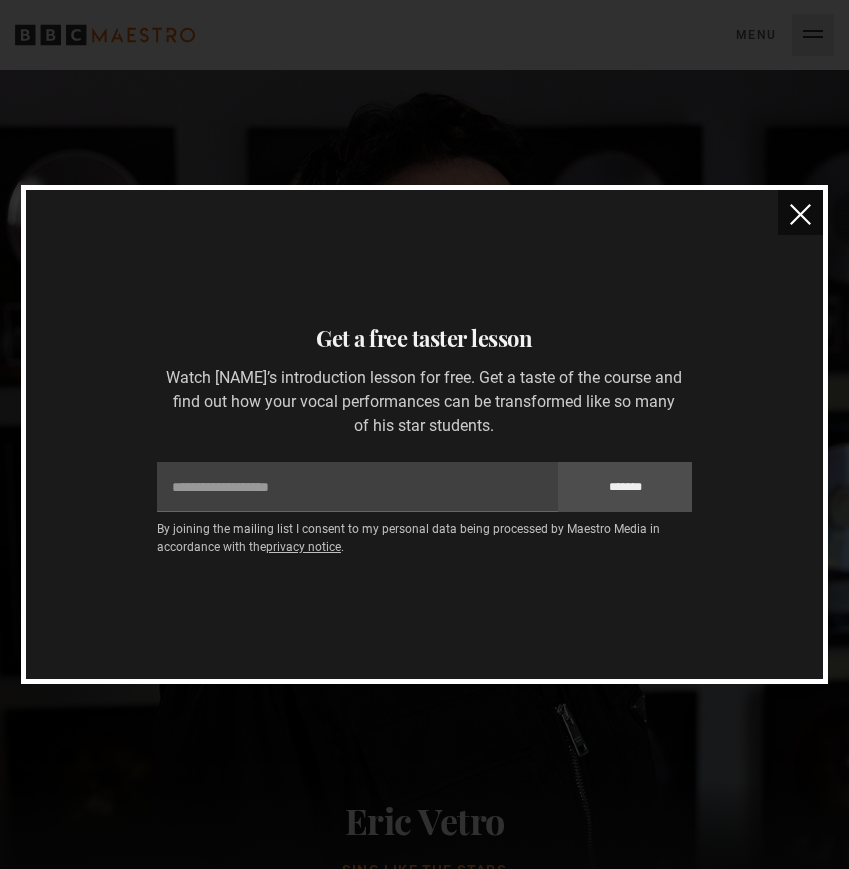 click at bounding box center (800, 214) 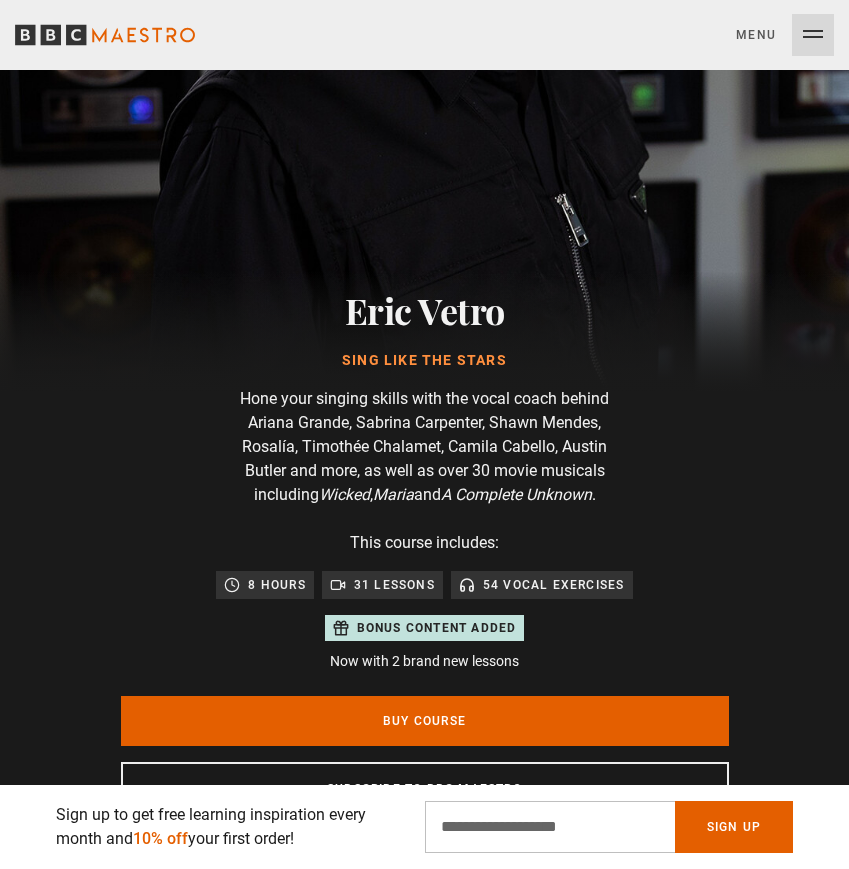 scroll, scrollTop: 603, scrollLeft: 0, axis: vertical 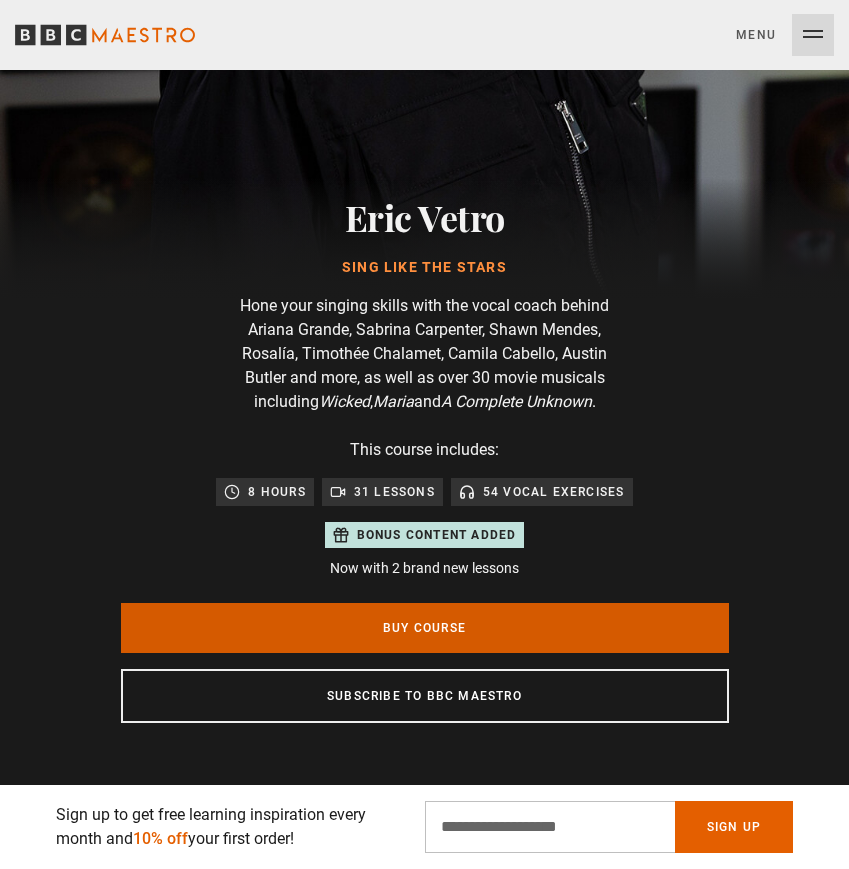 click on "Buy Course" at bounding box center (425, 628) 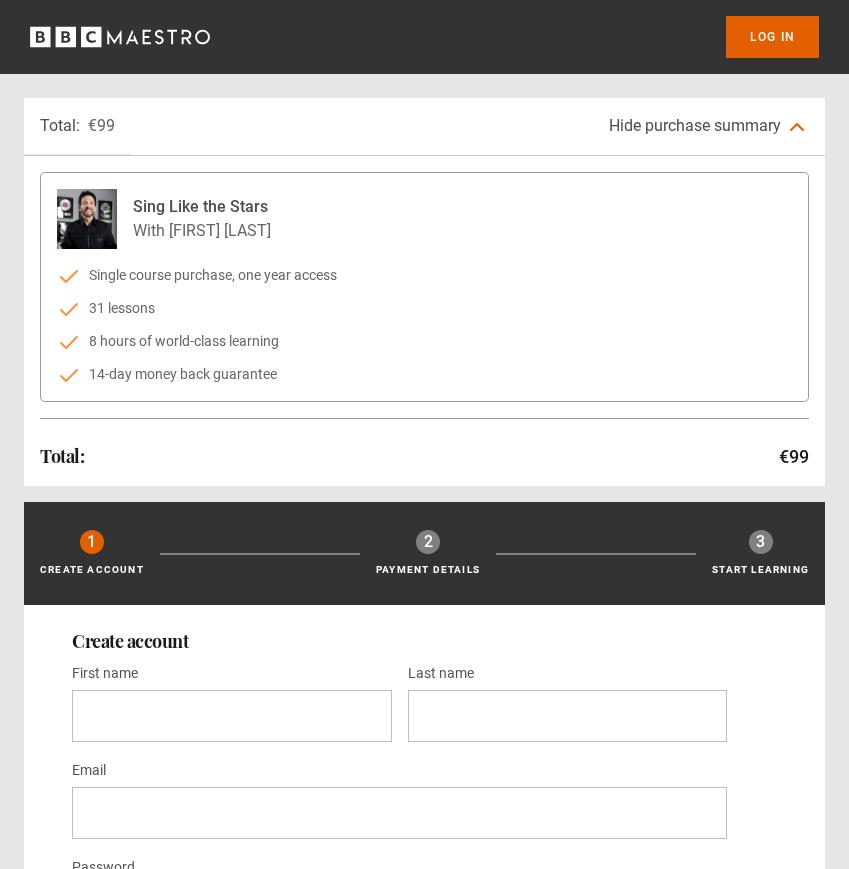 scroll, scrollTop: 0, scrollLeft: 0, axis: both 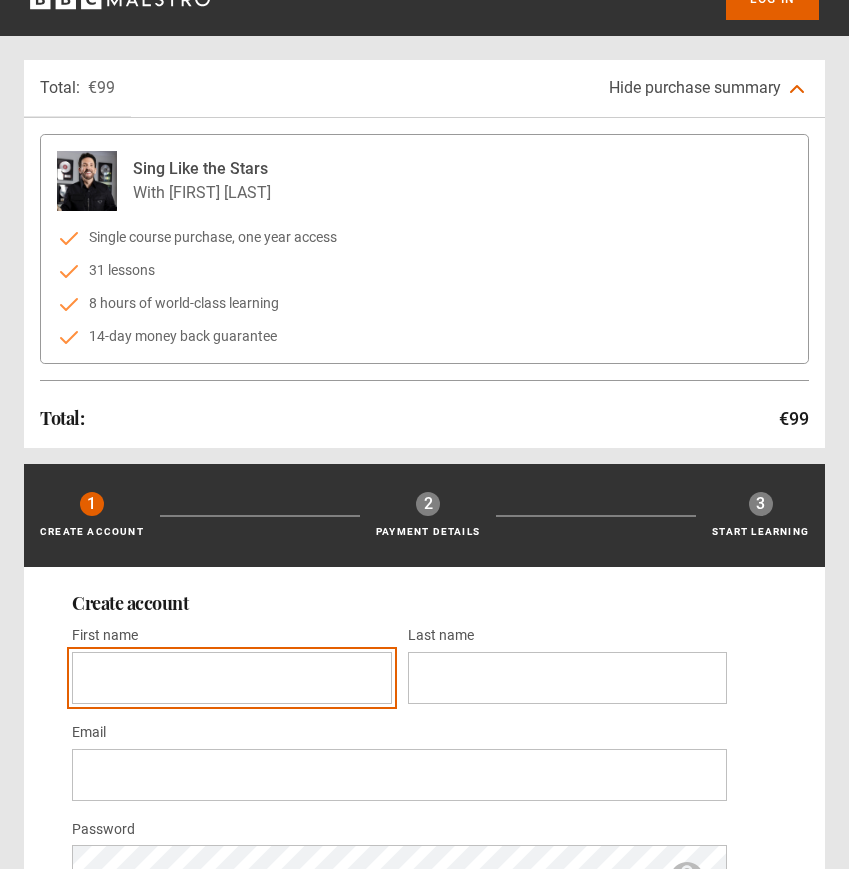 click on "First name  *" at bounding box center [232, 678] 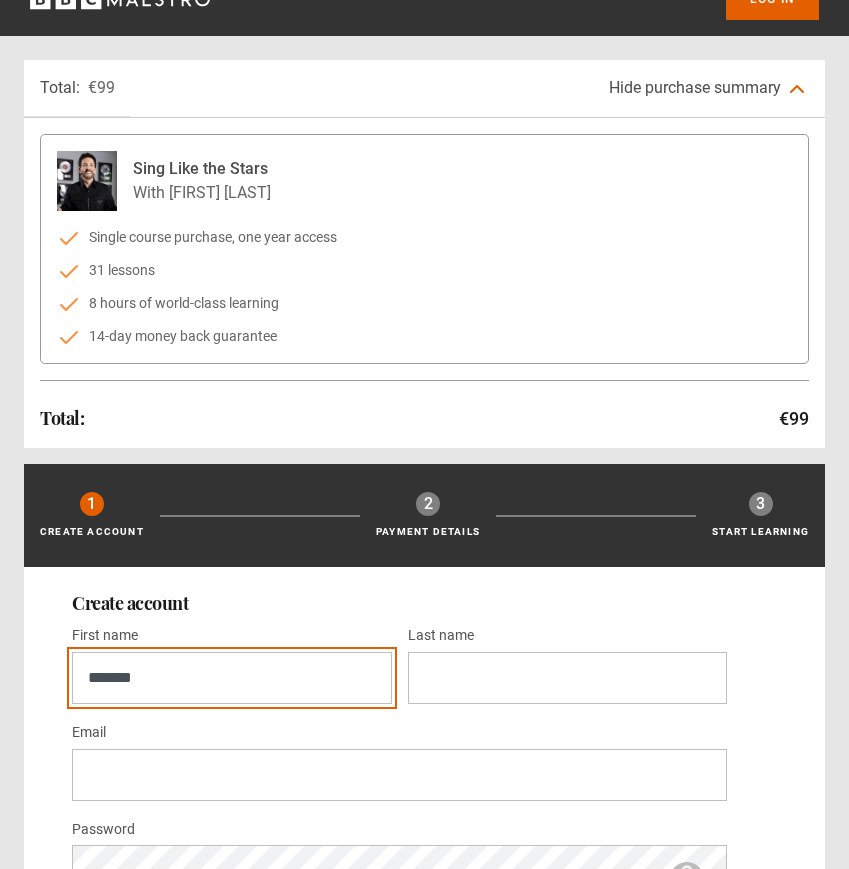 type on "*****" 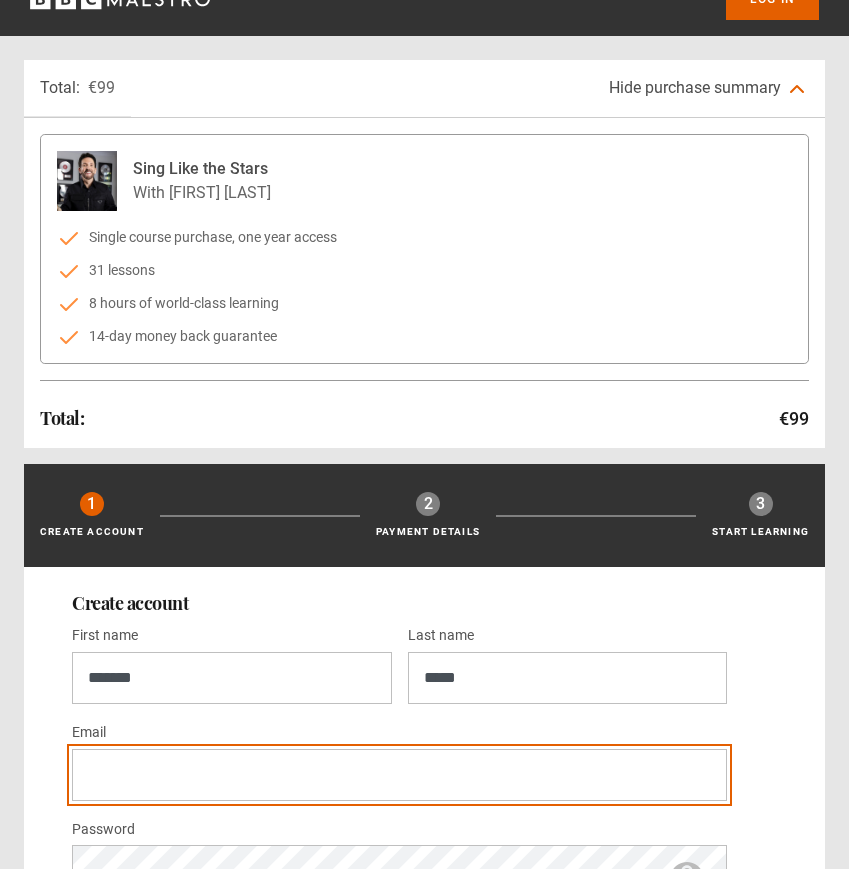 type on "**********" 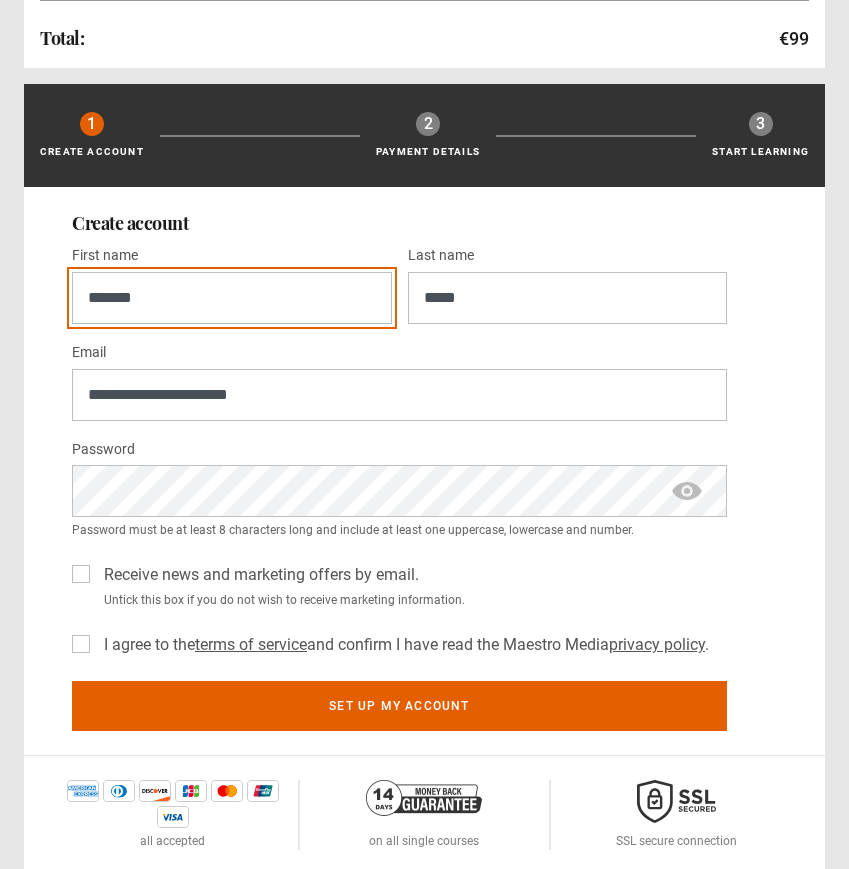 scroll, scrollTop: 439, scrollLeft: 0, axis: vertical 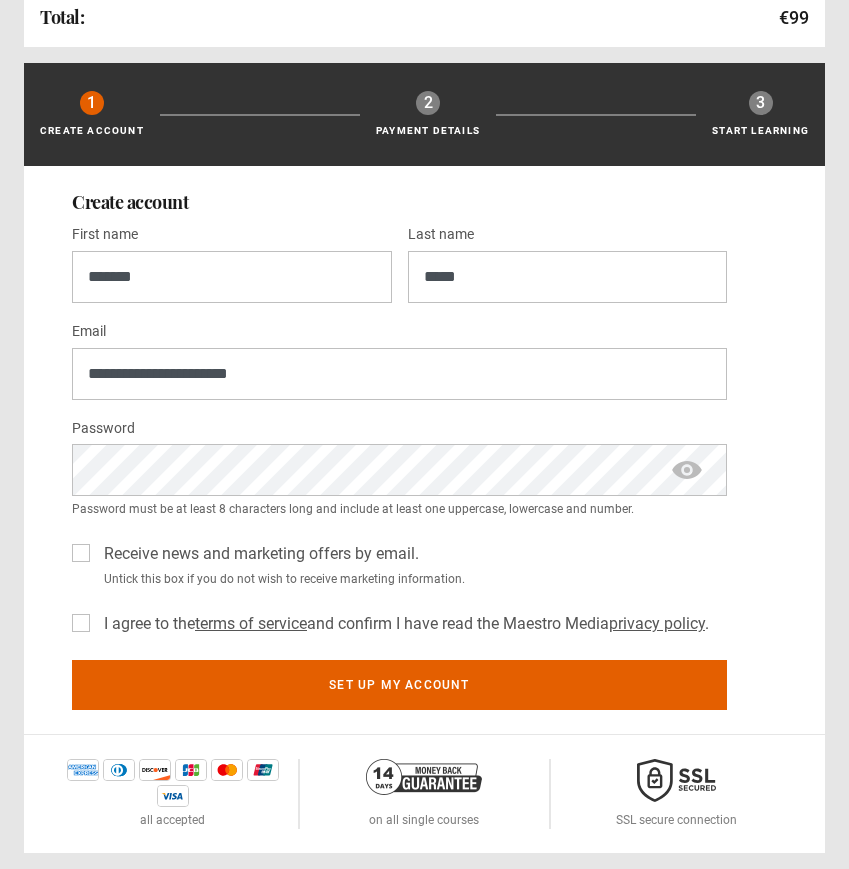 click on "Receive news and marketing offers by email." at bounding box center (257, 554) 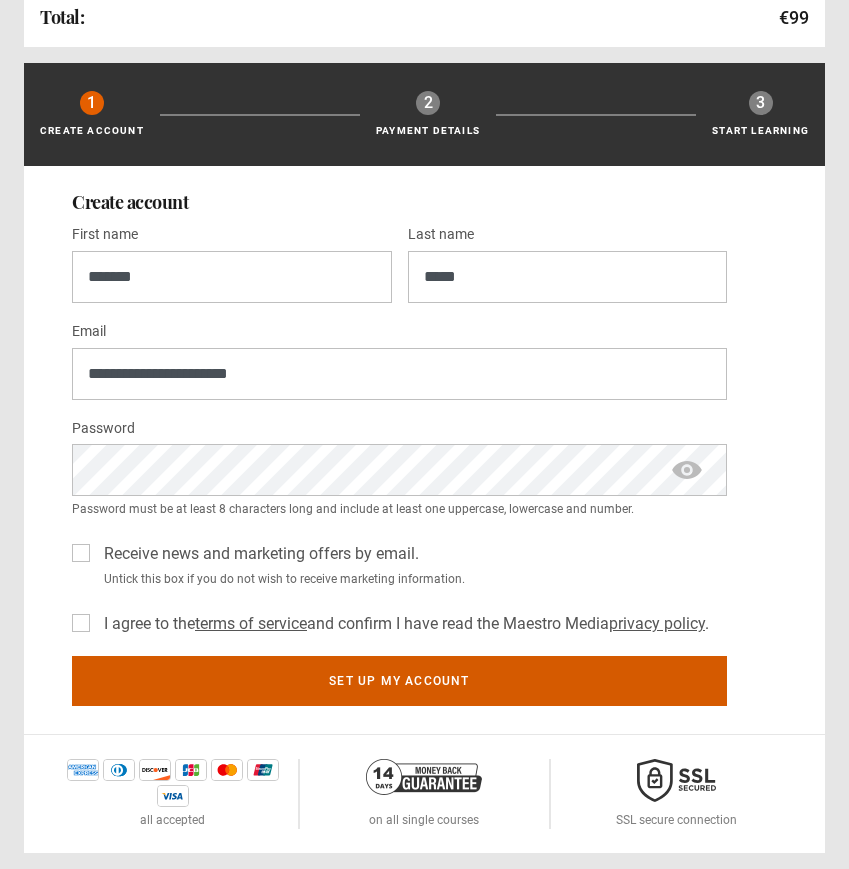 click on "Set up my account" at bounding box center [399, 681] 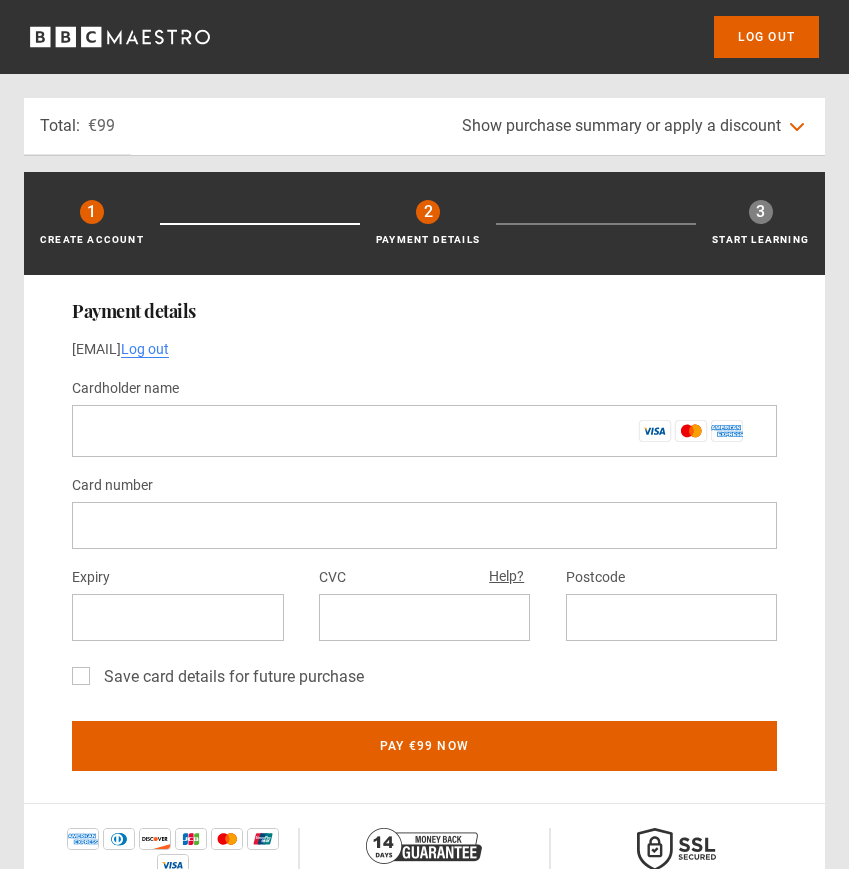 scroll, scrollTop: 0, scrollLeft: 0, axis: both 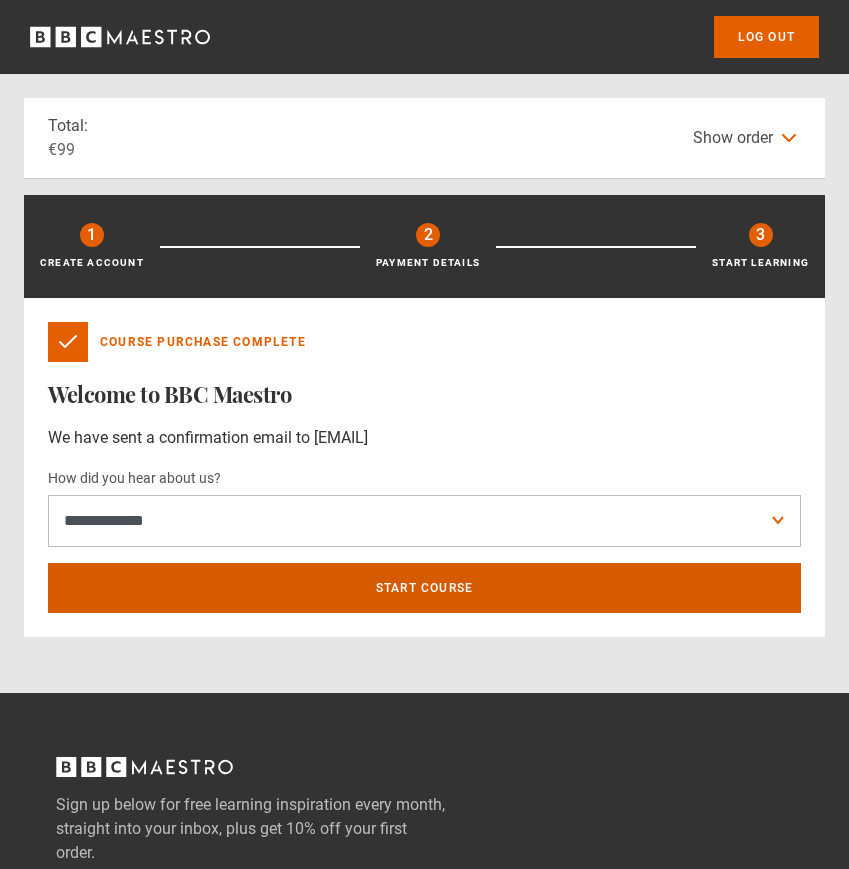 click on "Start course" at bounding box center (424, 588) 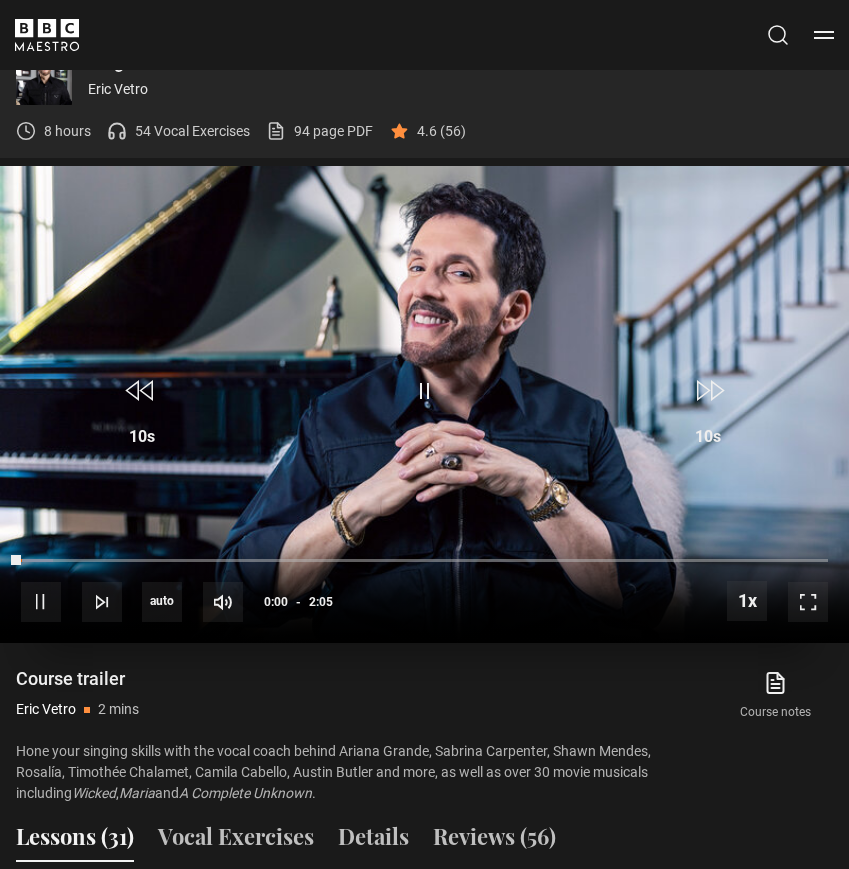 scroll, scrollTop: 1357, scrollLeft: 0, axis: vertical 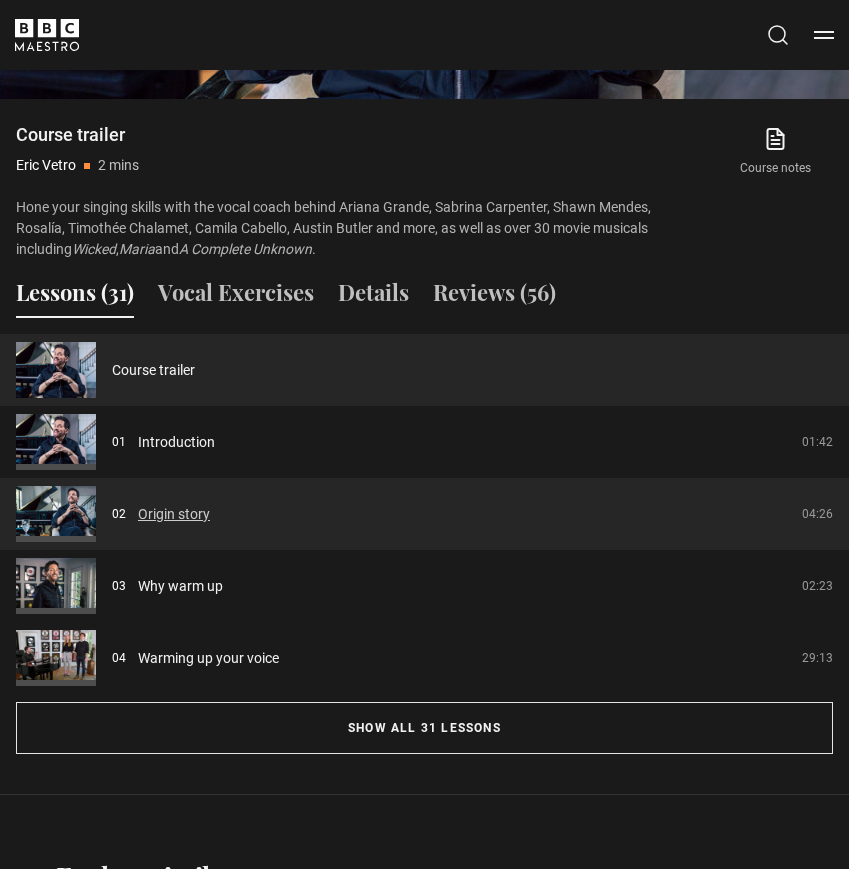 click on "Origin story" at bounding box center (174, 514) 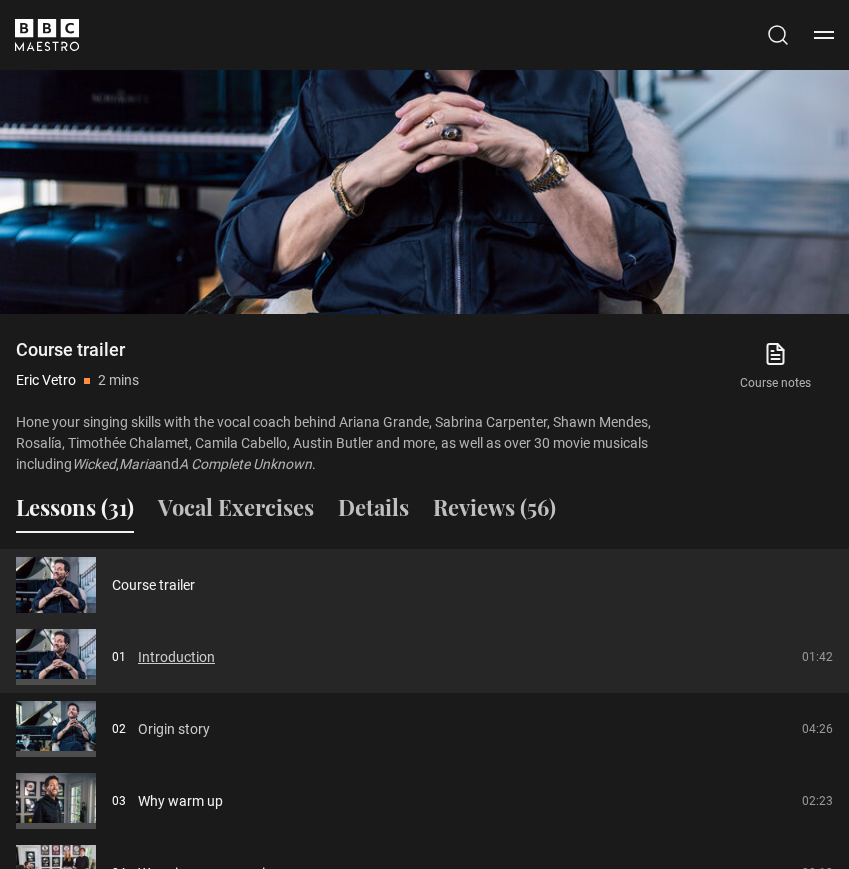 scroll, scrollTop: 1538, scrollLeft: 0, axis: vertical 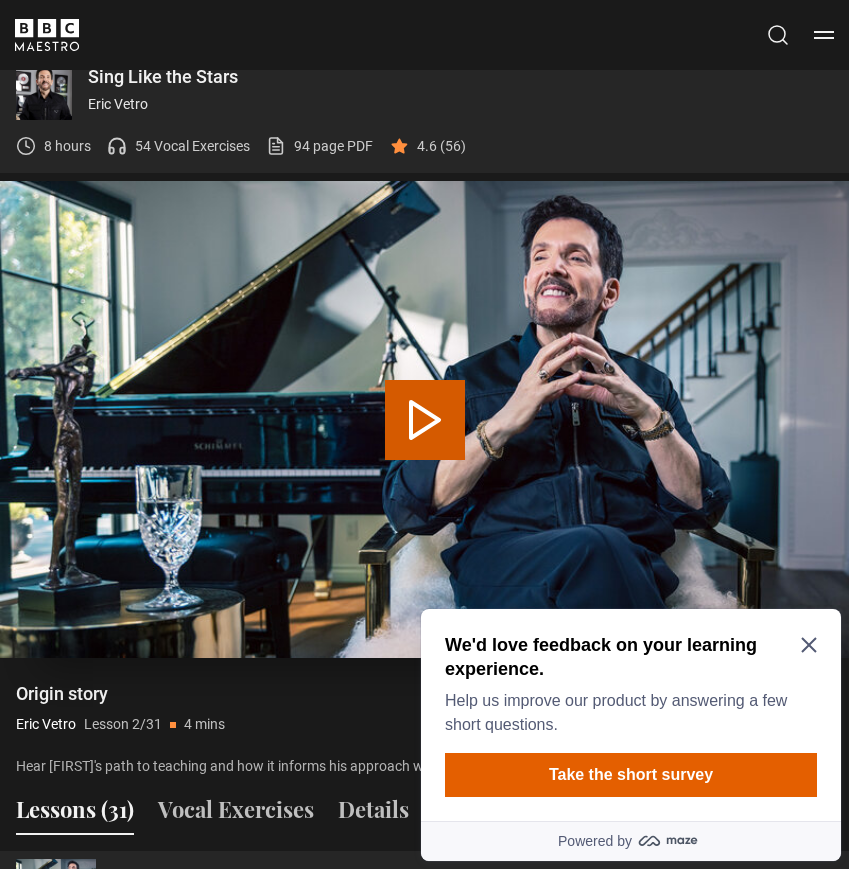 click at bounding box center (424, 420) 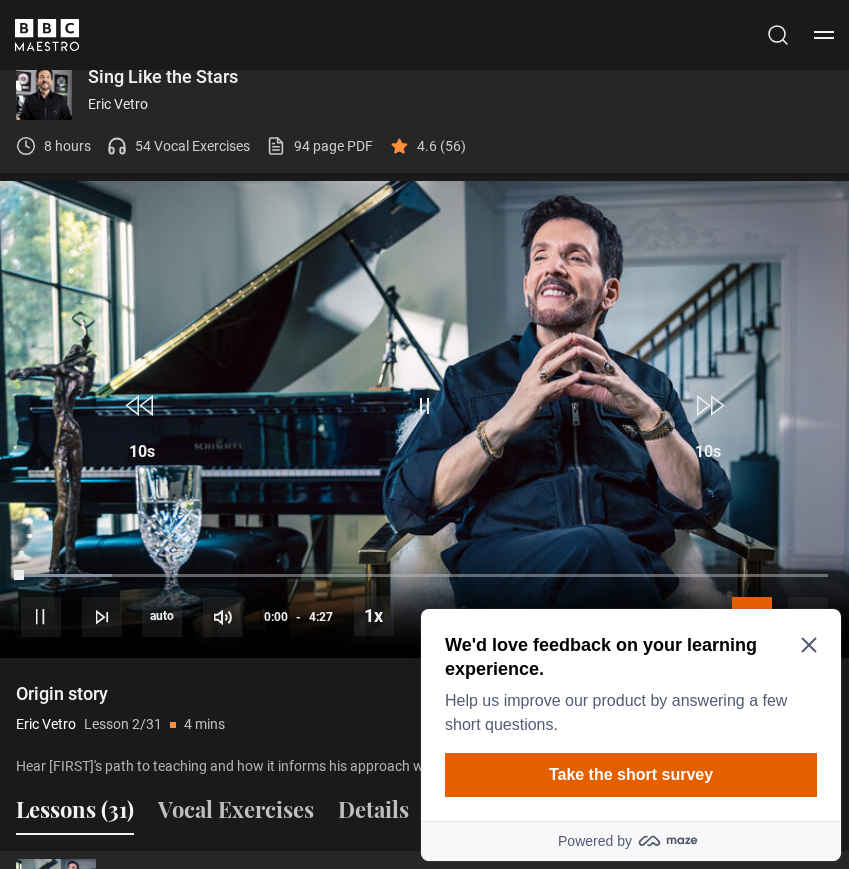 click 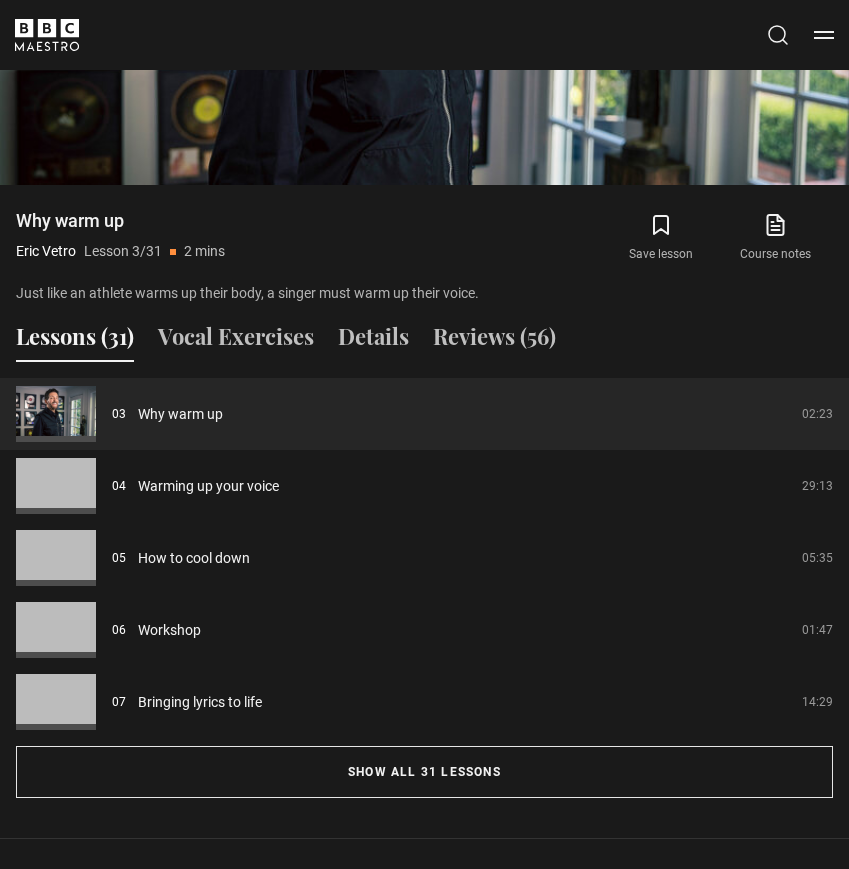 scroll, scrollTop: 1316, scrollLeft: 0, axis: vertical 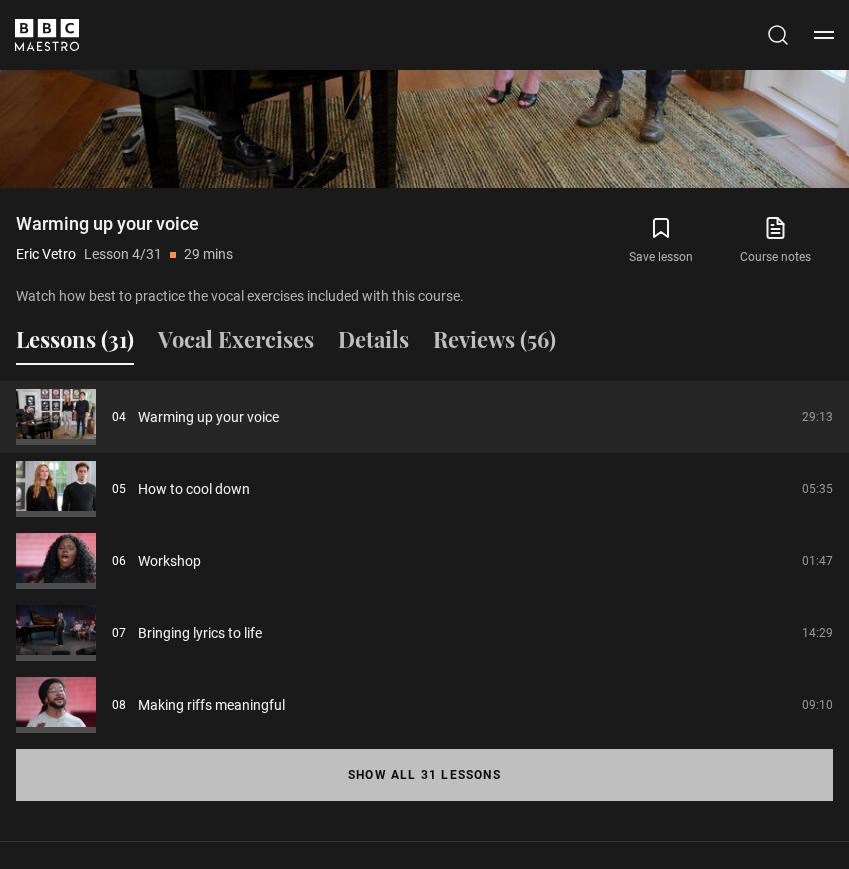 click on "Show all 31 lessons" at bounding box center [424, 775] 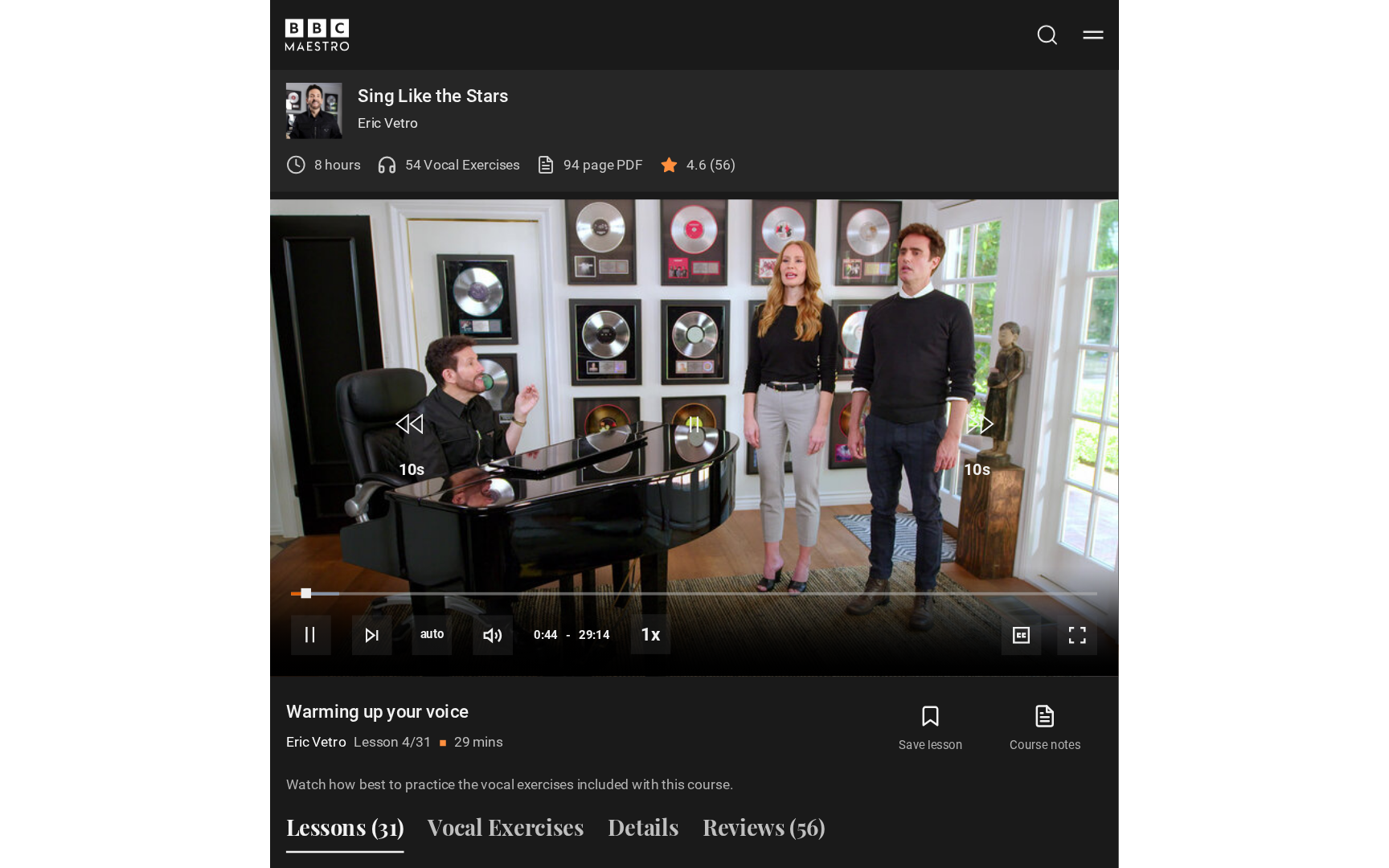 scroll, scrollTop: 1067, scrollLeft: 0, axis: vertical 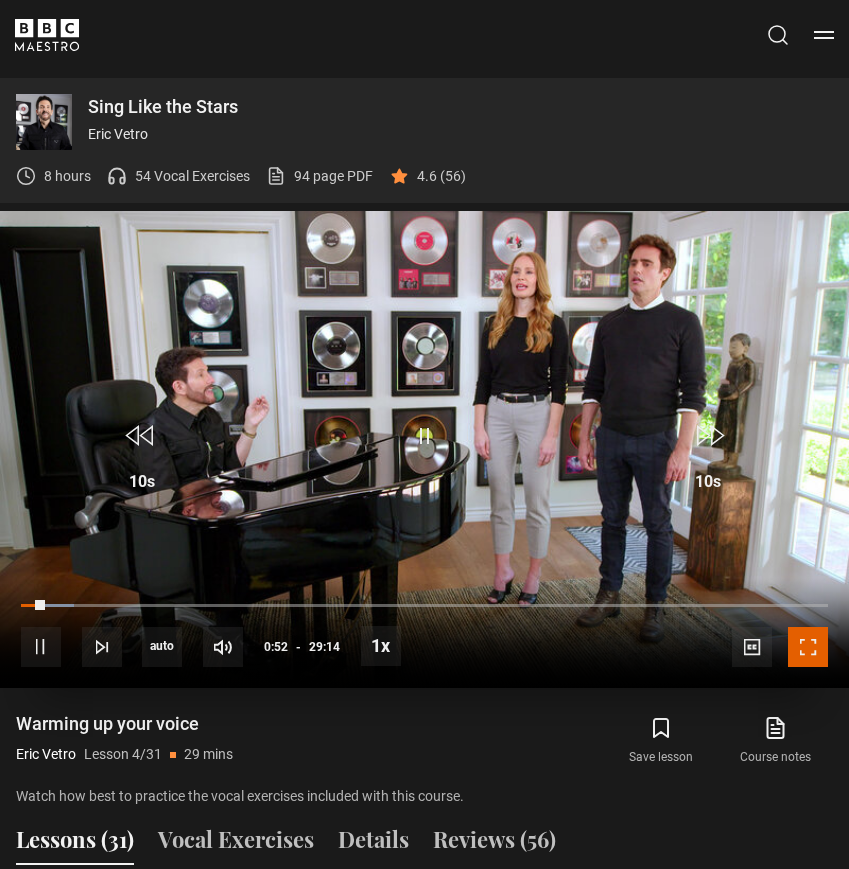 click at bounding box center [808, 647] 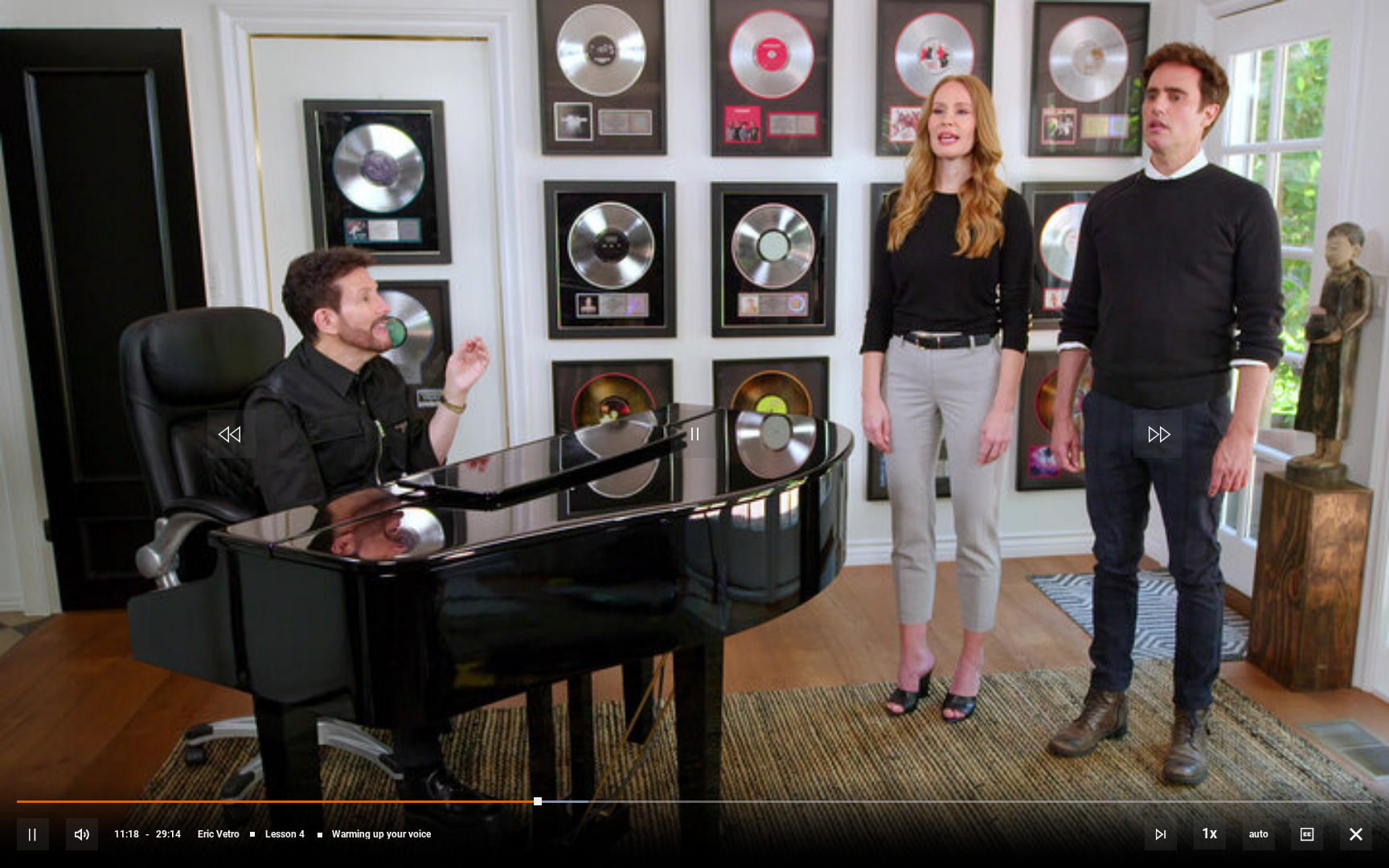 click on "10s Skip Back 10 seconds Pause 10s Skip Forward 10 seconds Loaded :  42.19% 11:06 11:19 Pause Mute Current Time  11:18 - Duration  29:14
Eric Vetro
Lesson 4
Warming up your voice
1x Playback Rate 2x 1.5x 1x , selected 0.5x auto Quality 360p 720p 1080p 2160p Auto , selected Captions captions off , selected English  Captions" at bounding box center [694, 823] 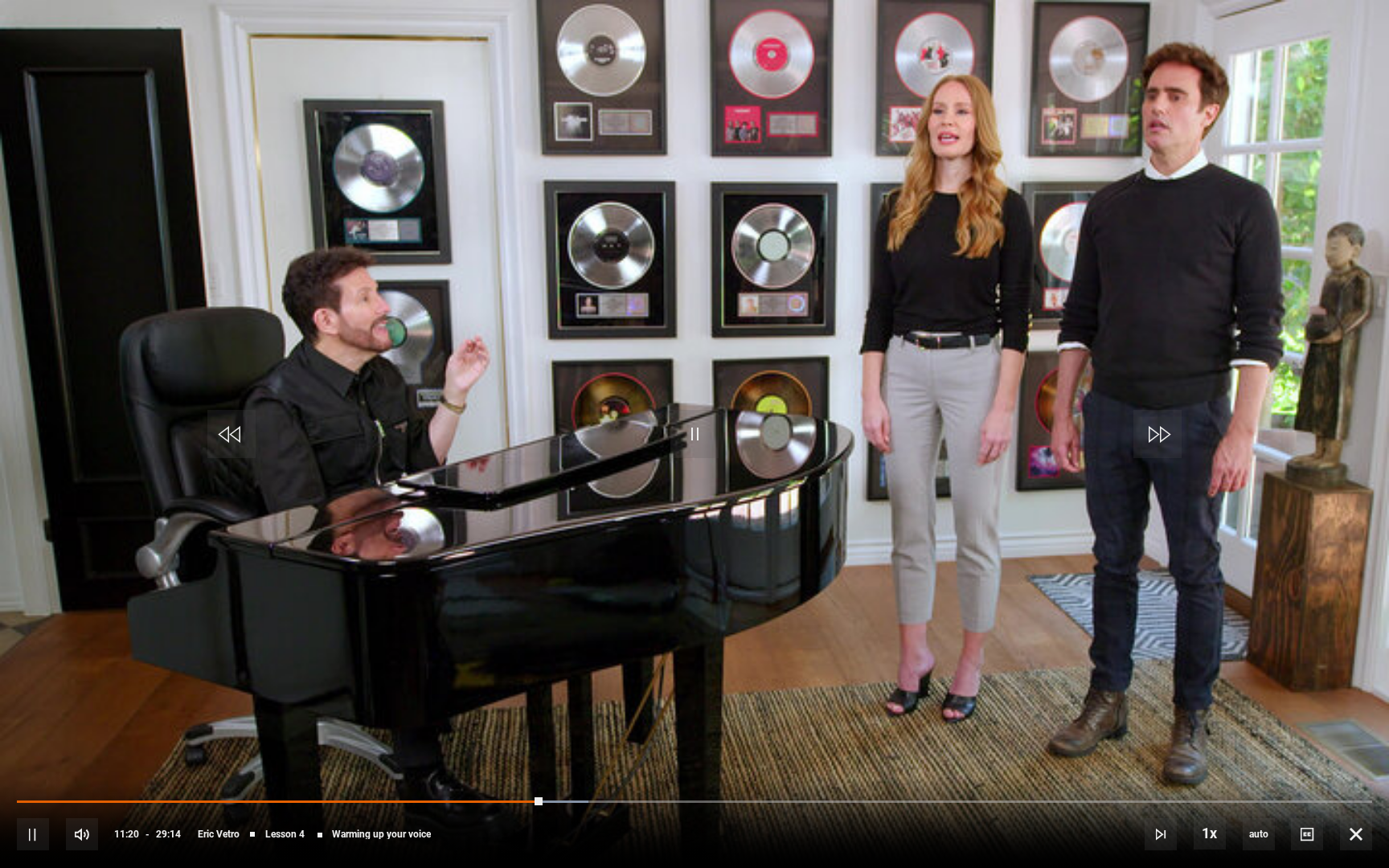 click on "10s Skip Back 10 seconds Pause 10s Skip Forward 10 seconds Loaded :  42.19% 11:06 11:20 Pause Mute Current Time  11:20 - Duration  29:14
Eric Vetro
Lesson 4
Warming up your voice
1x Playback Rate 2x 1.5x 1x , selected 0.5x auto Quality 360p 720p 1080p 2160p Auto , selected Captions captions off , selected English  Captions" at bounding box center (694, 823) 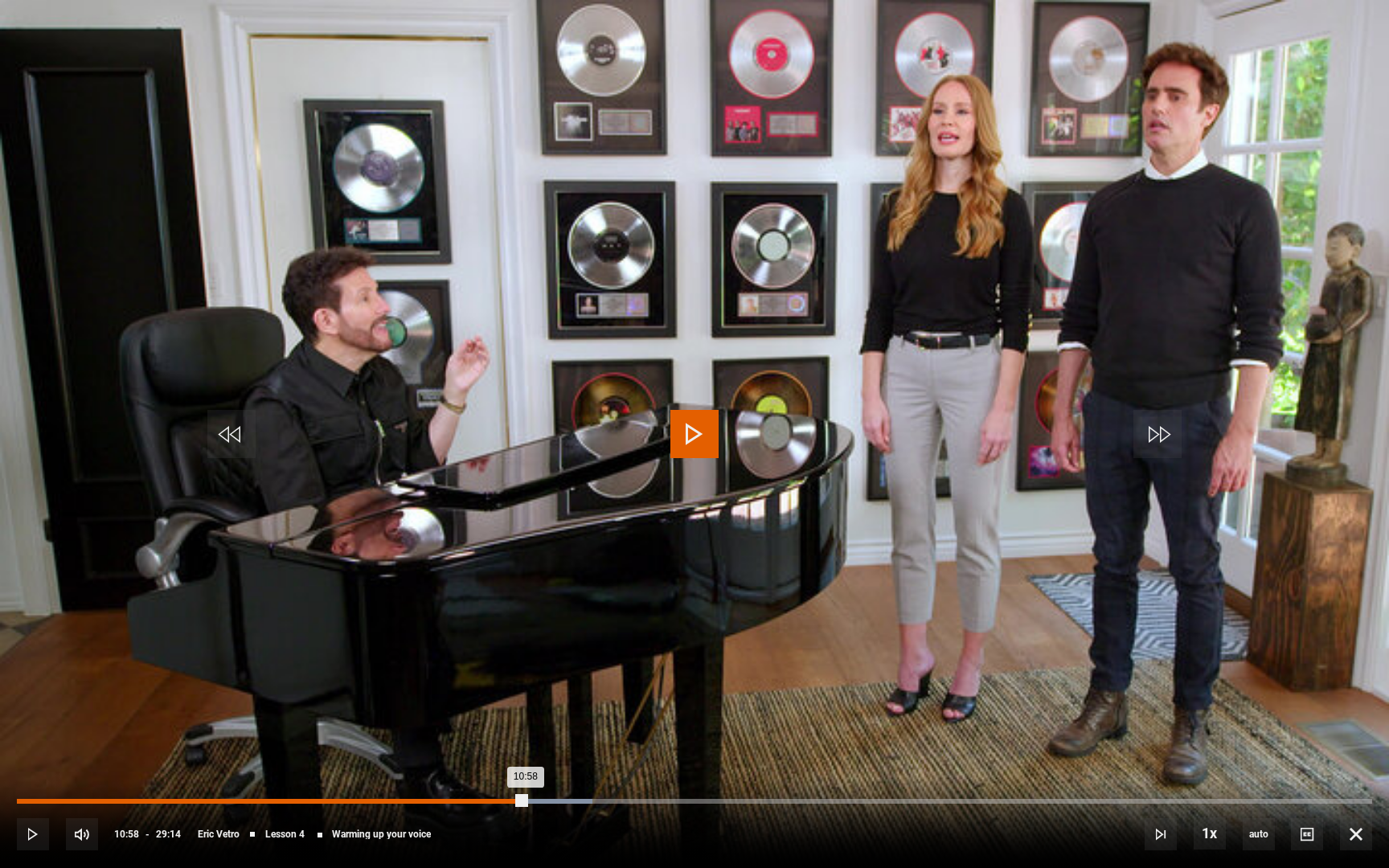 click on "Loaded :  42.47% 10:58 10:58" at bounding box center (694, 801) 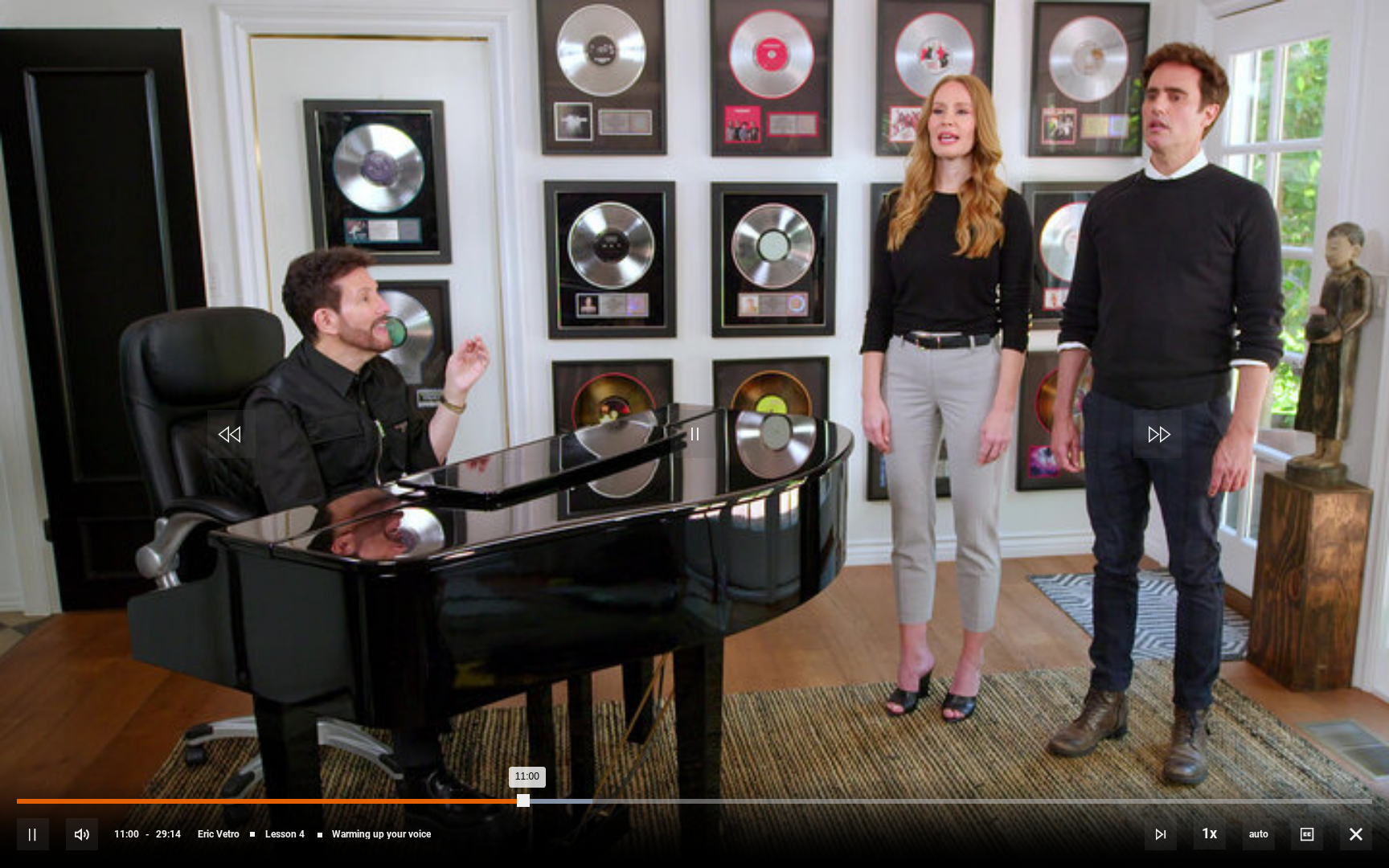 click on "10:38" at bounding box center [511, 801] 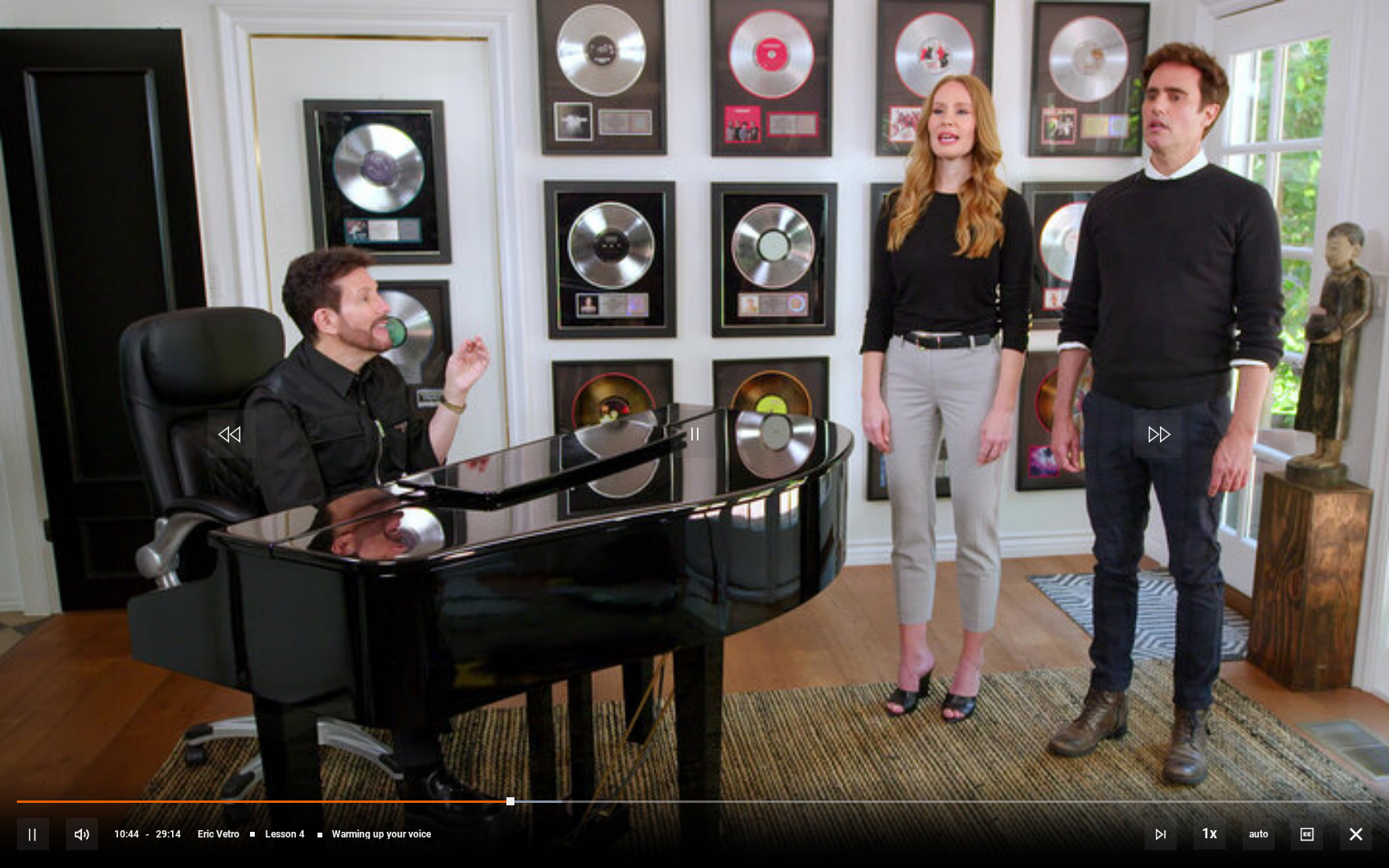 click on "10s Skip Back 10 seconds Pause 10s Skip Forward 10 seconds Loaded :  40.19% 10:33 10:44 Pause Mute Current Time  10:44 - Duration  29:14
Eric Vetro
Lesson 4
Warming up your voice
1x Playback Rate 2x 1.5x 1x , selected 0.5x auto Quality 360p 720p 1080p 2160p Auto , selected Captions captions off , selected English  Captions" at bounding box center [694, 823] 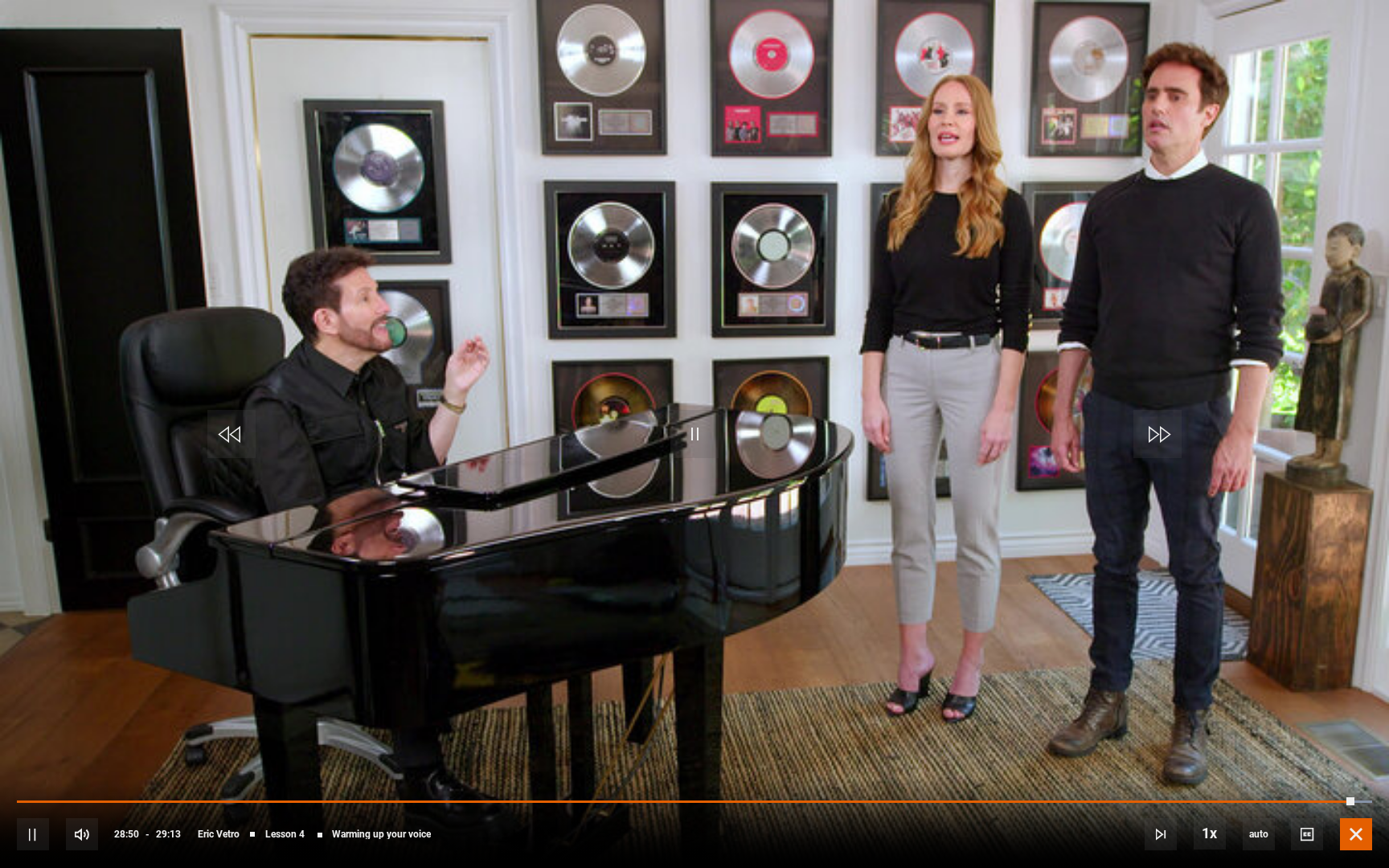 click at bounding box center (1356, 834) 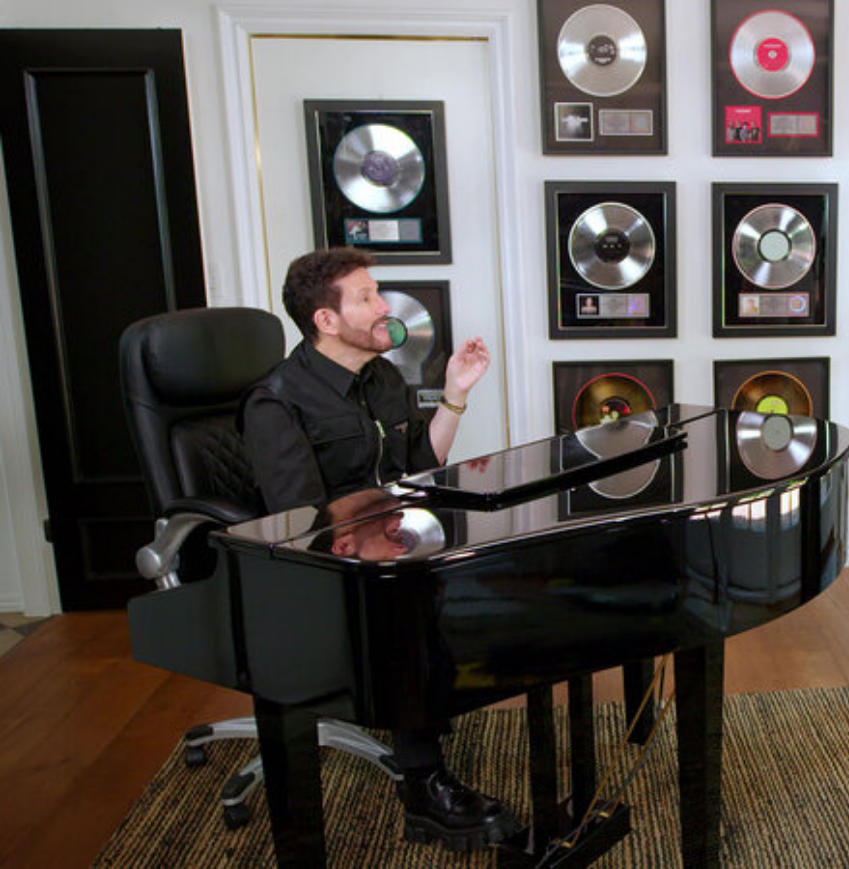 scroll, scrollTop: 989, scrollLeft: 0, axis: vertical 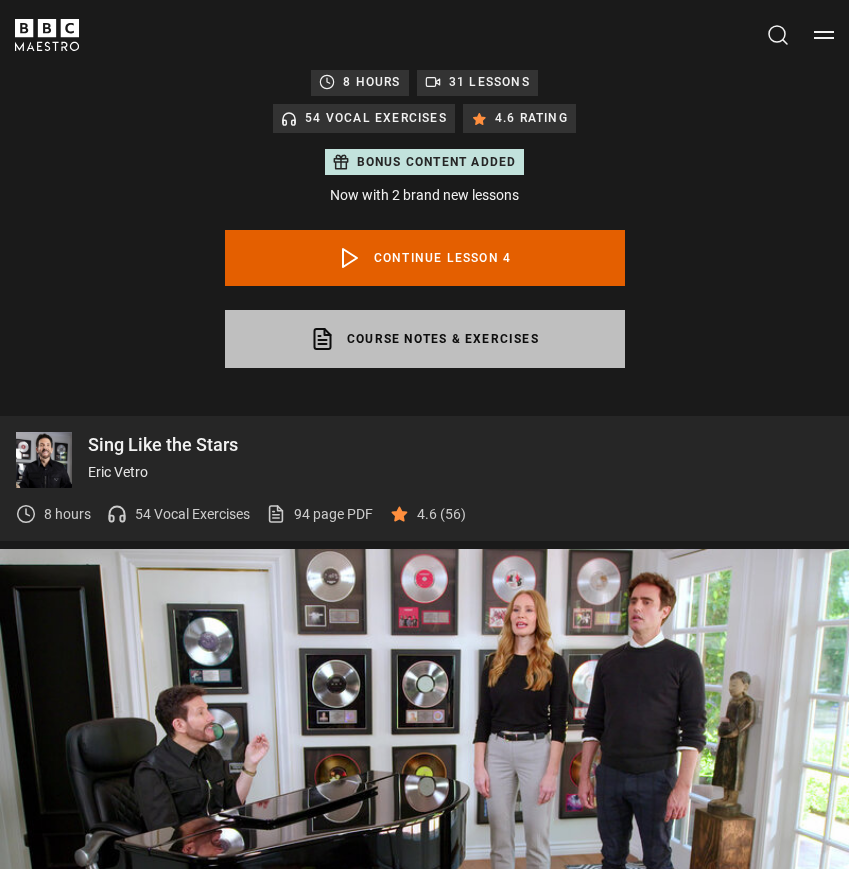 click on "Course notes & exercises
opens in a new tab" at bounding box center [425, 339] 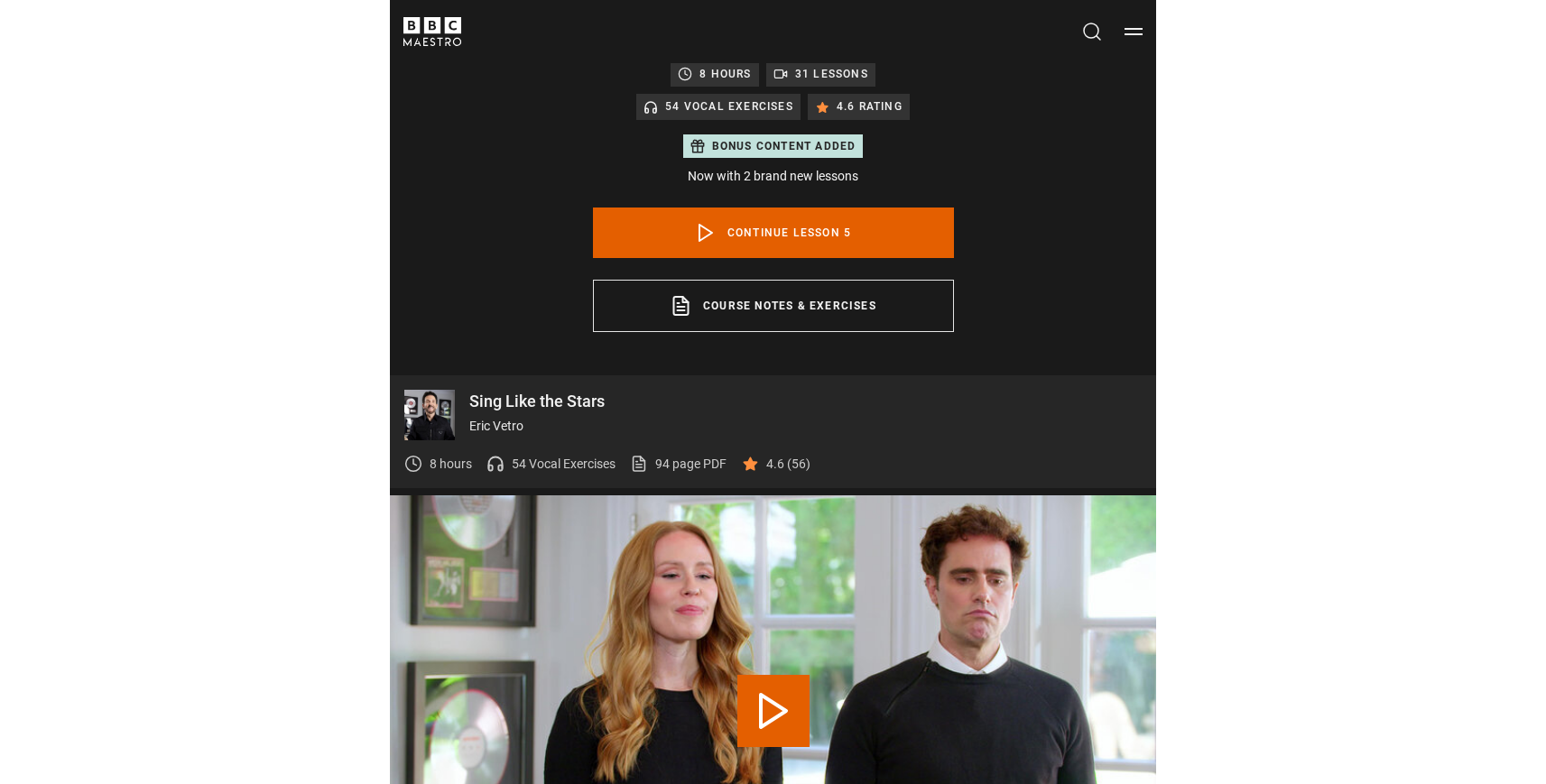 scroll, scrollTop: 862, scrollLeft: 0, axis: vertical 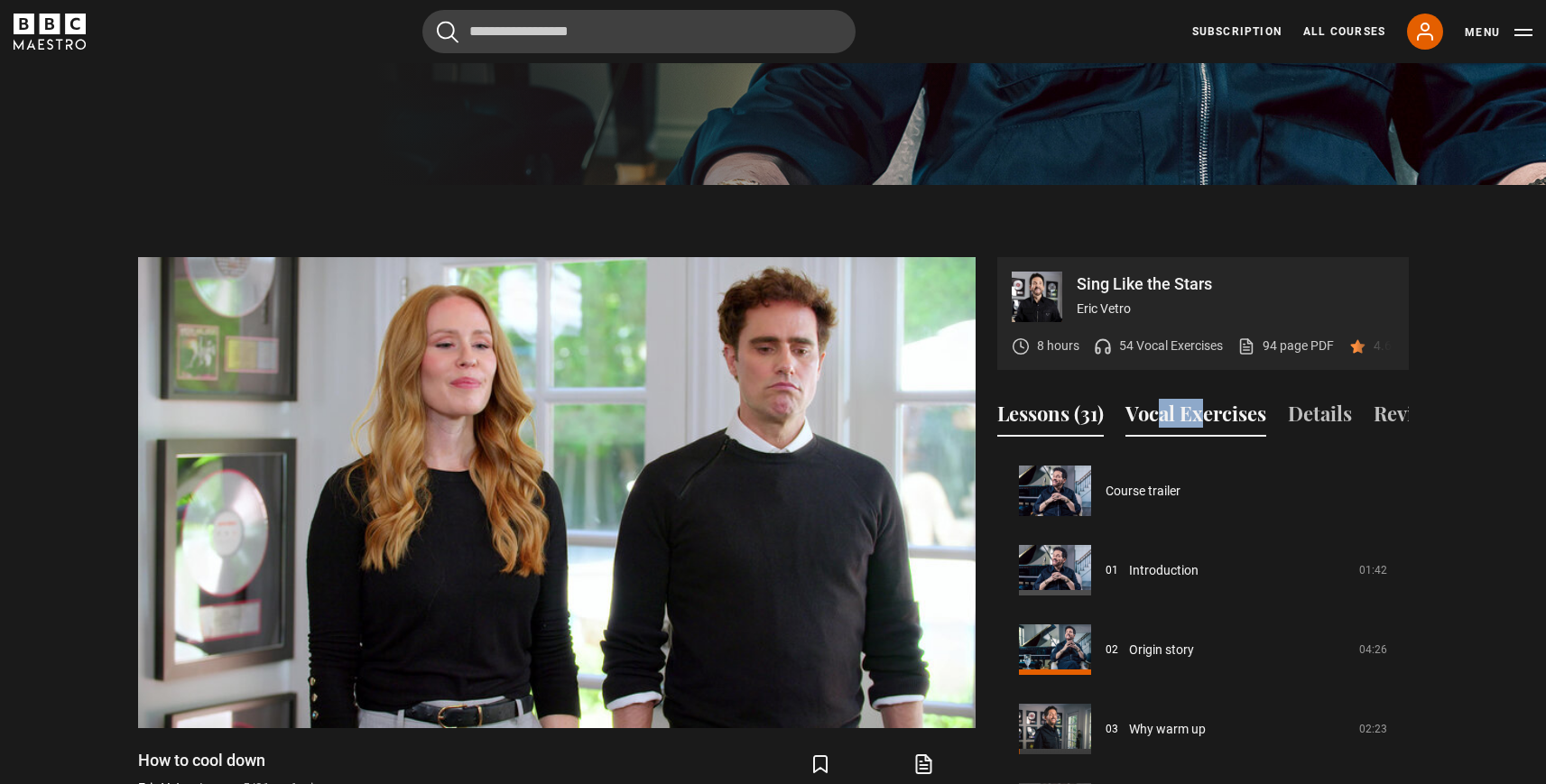 click on "Vocal Exercises" at bounding box center [1196, 418] 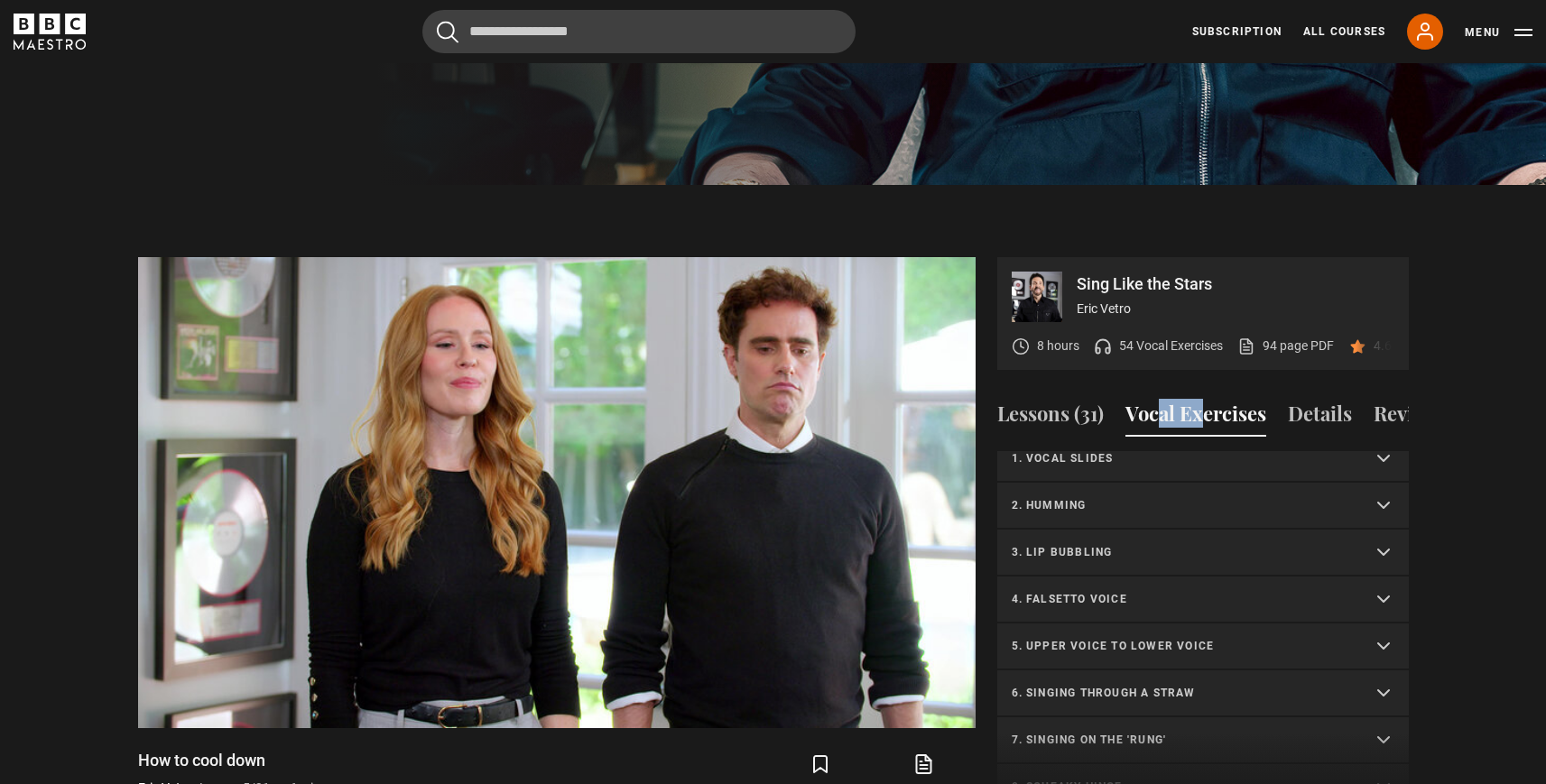 scroll, scrollTop: 0, scrollLeft: 0, axis: both 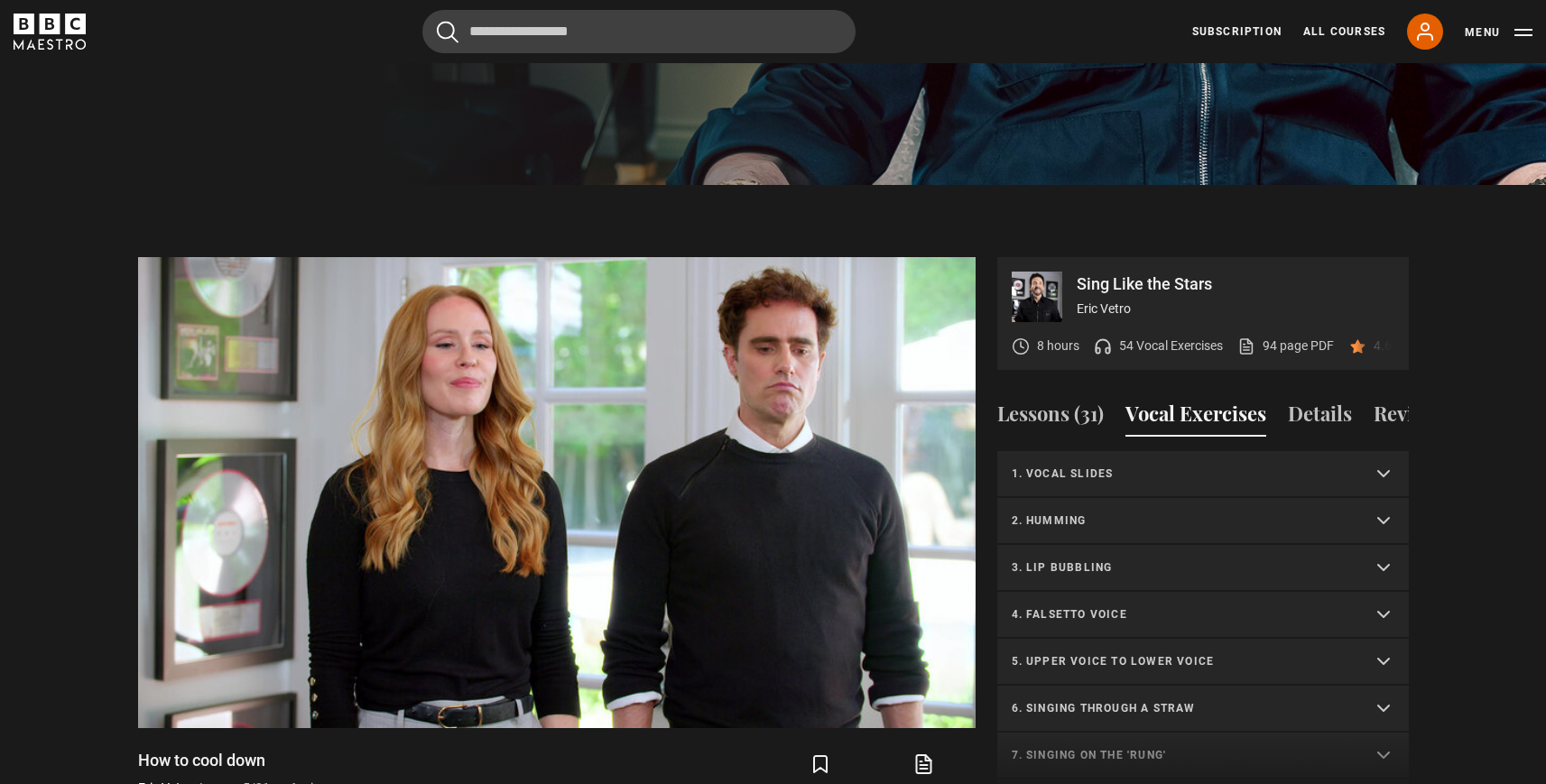 click on "1. Vocal slides" at bounding box center (1203, 475) 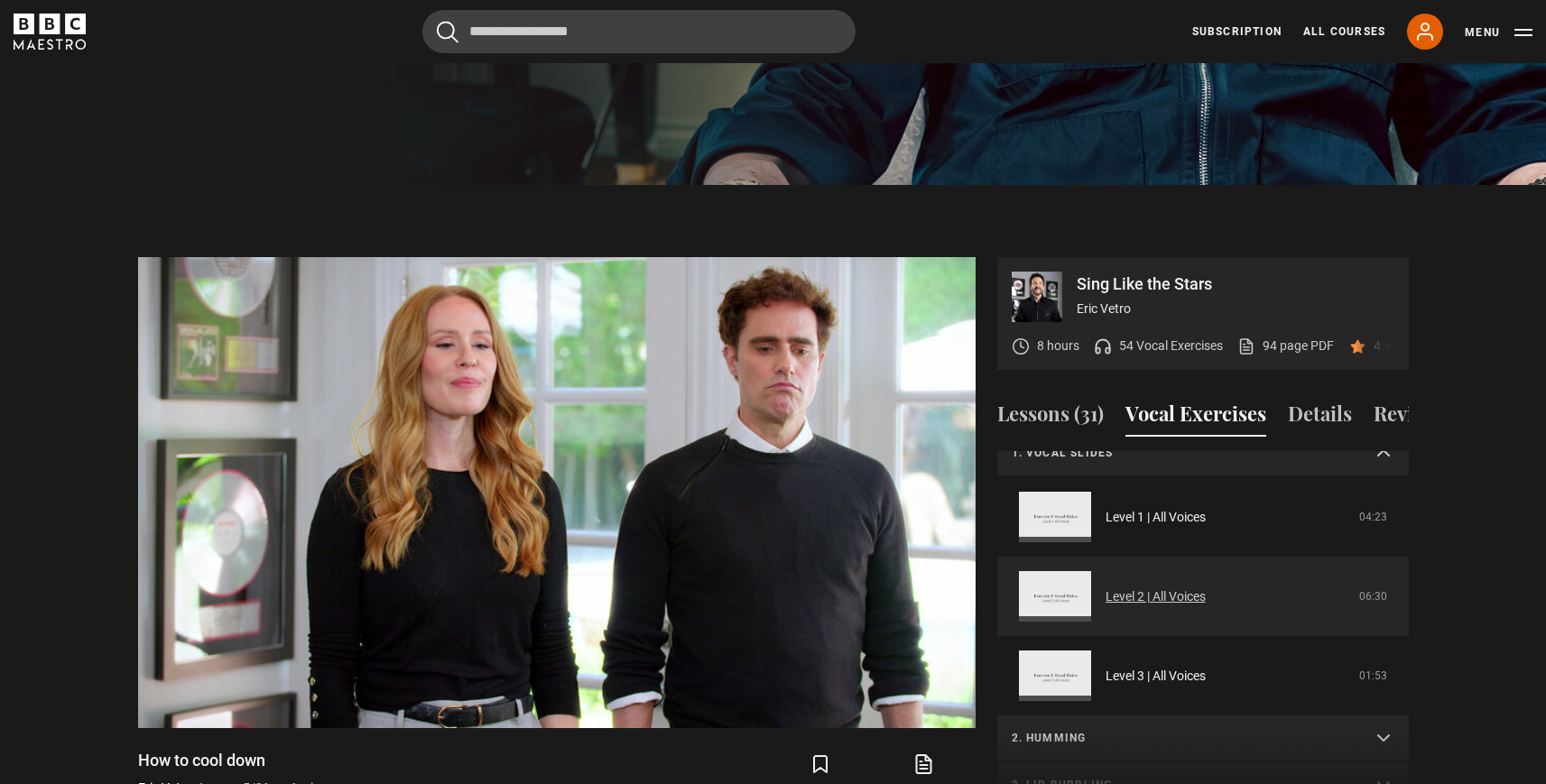 scroll, scrollTop: 0, scrollLeft: 0, axis: both 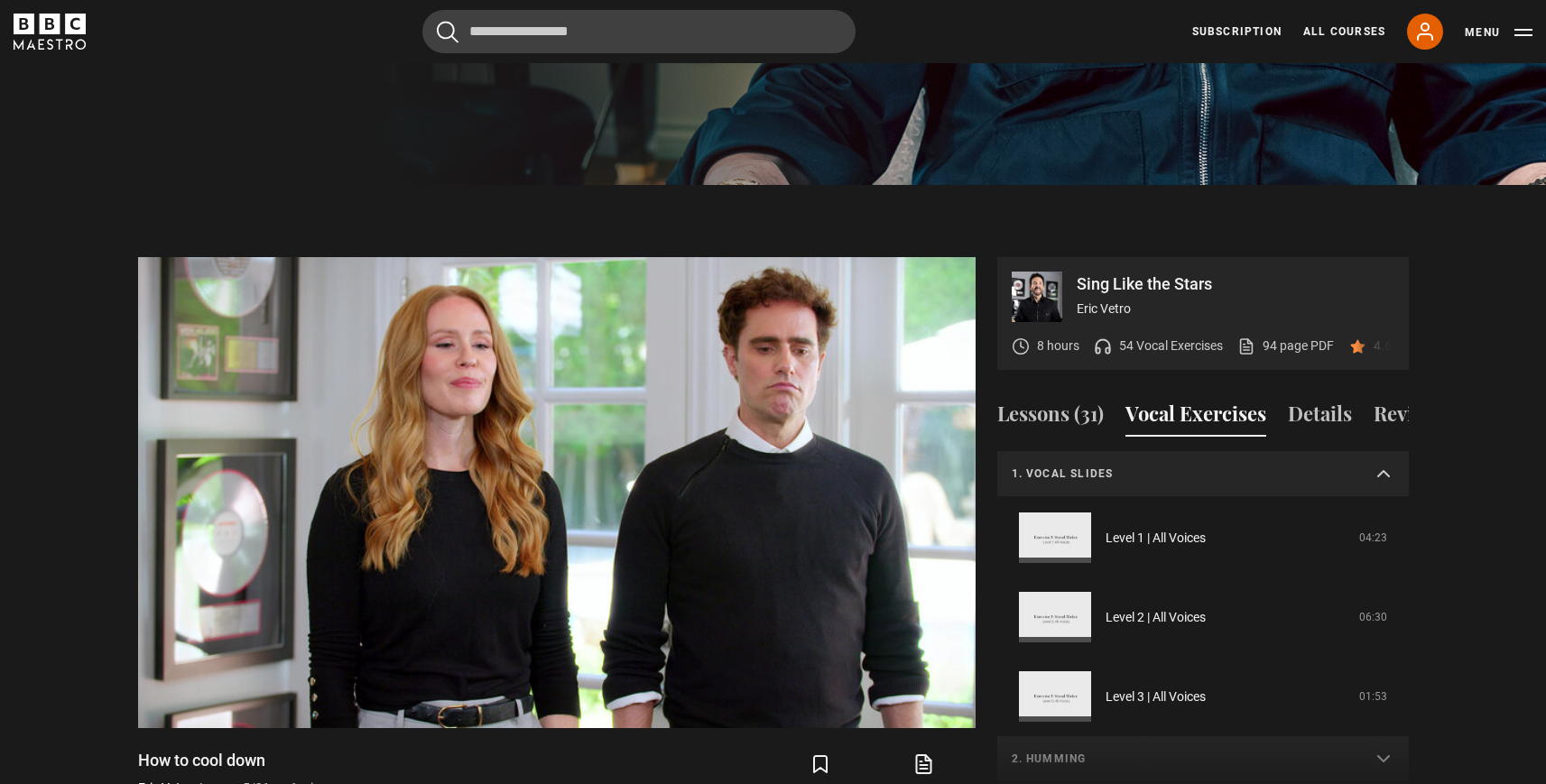 click on "1. Vocal slides" at bounding box center [1203, 475] 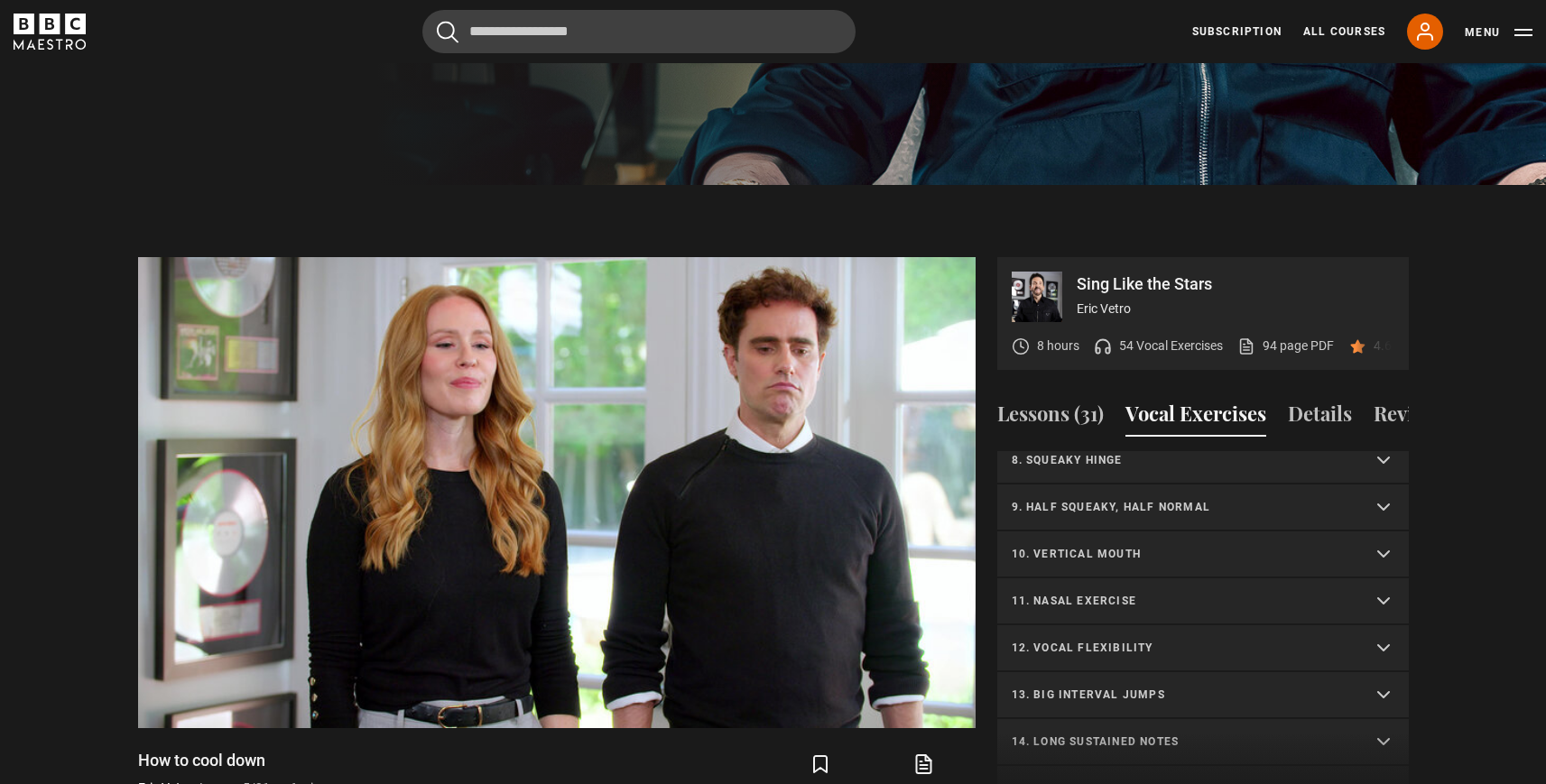 scroll, scrollTop: 455, scrollLeft: 0, axis: vertical 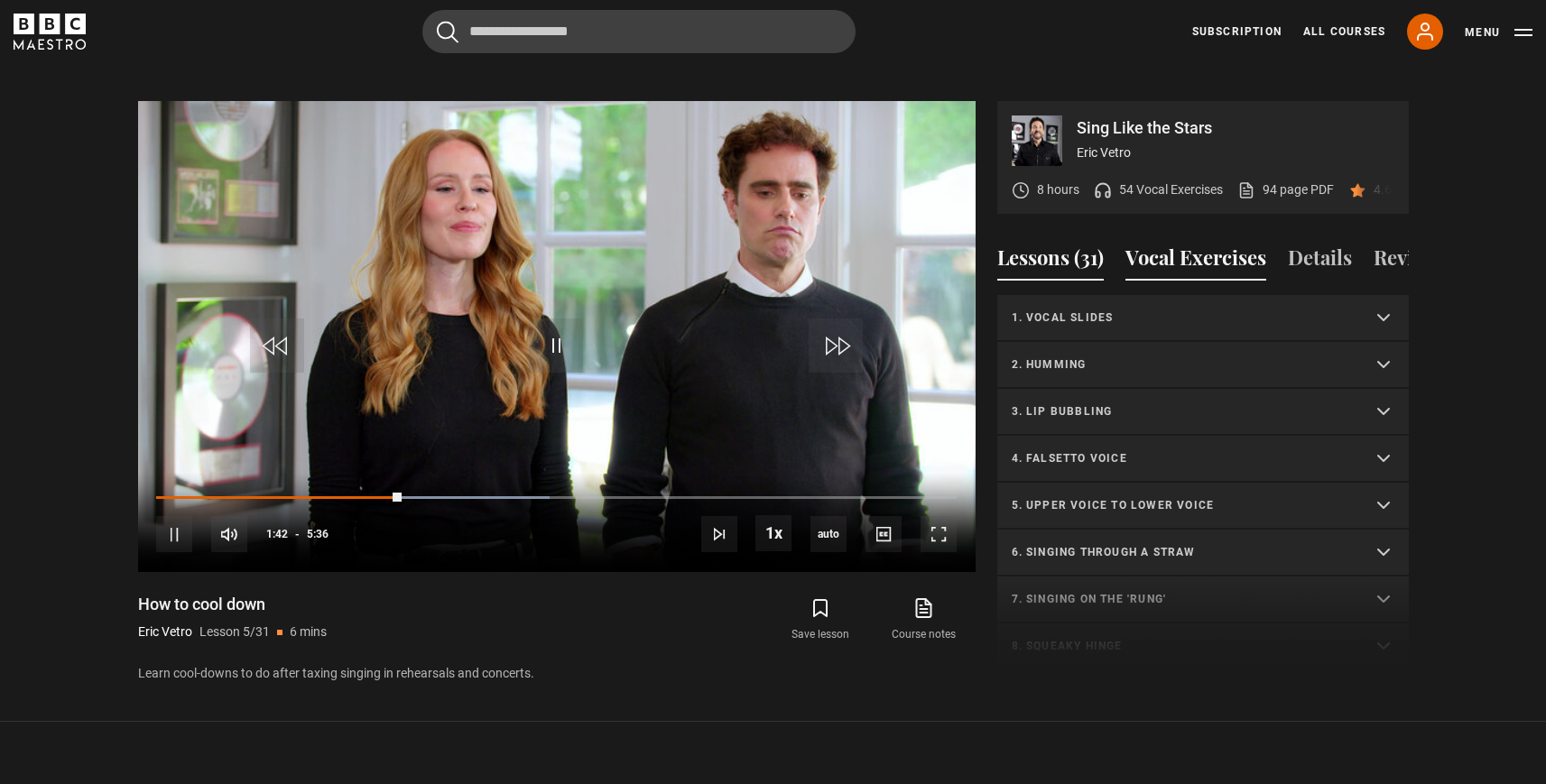 click on "Lessons (31)" at bounding box center [1051, 262] 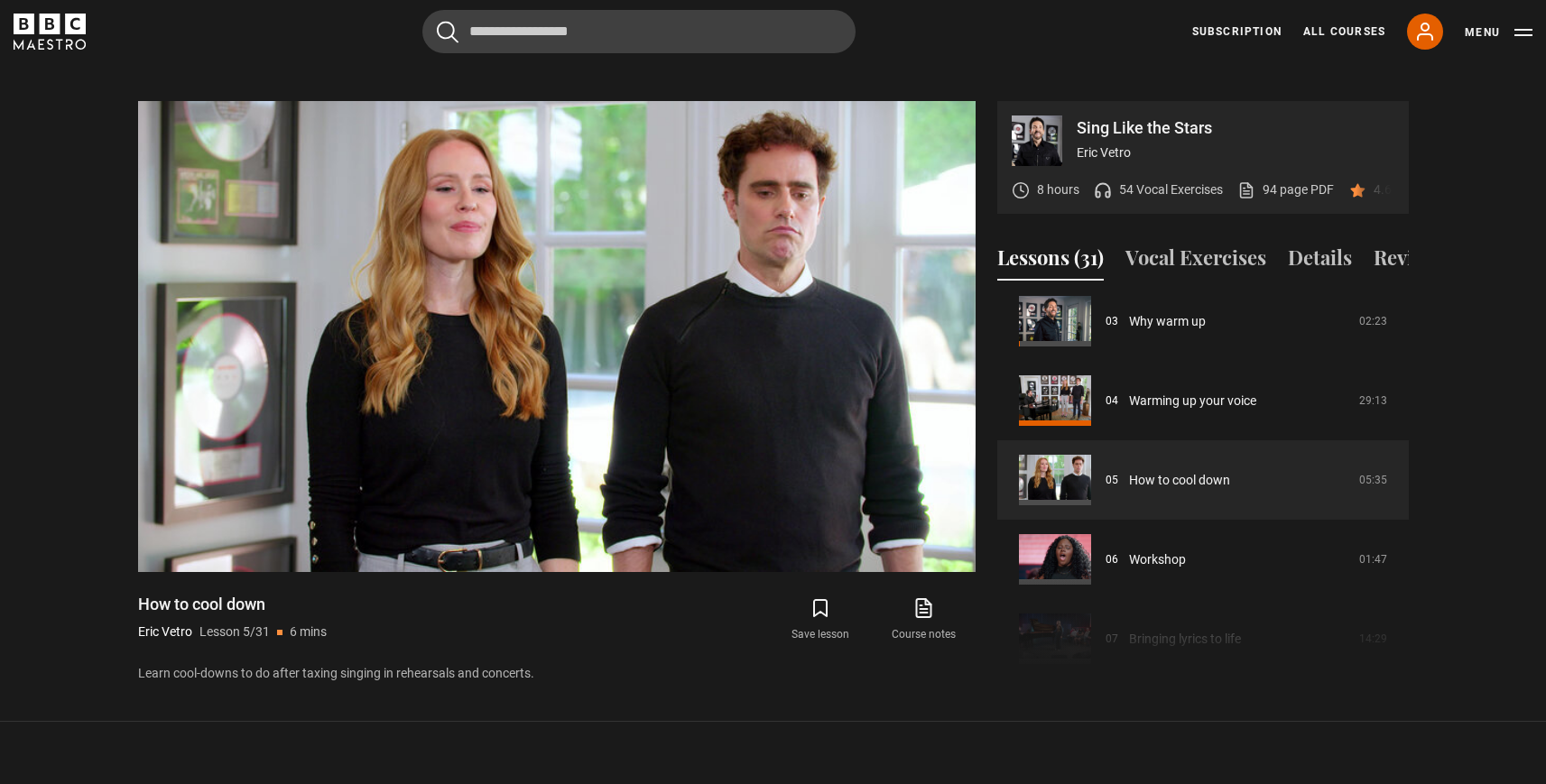 scroll, scrollTop: 284, scrollLeft: 0, axis: vertical 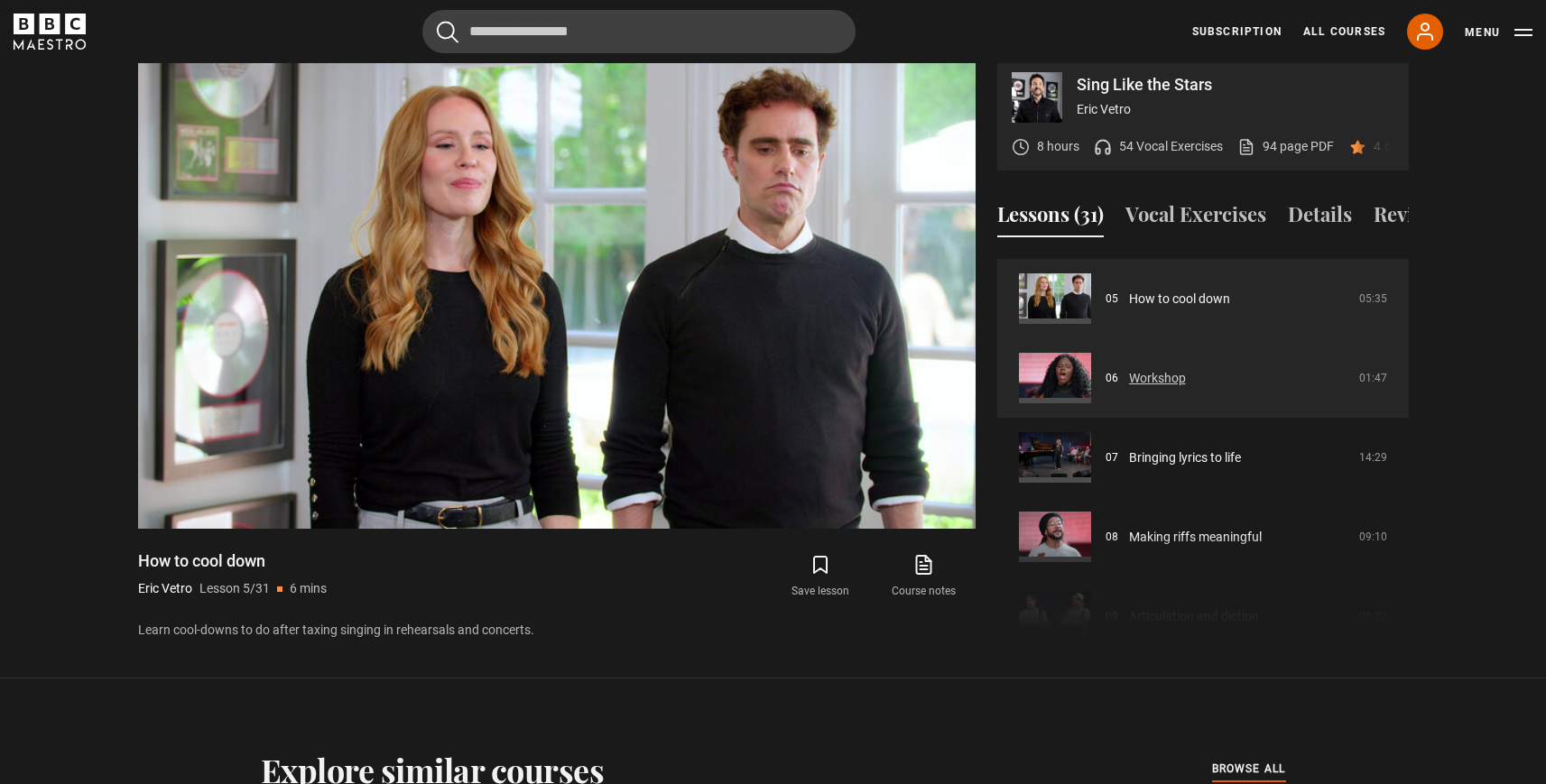 click on "Workshop" at bounding box center [1157, 378] 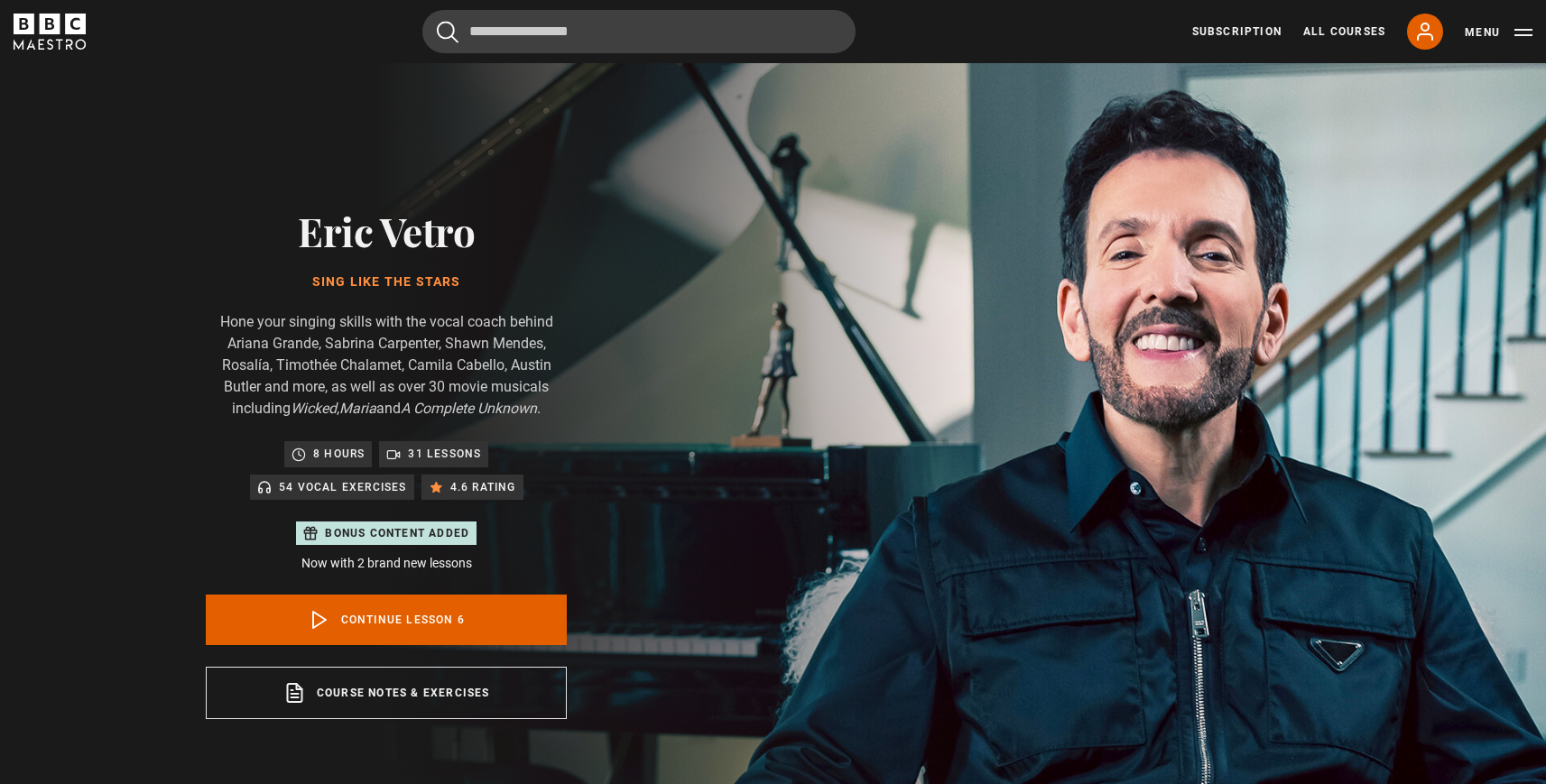 scroll, scrollTop: 862, scrollLeft: 0, axis: vertical 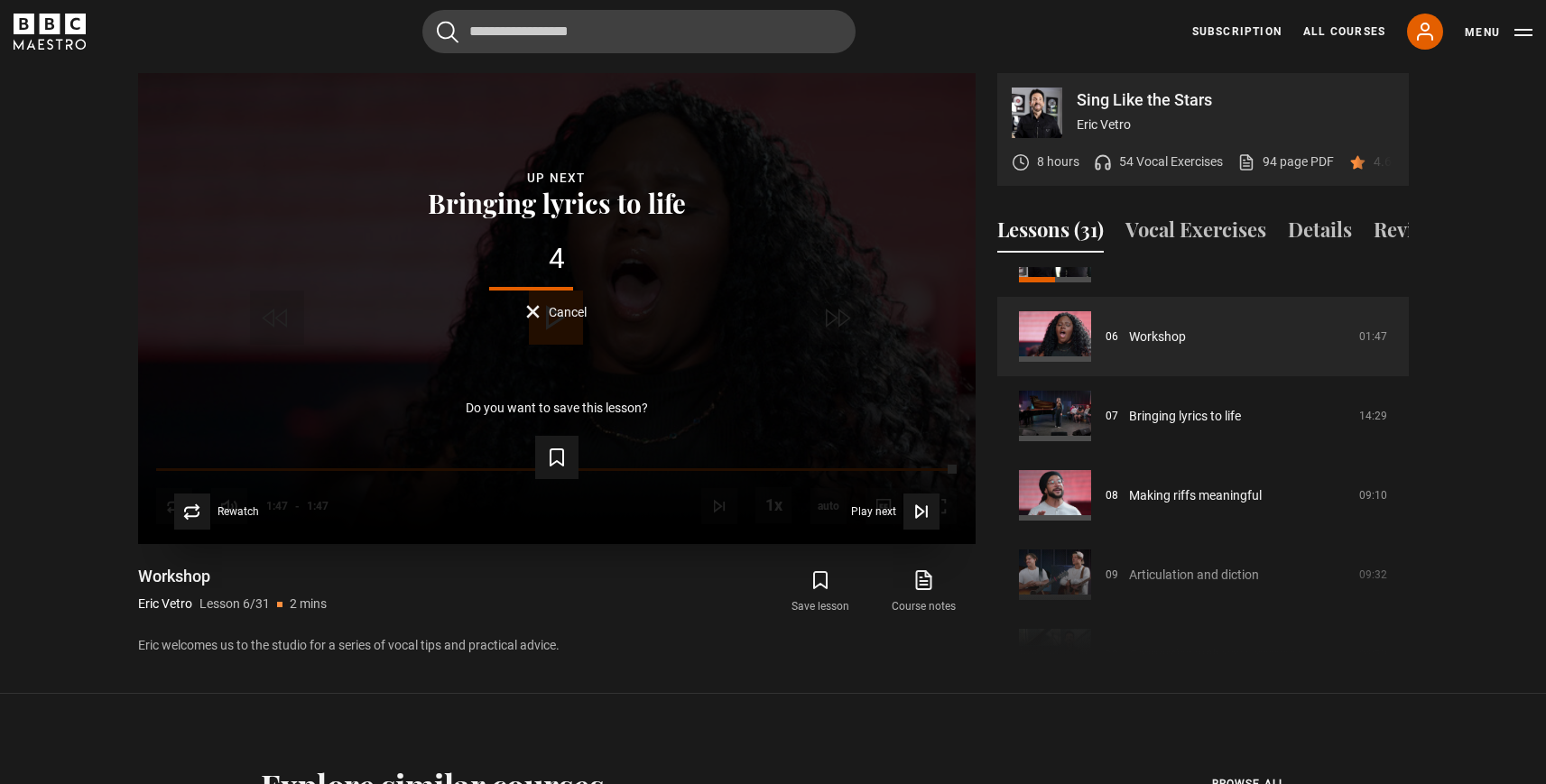 click on "Cancel" at bounding box center [556, 311] 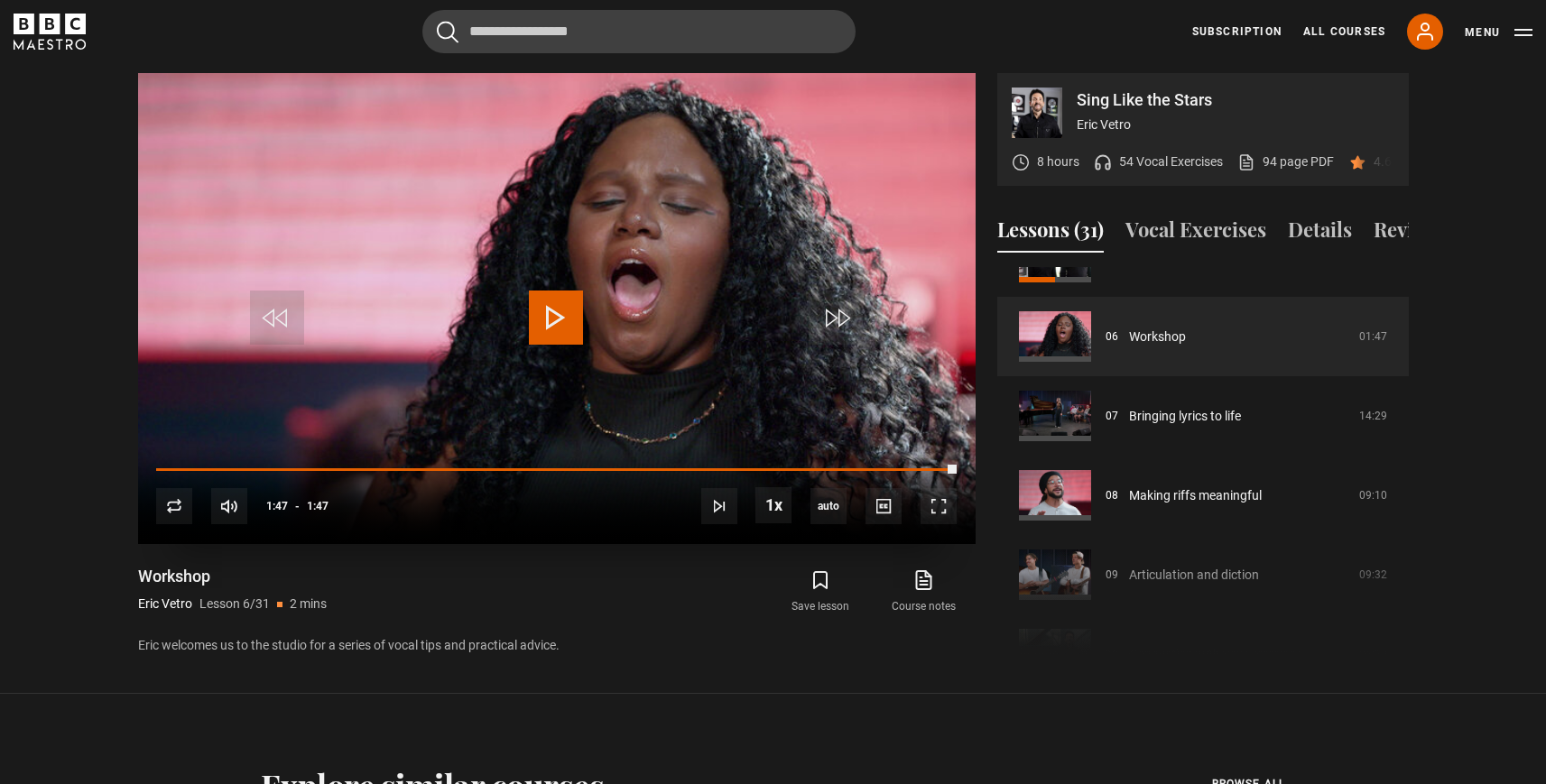 click at bounding box center (556, 318) 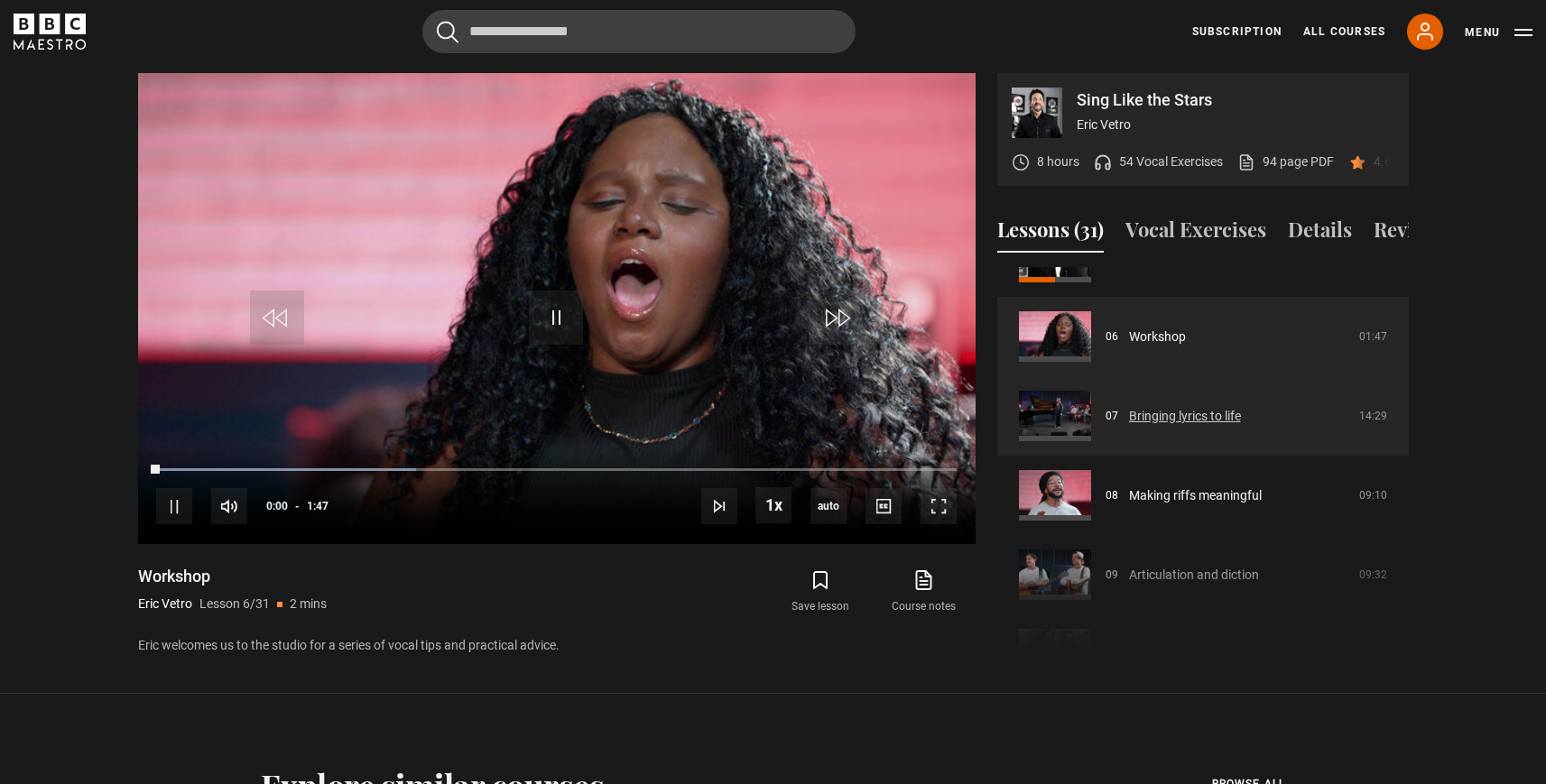 click on "Bringing lyrics to life" at bounding box center [1185, 416] 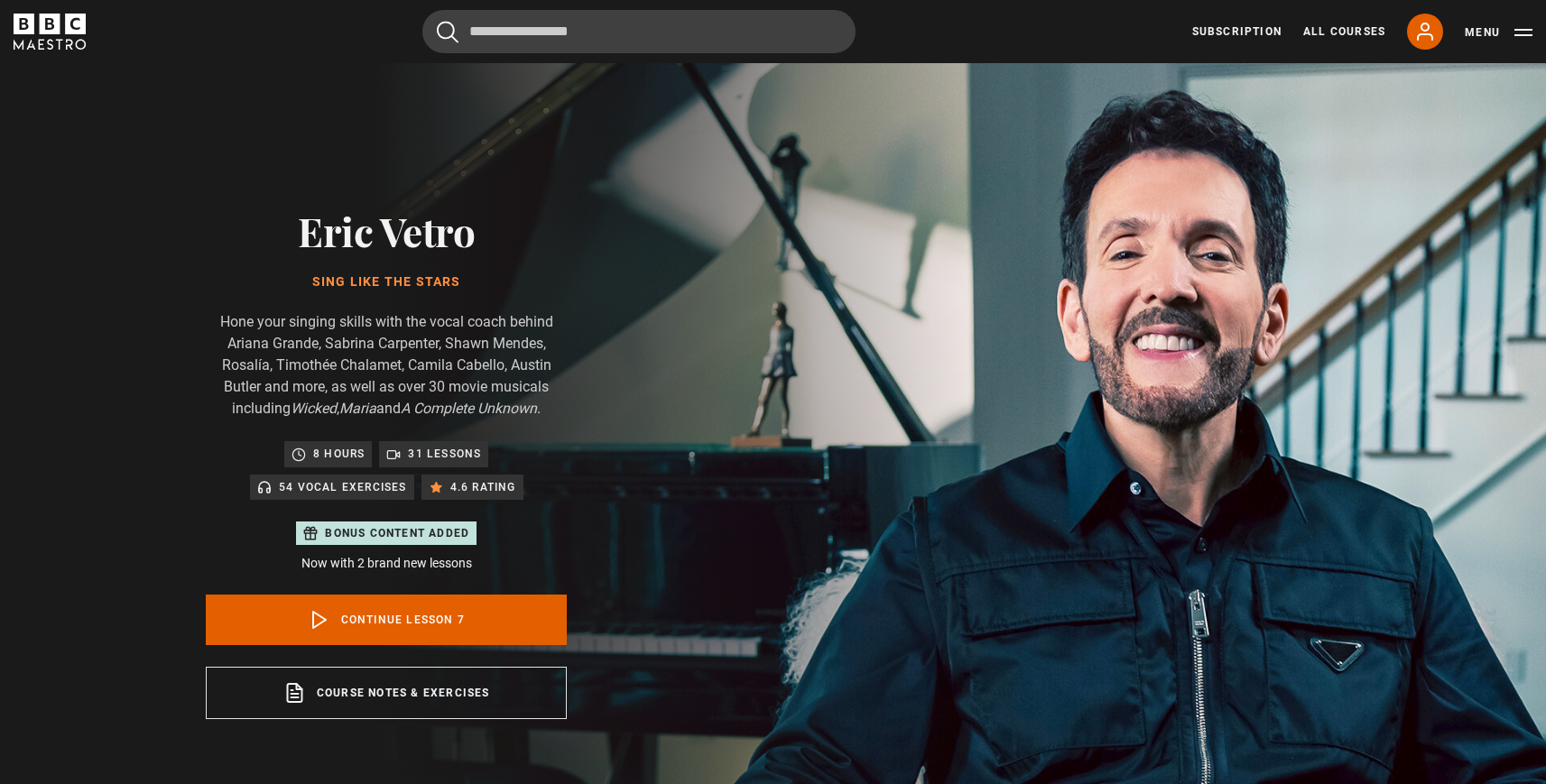 scroll, scrollTop: 862, scrollLeft: 0, axis: vertical 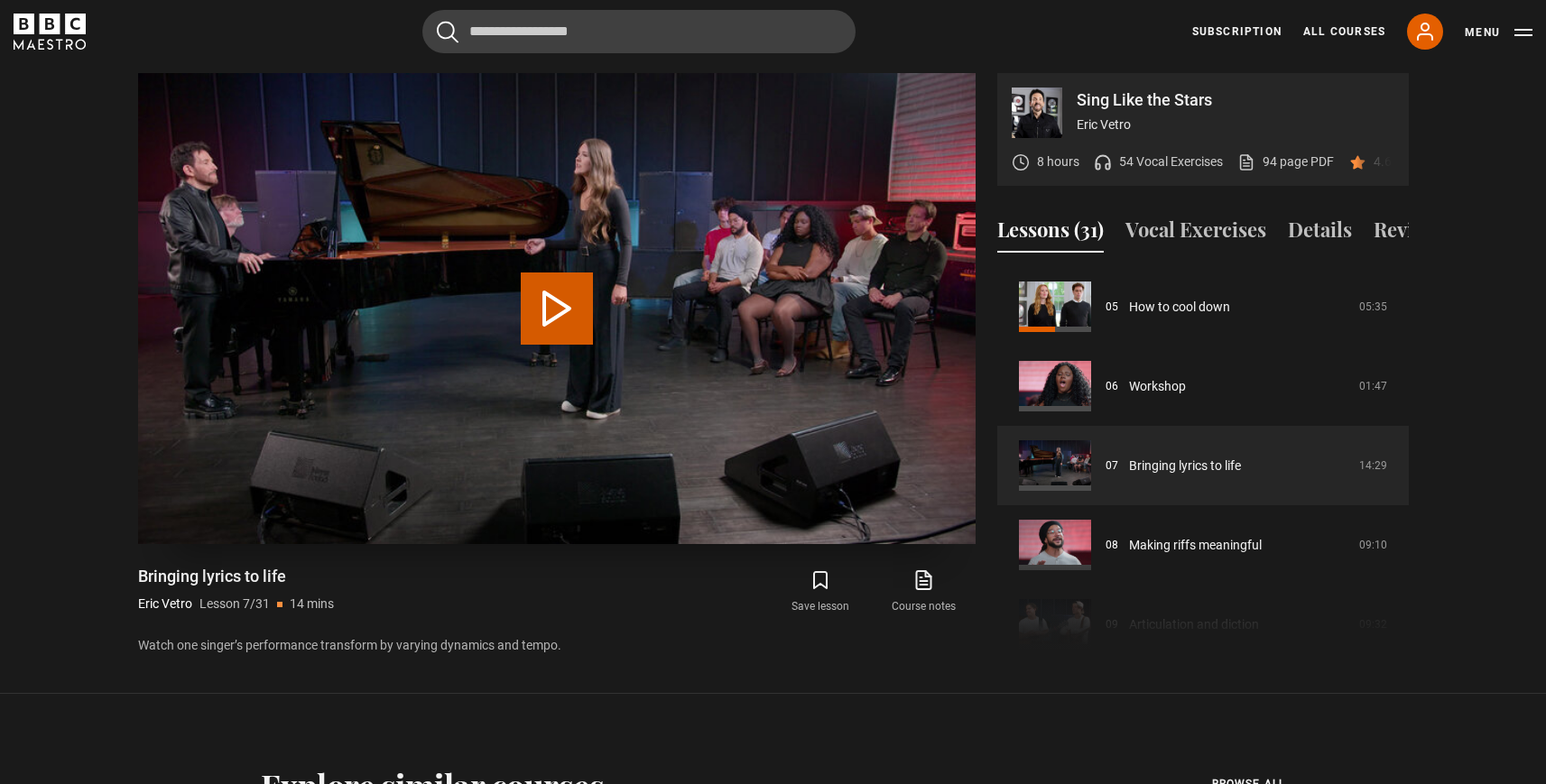 click on "Play Lesson Bringing lyrics to life" at bounding box center [557, 309] 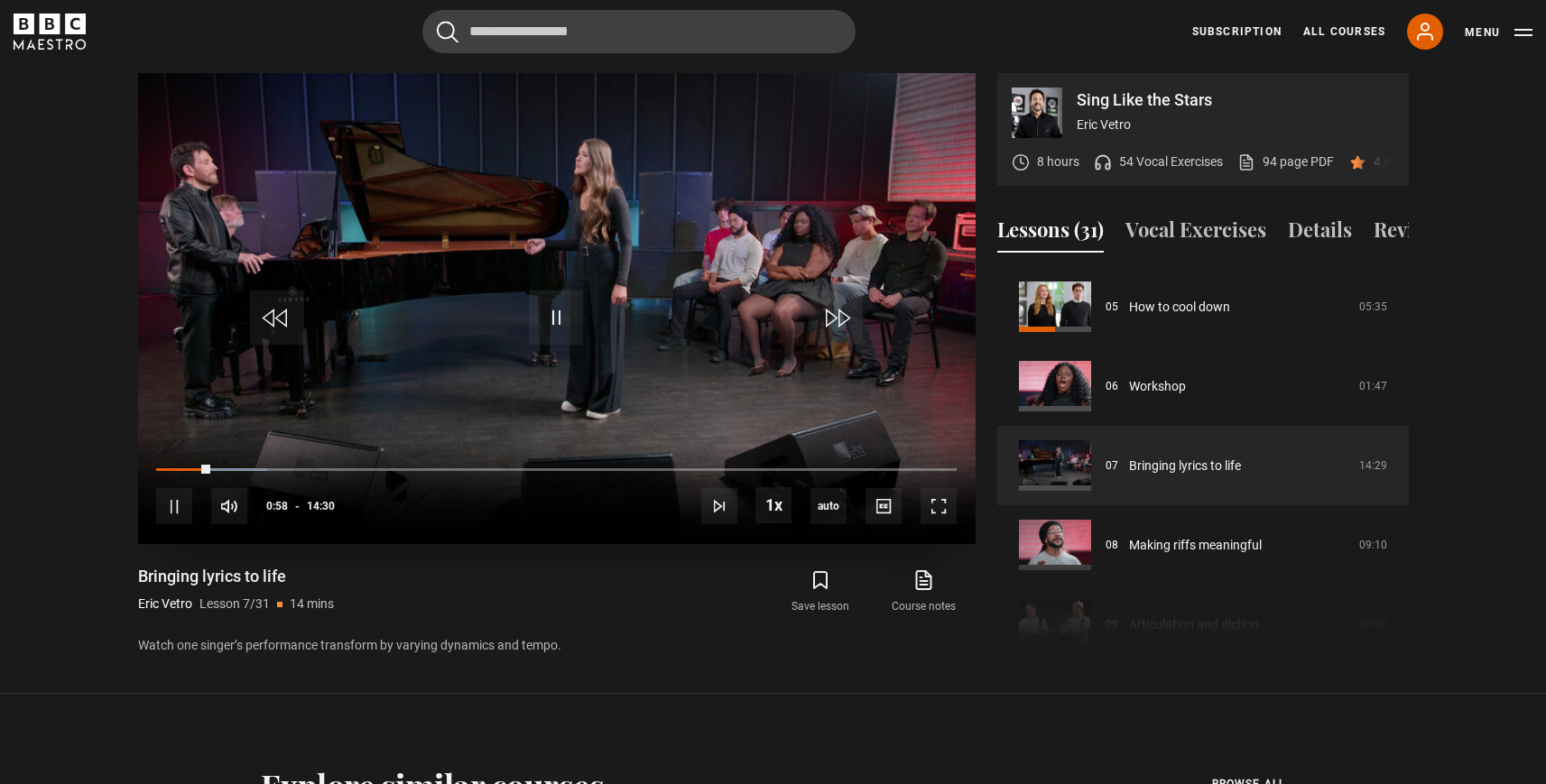 click on "10s Skip Back 10 seconds Pause 10s Skip Forward 10 seconds Loaded :  13.79% 00:54 00:58 Pause Mute Current Time  0:58 - Duration  14:30
Eric Vetro
Lesson 7
Bringing lyrics to life
1x Playback Rate 2x 1.5x 1x , selected 0.5x auto Quality 360p 720p 1080p 2160p Auto , selected Captions captions off , selected English  Captions" at bounding box center [557, 494] 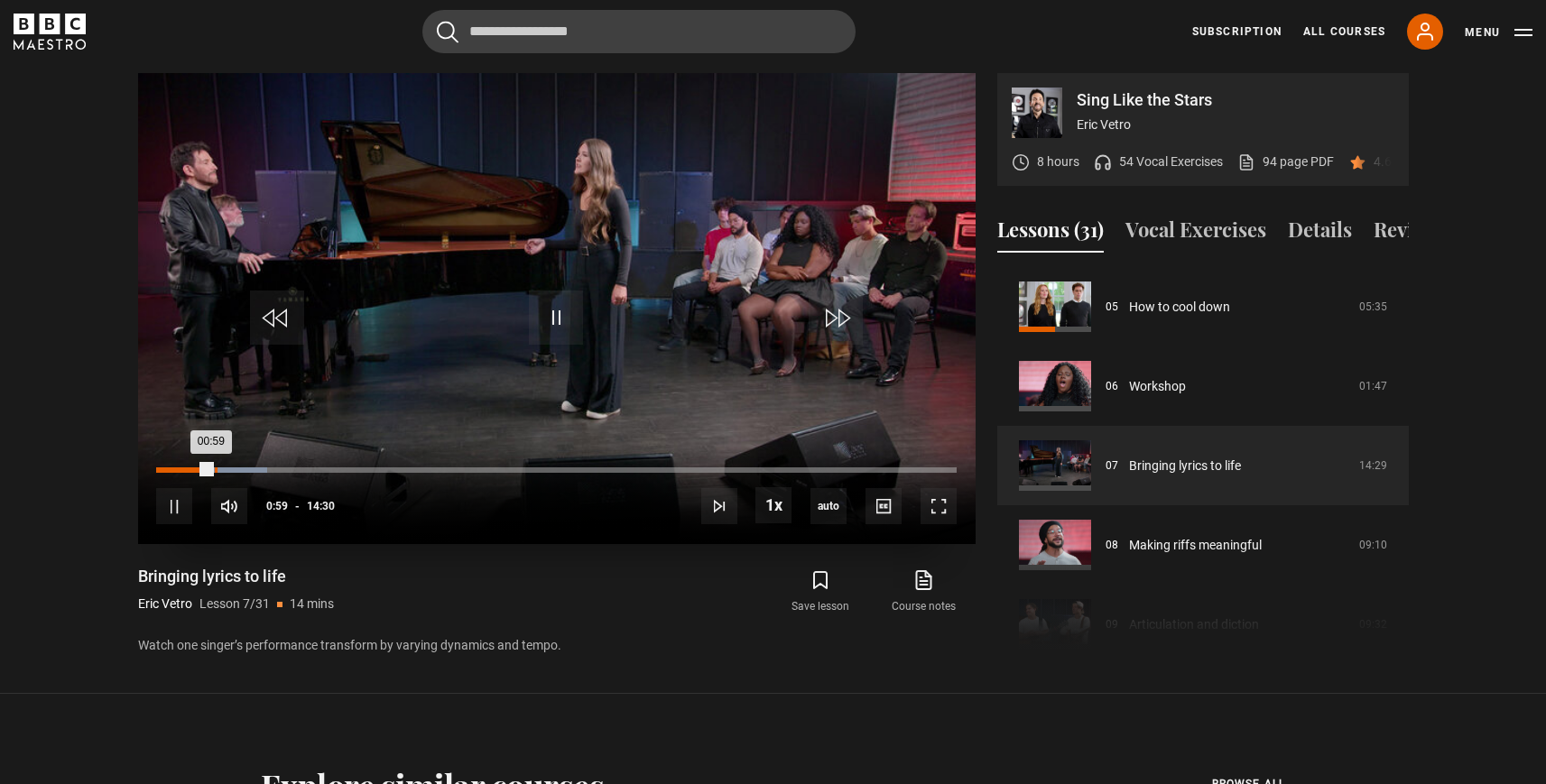 click on "Loaded :  13.79% 01:03 00:59" at bounding box center [556, 470] 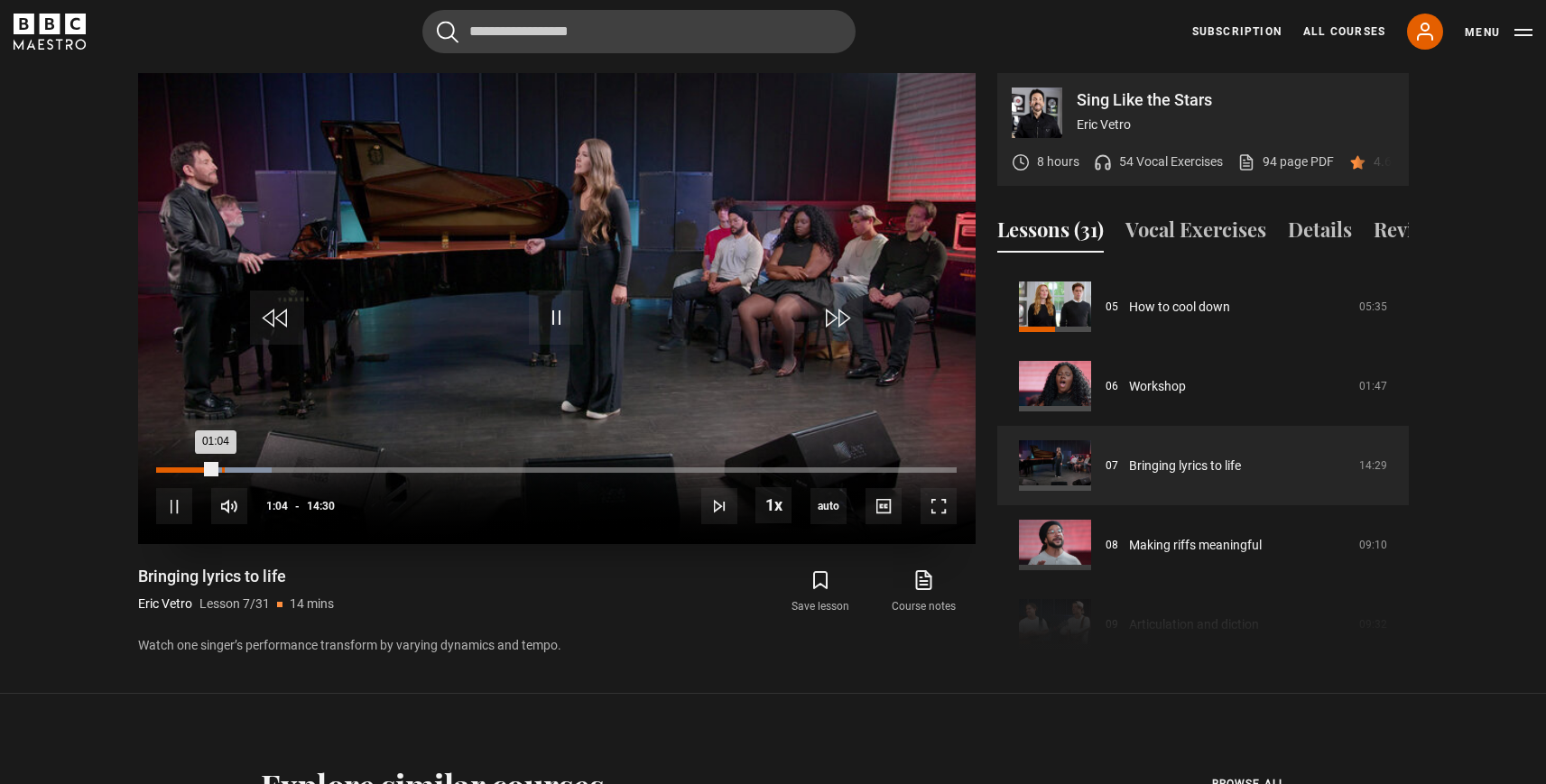 click on "Loaded :  14.37% 01:11 01:04" at bounding box center [556, 470] 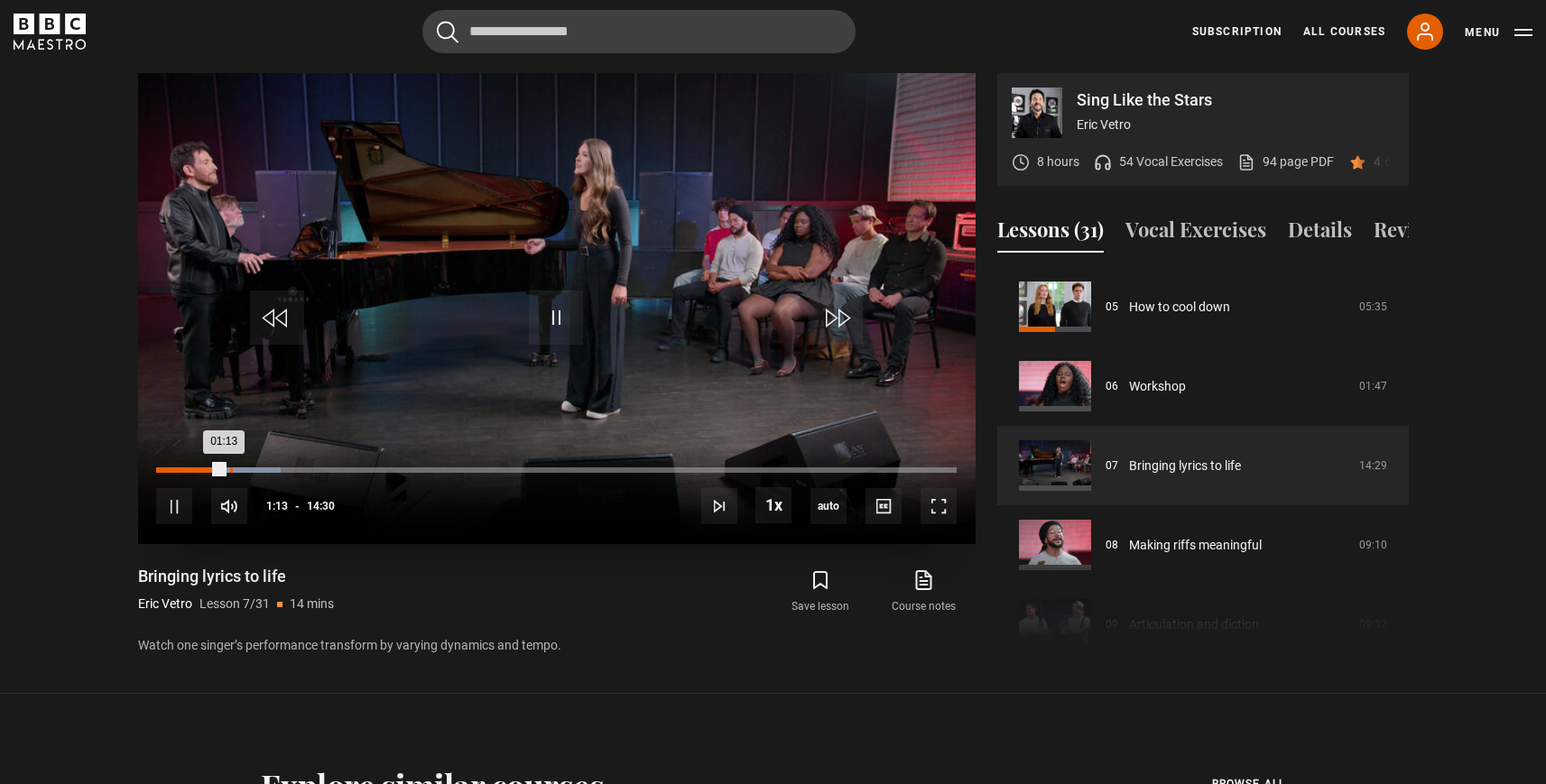 click on "Loaded :  15.52% 01:20 01:13" at bounding box center [556, 470] 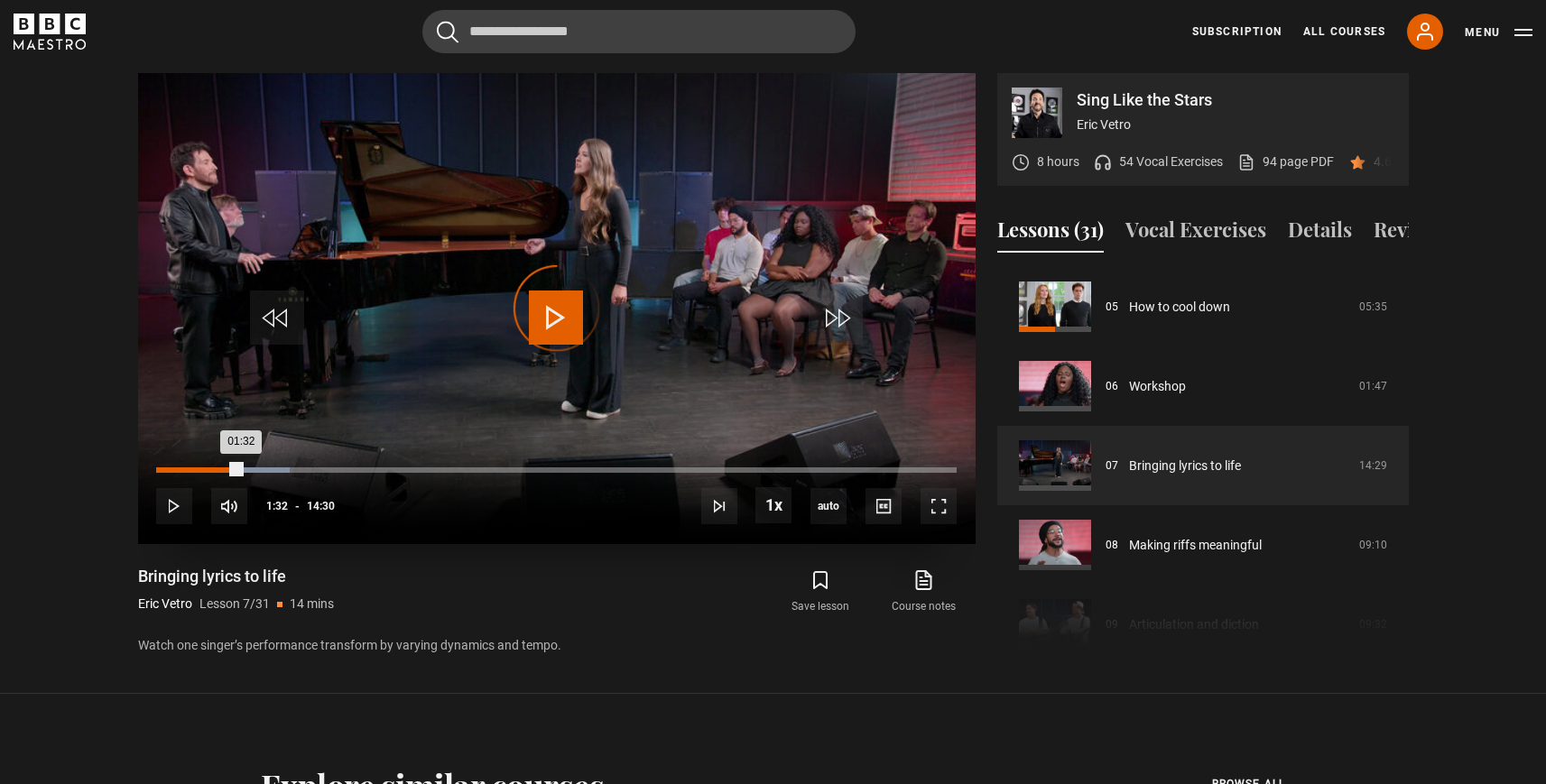 click on "Loaded :  16.67% 01:32 01:32" at bounding box center (556, 470) 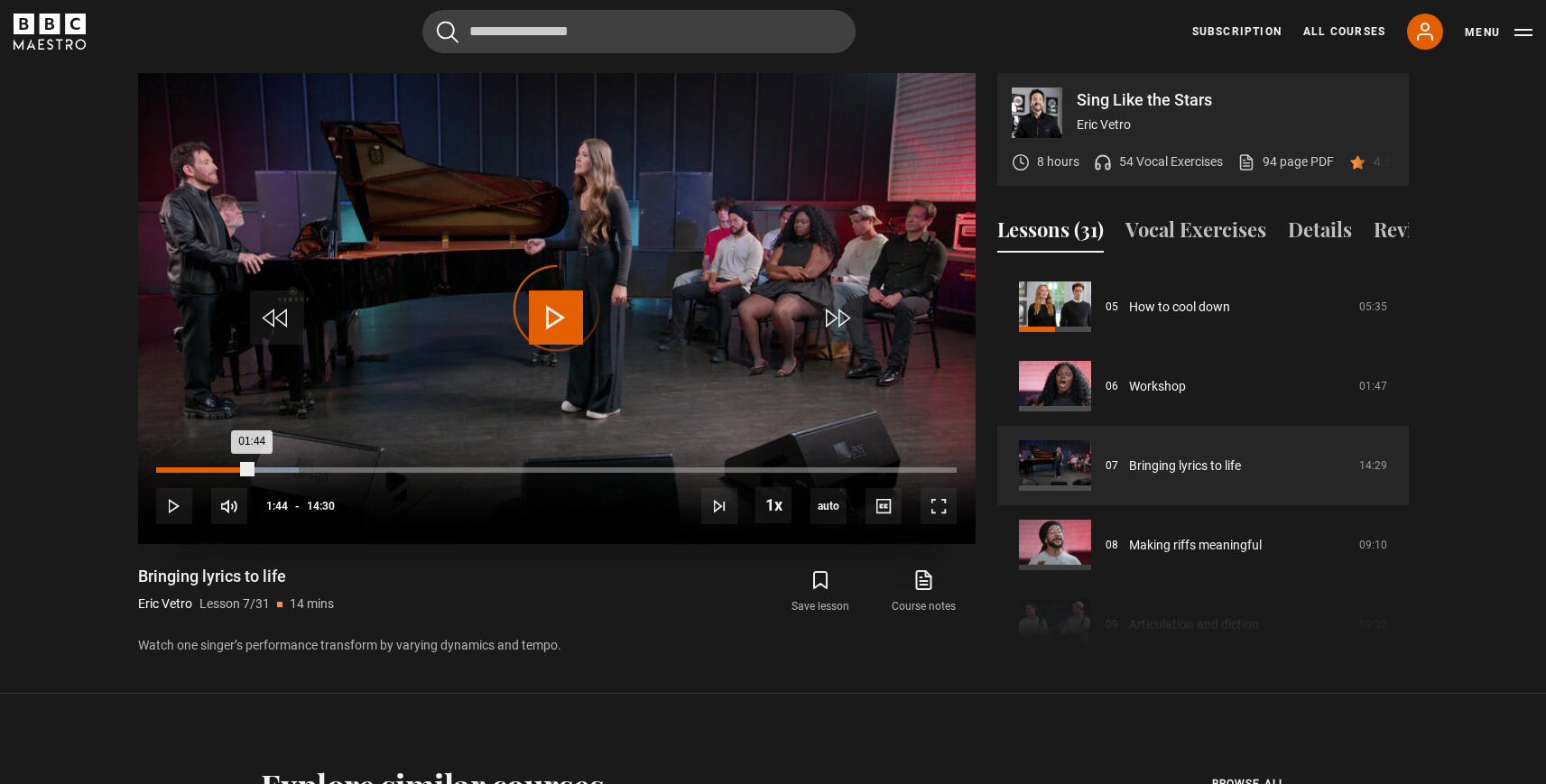 click on "Loaded :  17.82% 01:44 01:44" at bounding box center [556, 470] 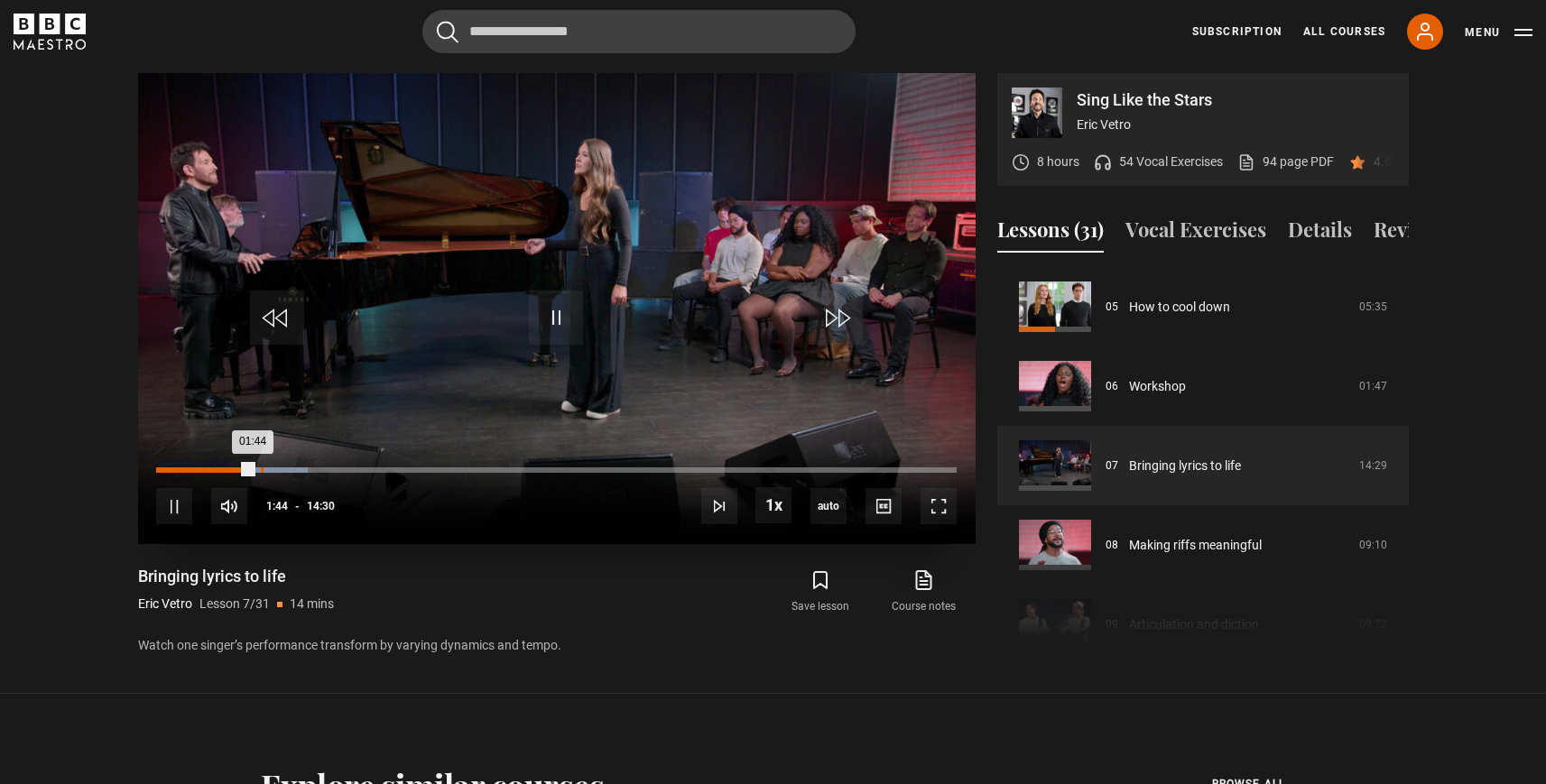 click on "Loaded :  18.97% 01:53 01:44" at bounding box center [556, 470] 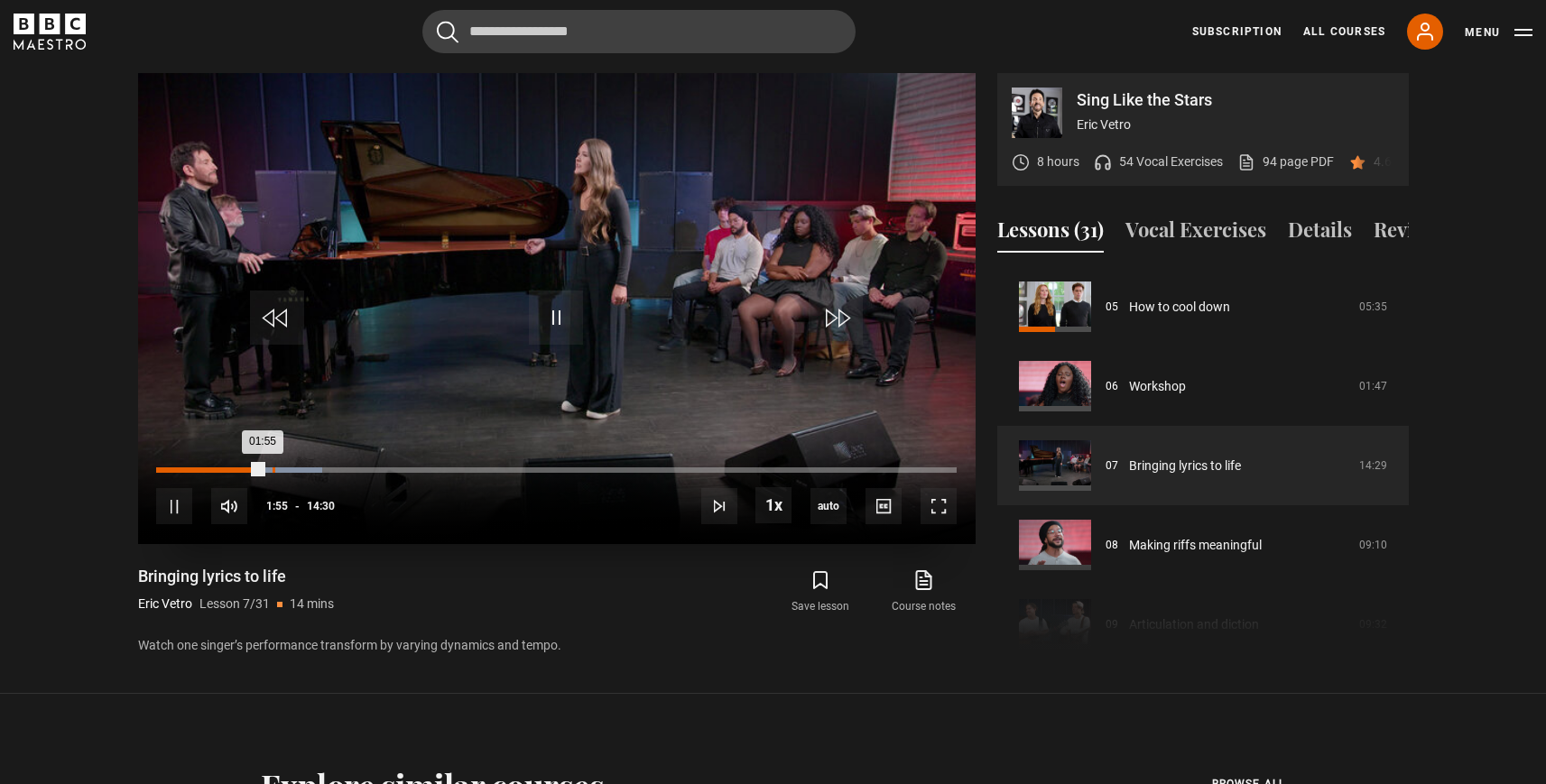 click on "Loaded :  20.69% 02:06 01:55" at bounding box center [556, 470] 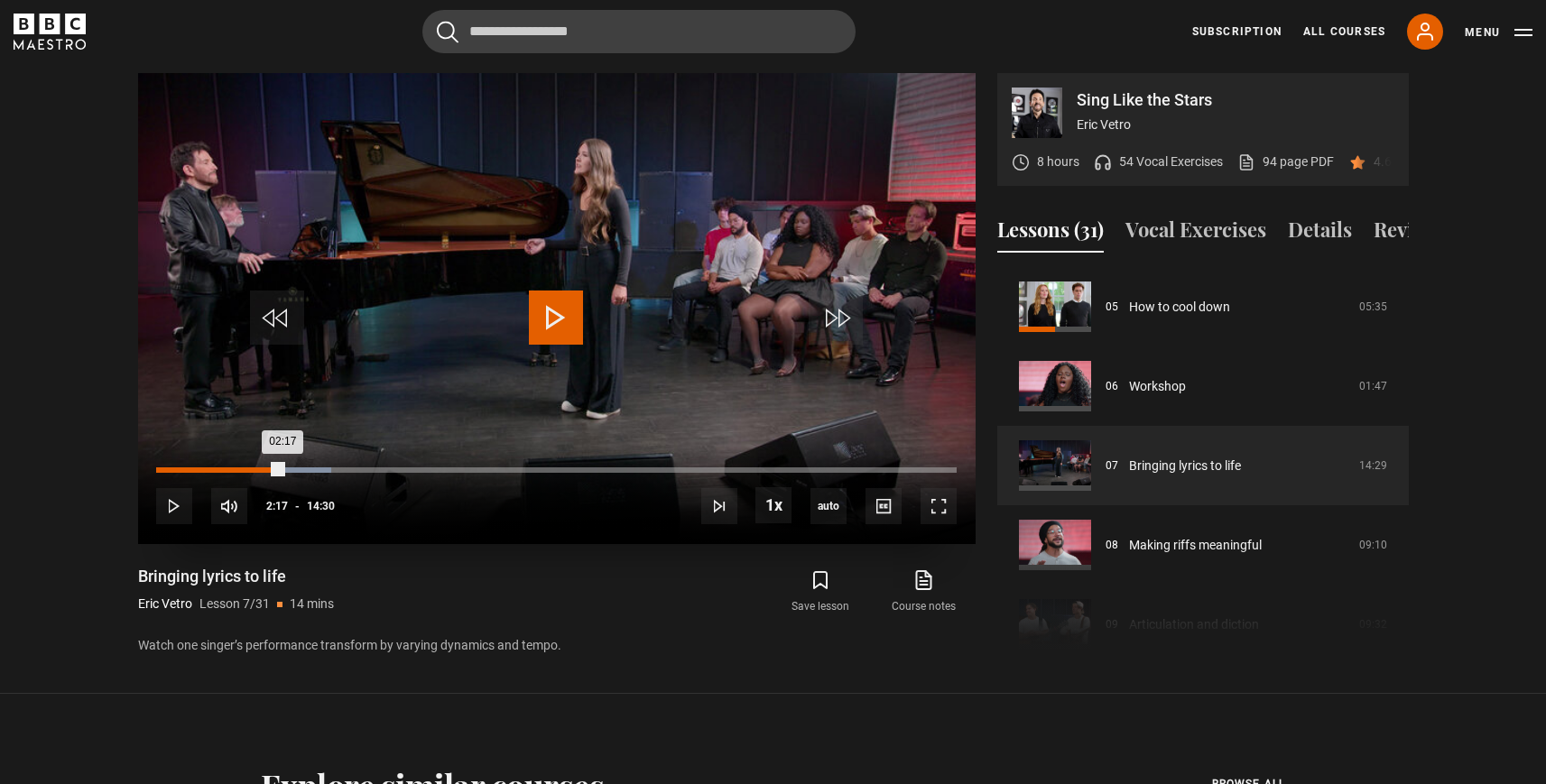 click on "Loaded :  21.84% 02:17 02:17" at bounding box center (556, 470) 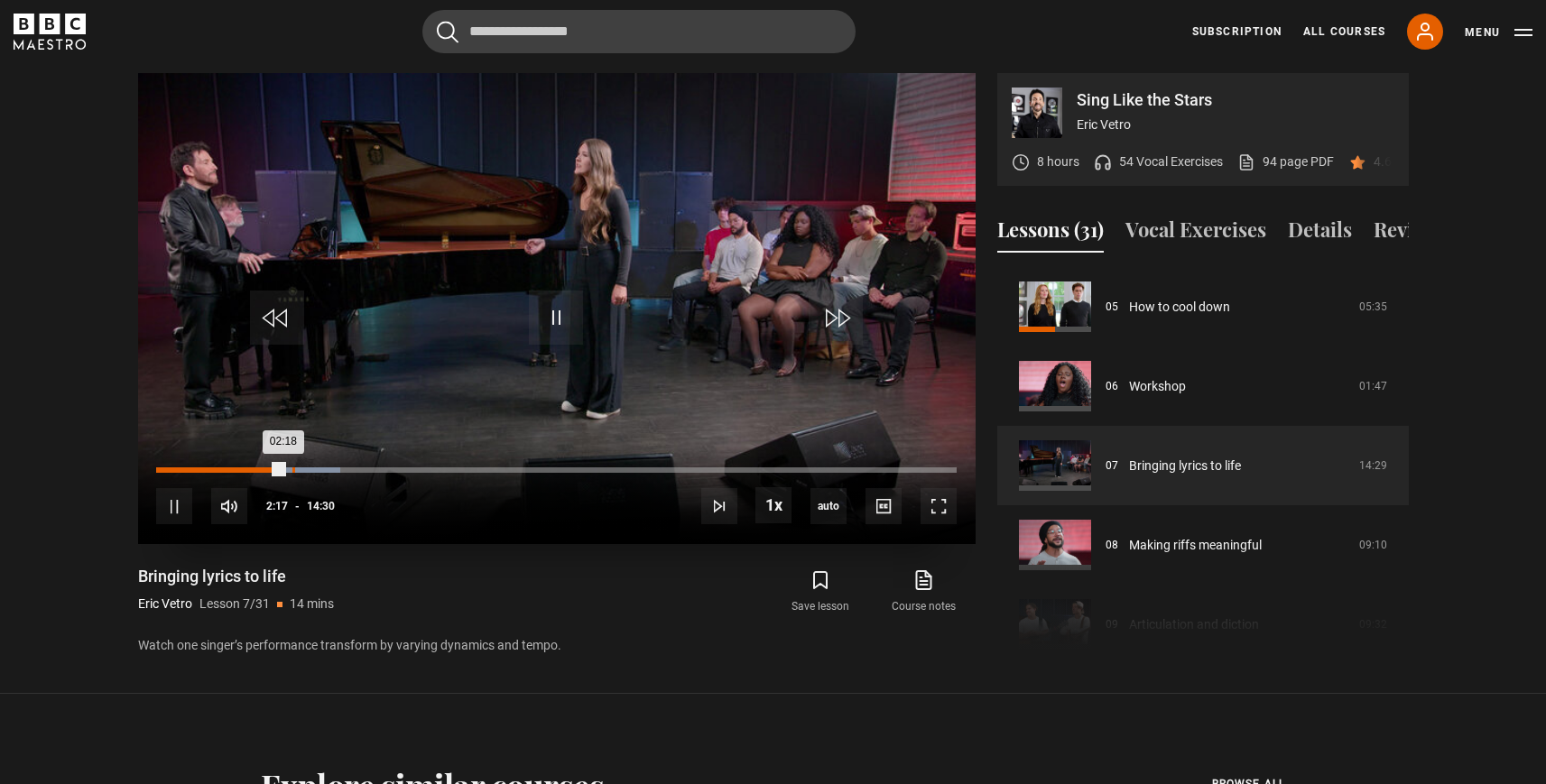 click on "Loaded :  22.99% 02:28 02:18" at bounding box center [556, 470] 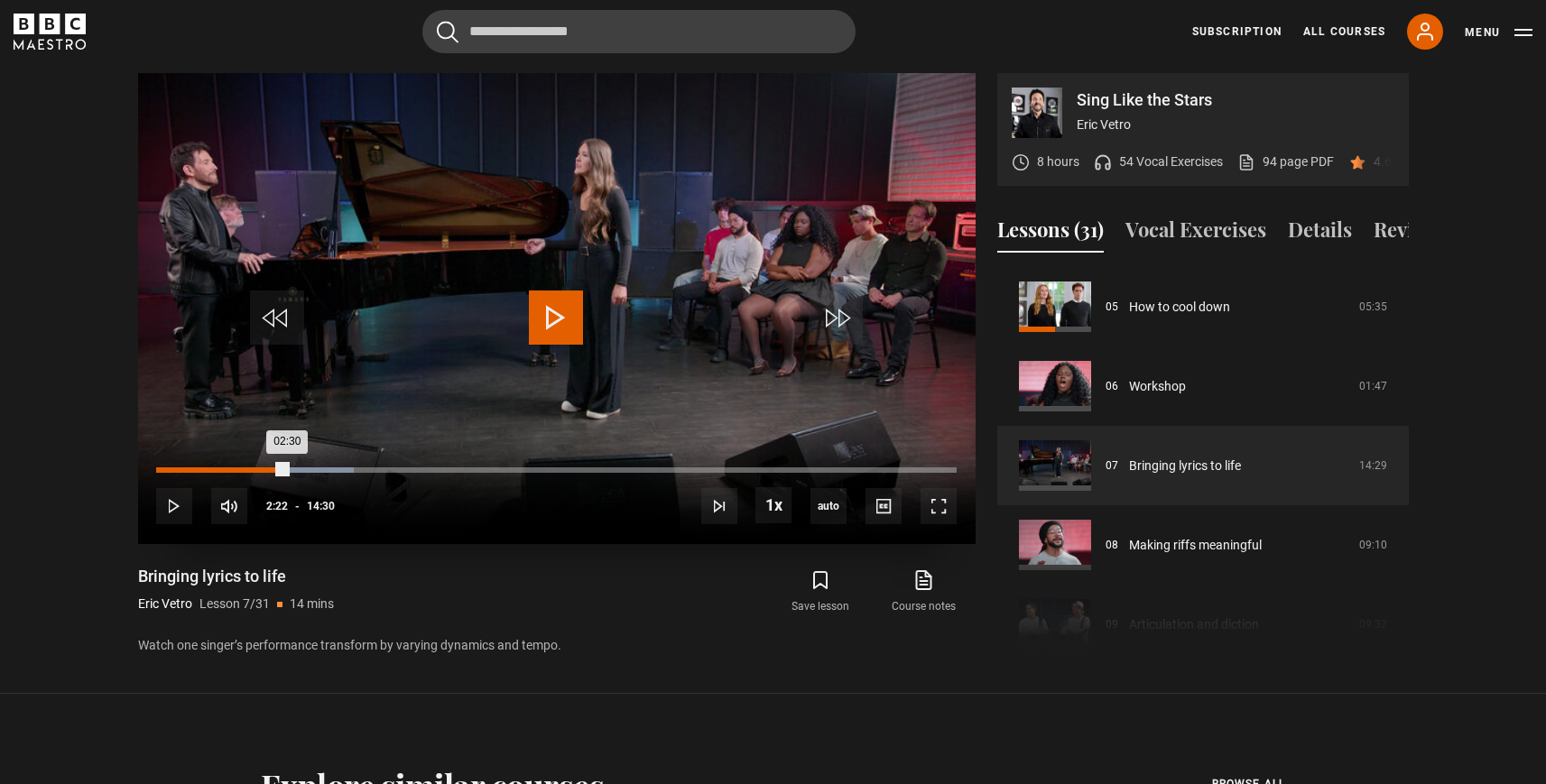 click on "02:30" at bounding box center (221, 470) 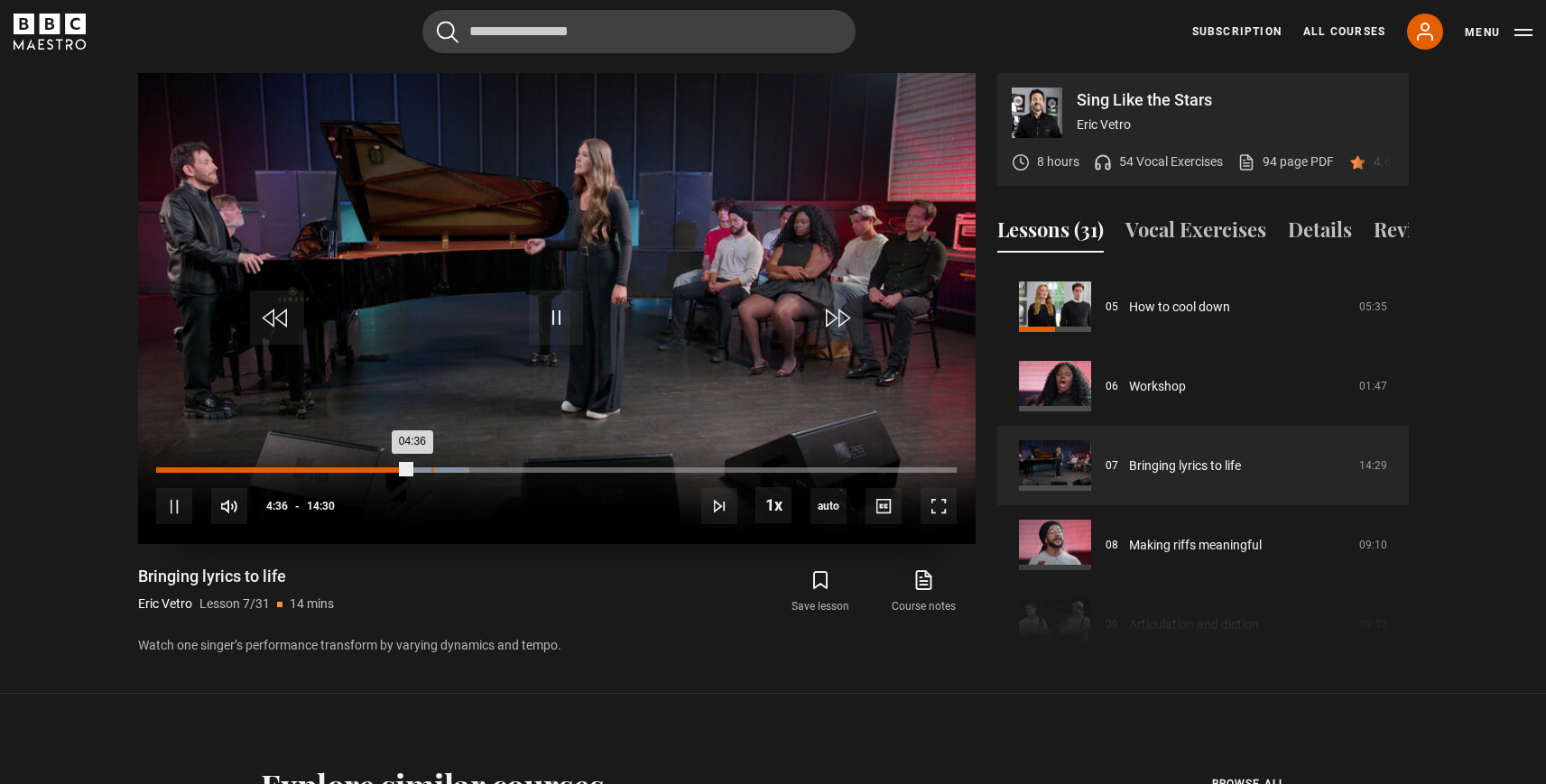click on "Loaded :  39.08% 04:59 04:36" at bounding box center [556, 478] 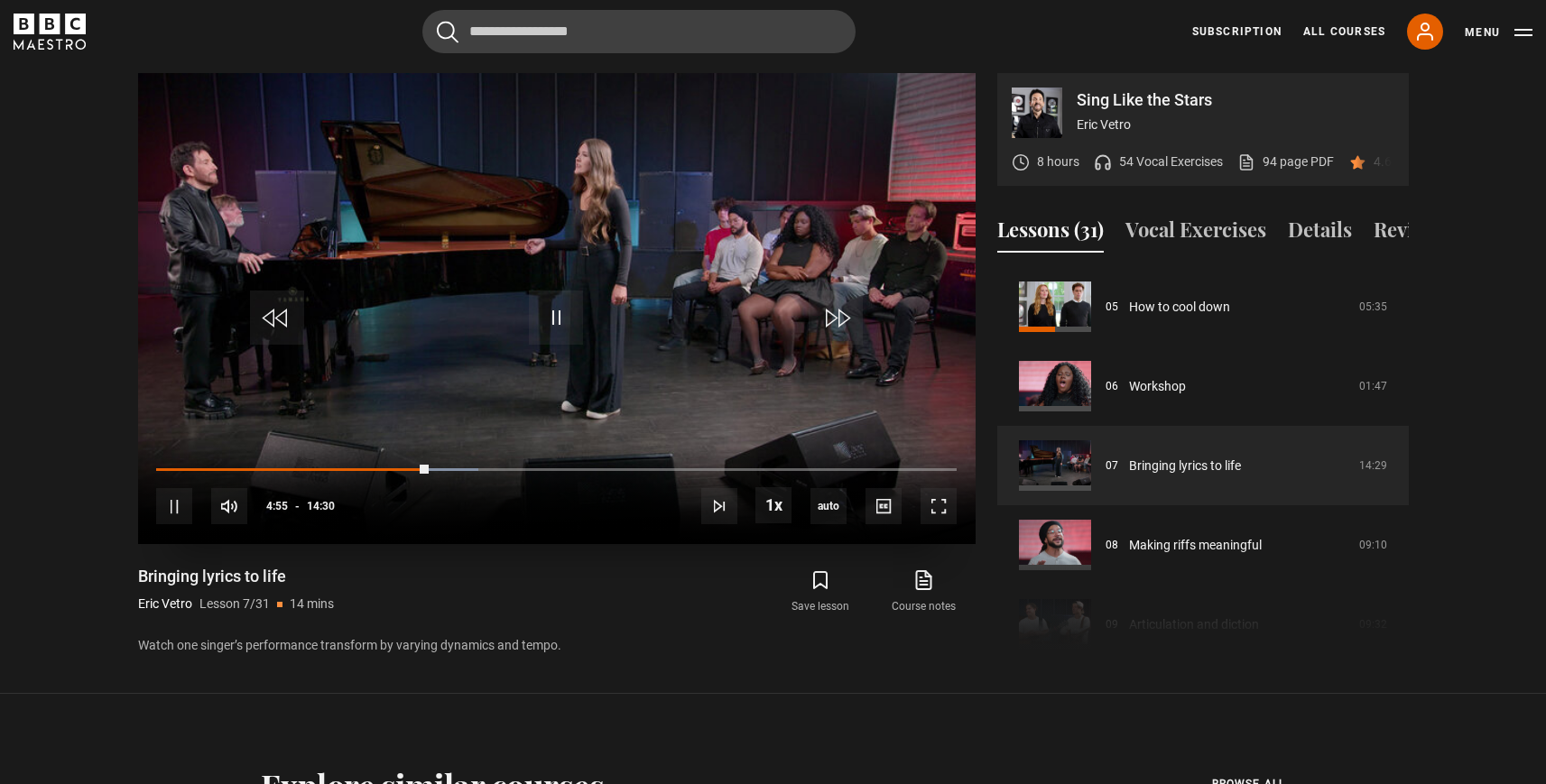 click on "10s Skip Back 10 seconds Pause 10s Skip Forward 10 seconds Loaded :  40.23% 04:56 04:55 Pause Mute 96% Current Time  4:55 - Duration  14:30
Eric Vetro
Lesson 7
Bringing lyrics to life
1x Playback Rate 2x 1.5x 1x , selected 0.5x auto Quality 360p 720p 1080p 2160p Auto , selected Captions captions off , selected English  Captions" at bounding box center (557, 494) 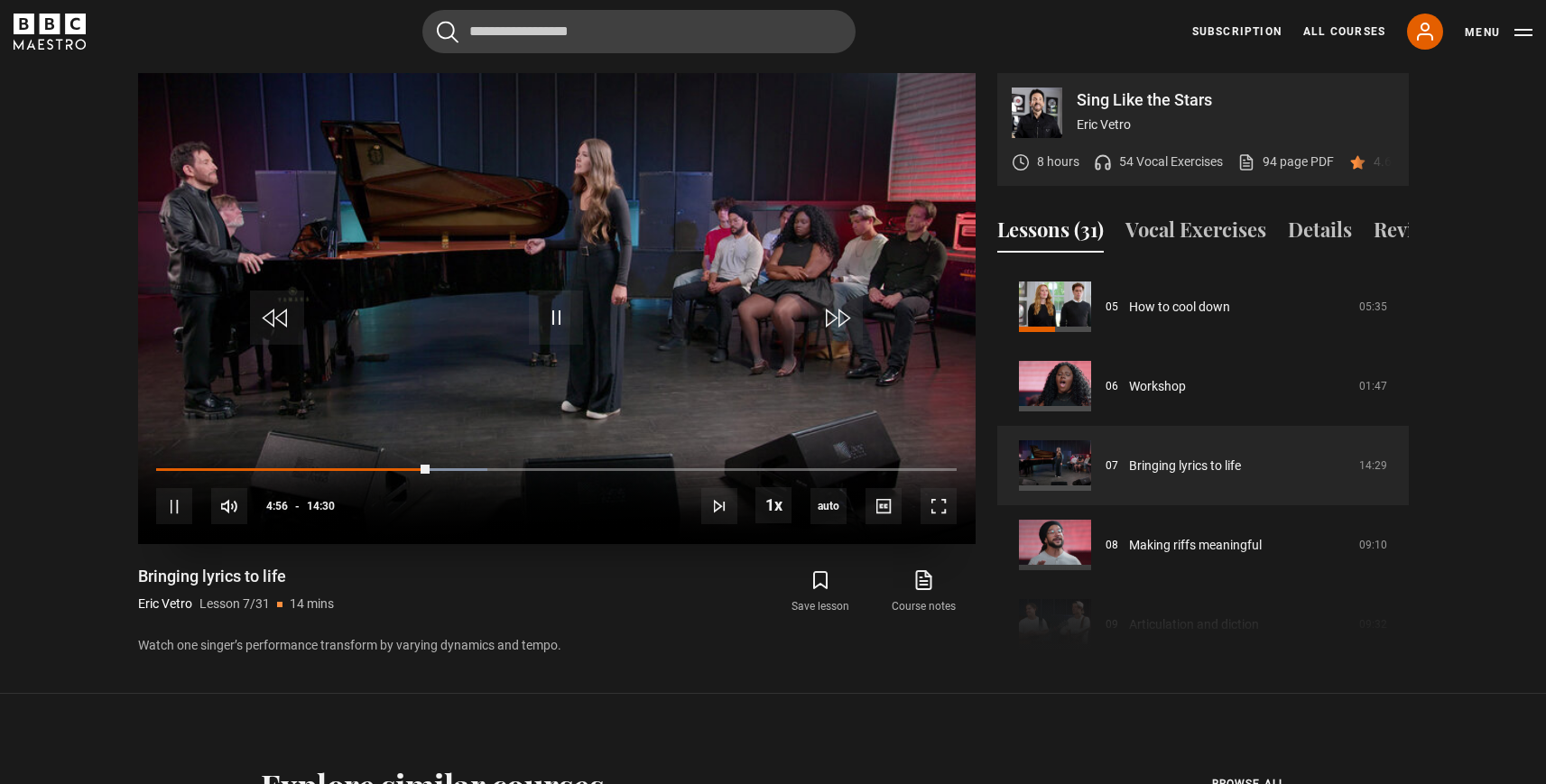 click on "10s Skip Back 10 seconds Pause 10s Skip Forward 10 seconds Loaded :  41.38% 05:13 04:56 Pause Mute 96% Current Time  4:56 - Duration  14:30
Eric Vetro
Lesson 7
Bringing lyrics to life
1x Playback Rate 2x 1.5x 1x , selected 0.5x auto Quality 360p 720p 1080p 2160p Auto , selected Captions captions off , selected English  Captions" at bounding box center (557, 494) 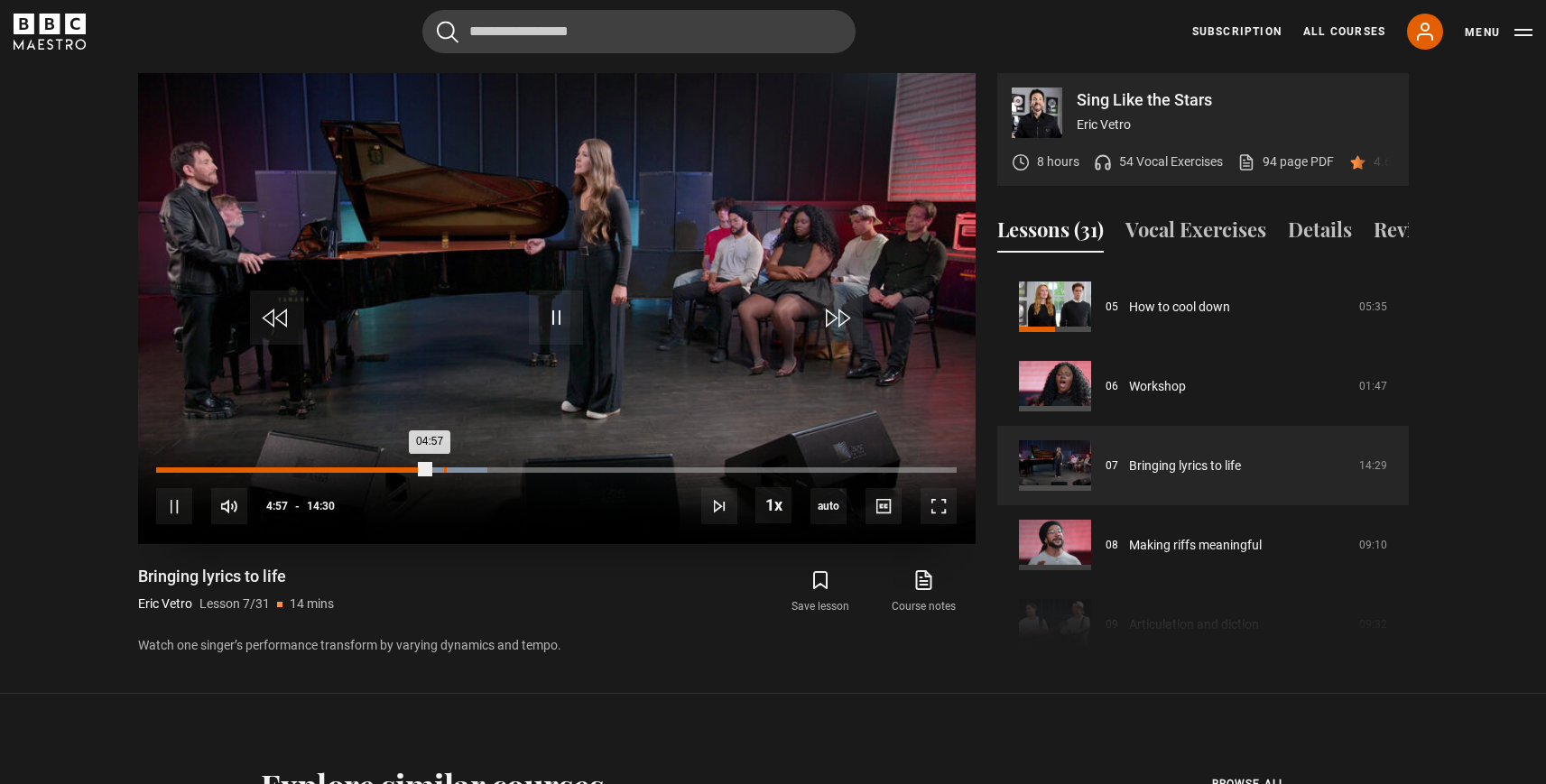 click on "Loaded :  41.38% 05:13 04:57" at bounding box center (556, 470) 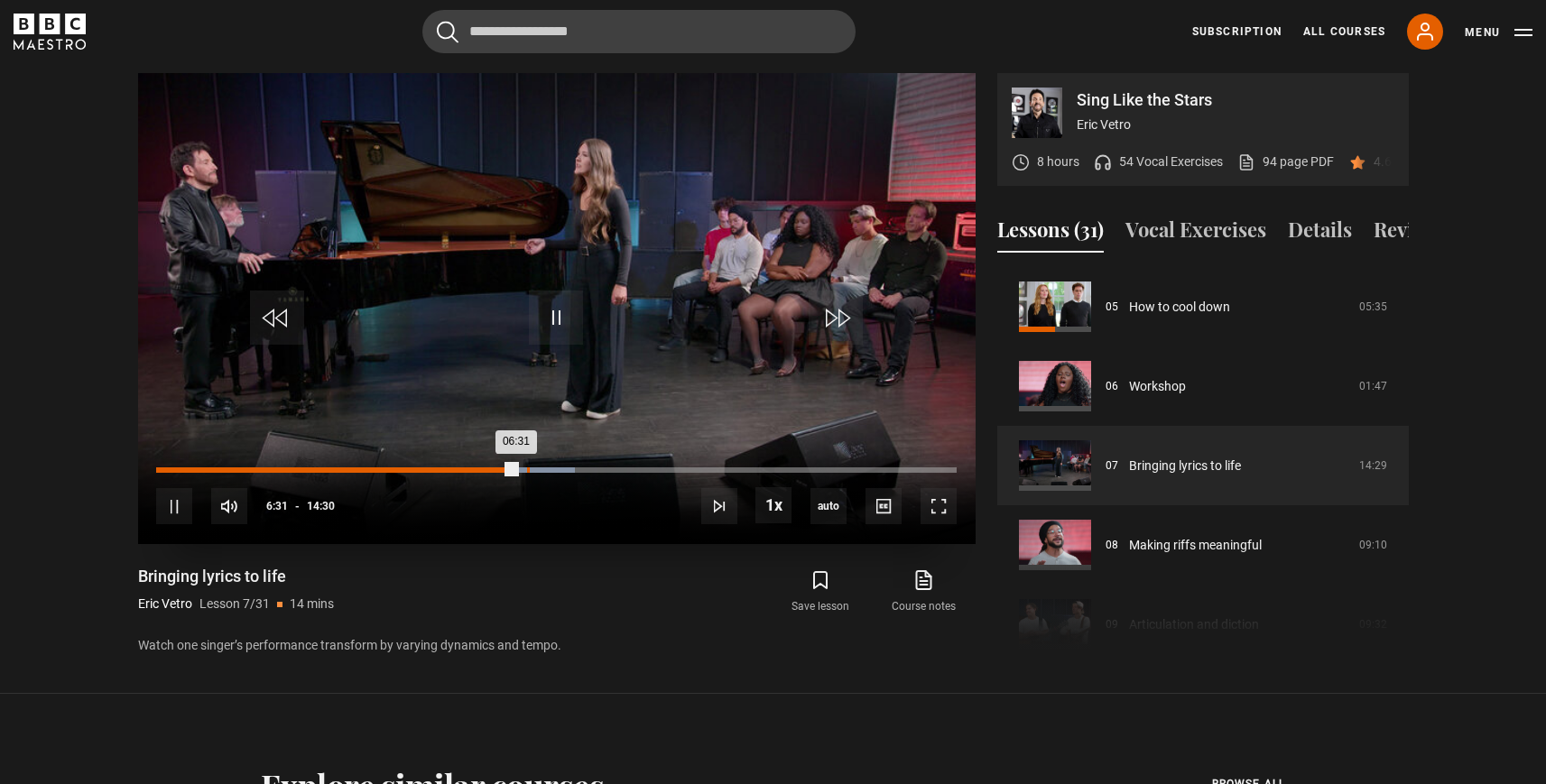 click on "Loaded :  52.30% 06:43 06:31" at bounding box center (556, 470) 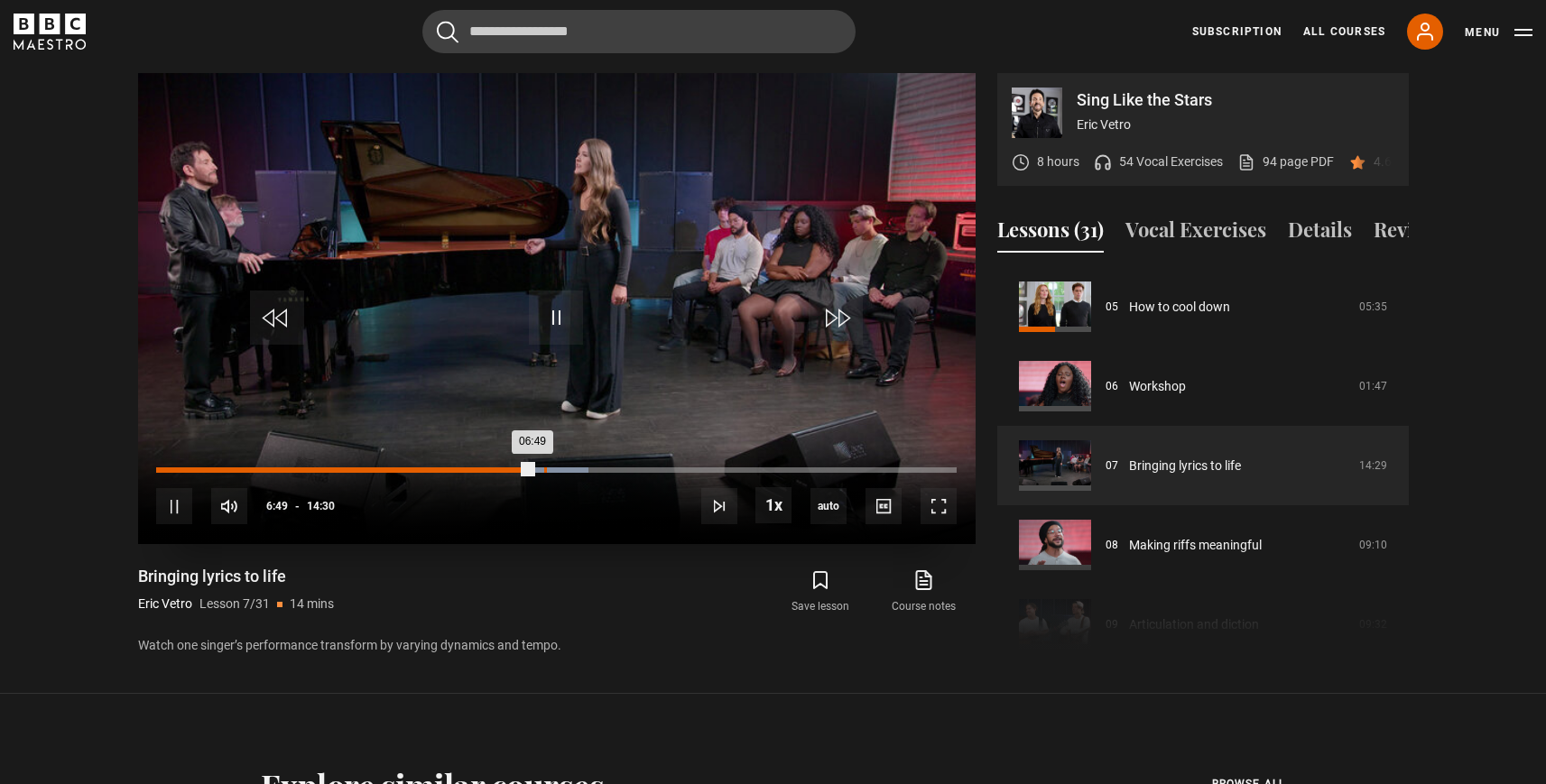 click on "Loaded :  54.02% 07:02 06:49" at bounding box center [556, 470] 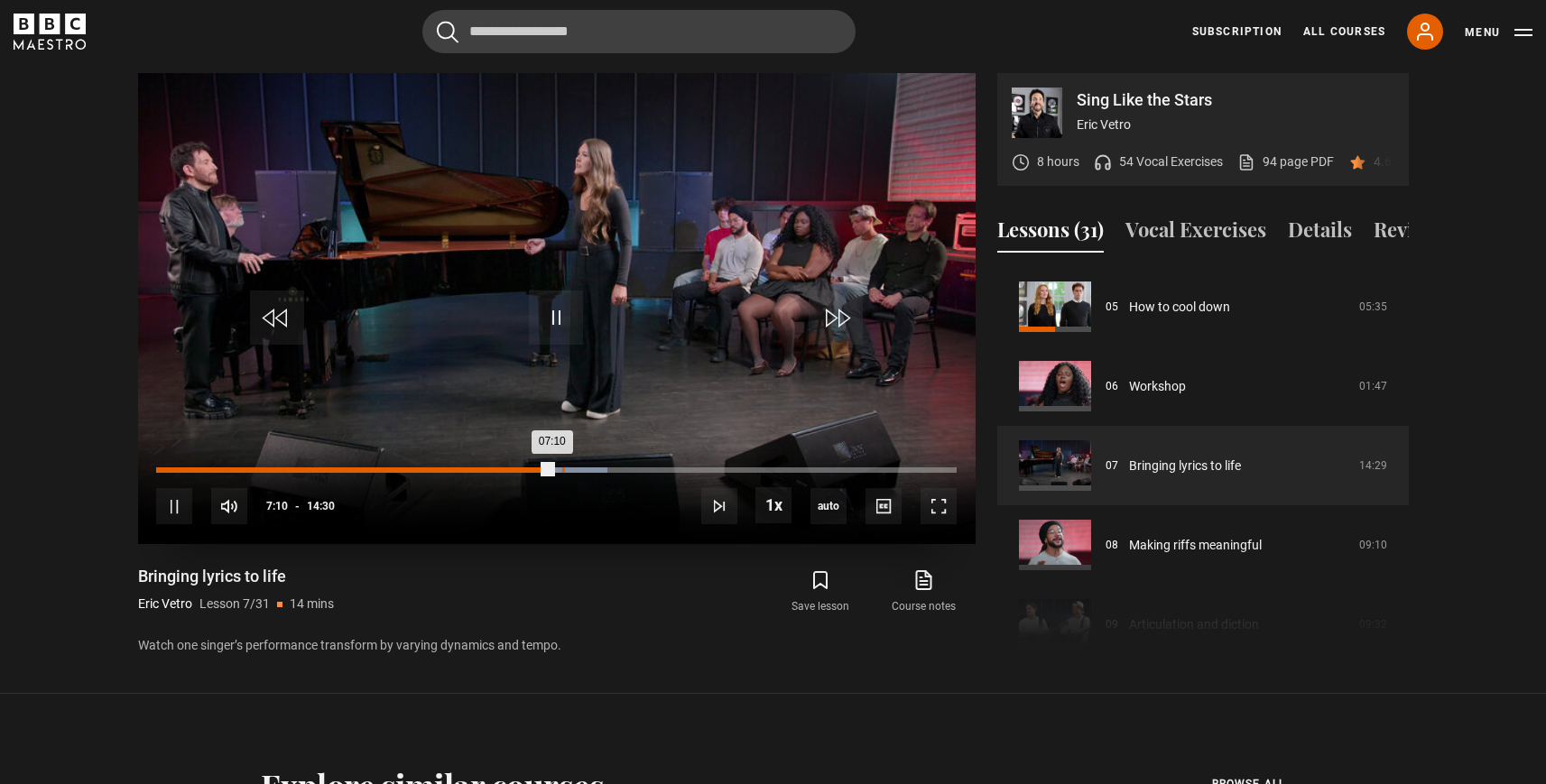 click on "Loaded :  56.32% 07:21 07:10" at bounding box center (556, 470) 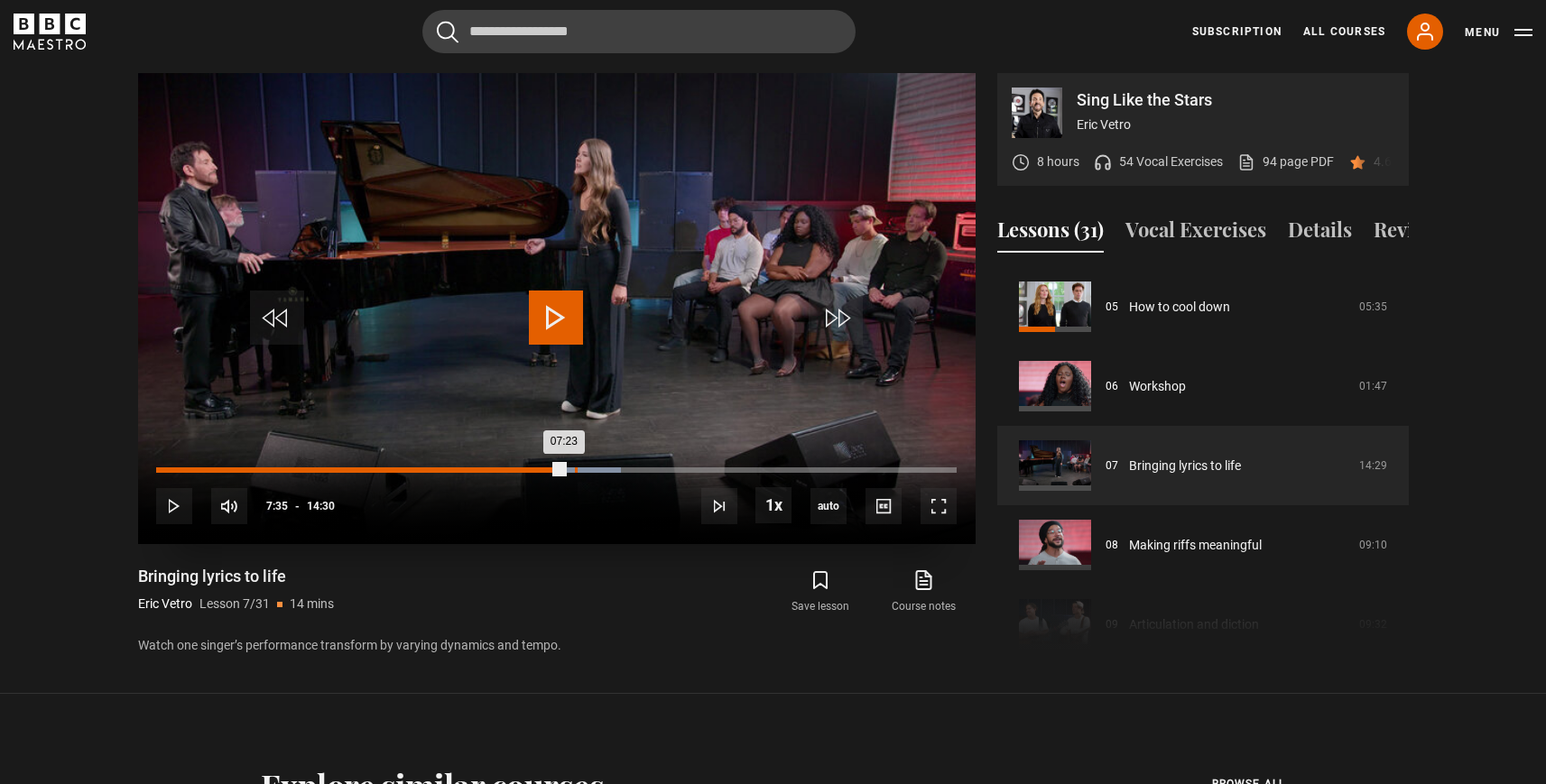 click on "07:35" at bounding box center [576, 470] 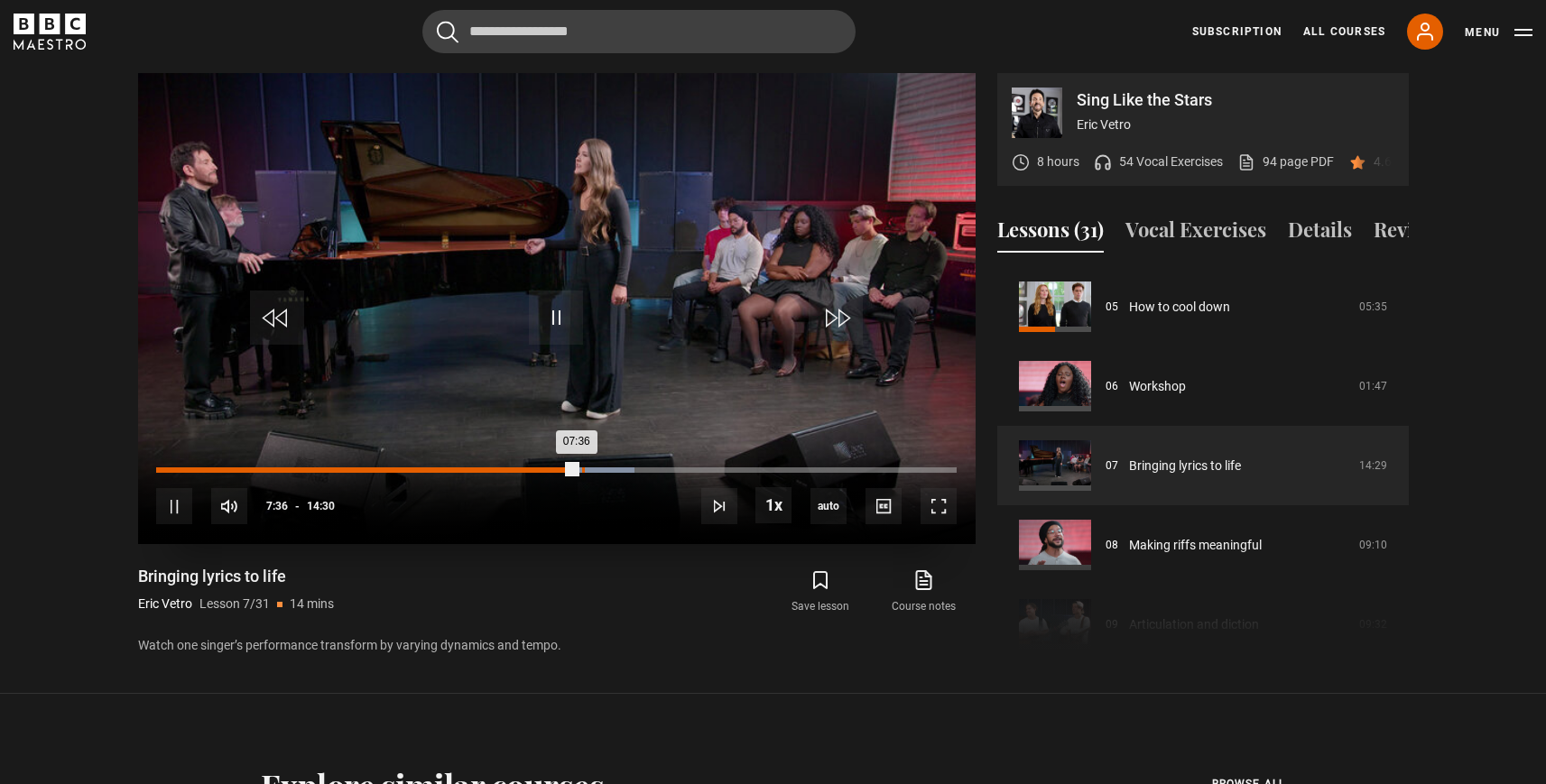 click on "Loaded :  59.77% 07:43 07:36" at bounding box center [556, 470] 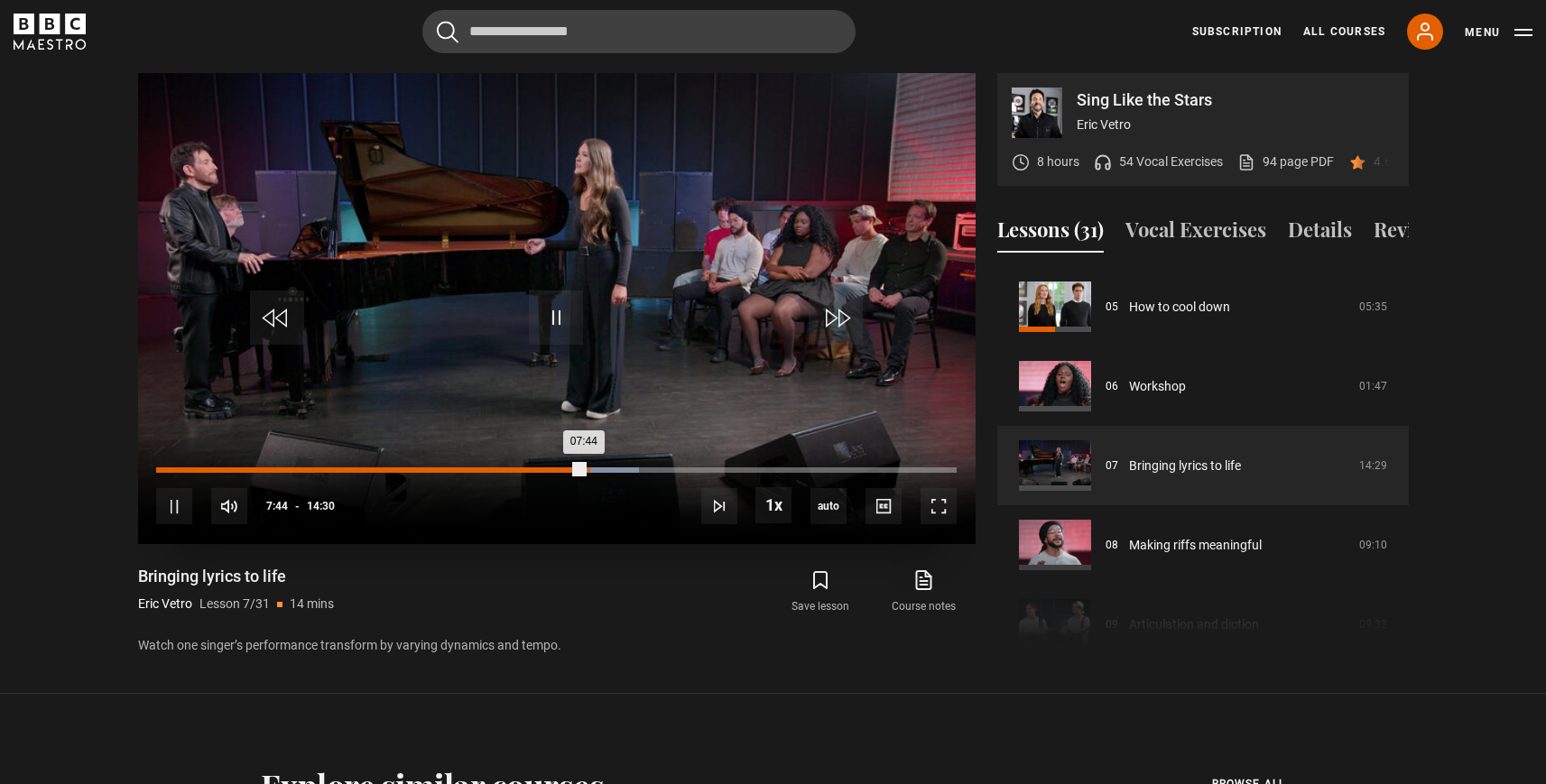 click on "Loaded :  60.34% 07:49 07:44" at bounding box center (556, 470) 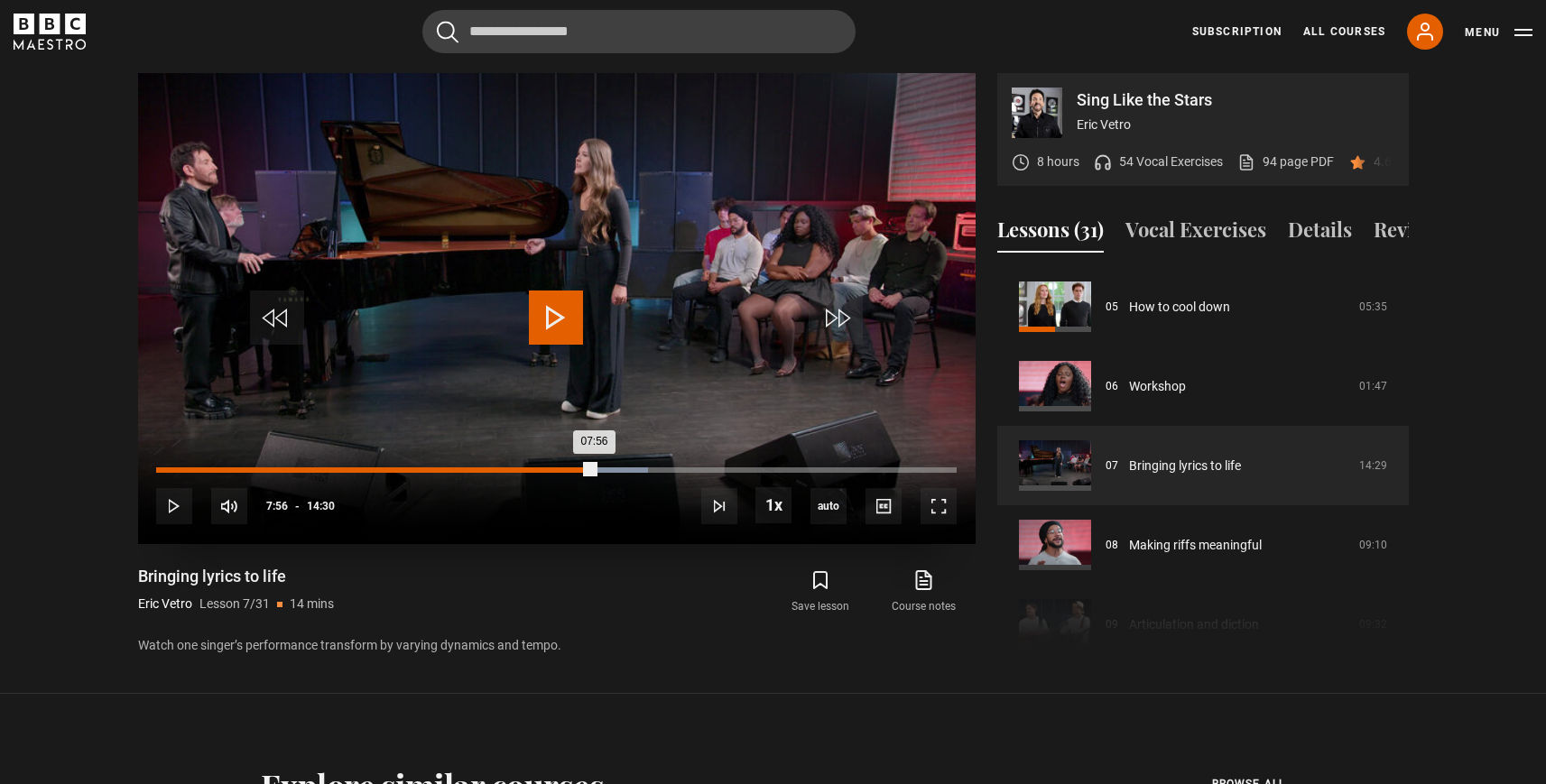 click on "Loaded :  61.49% 07:56 07:56" at bounding box center (556, 470) 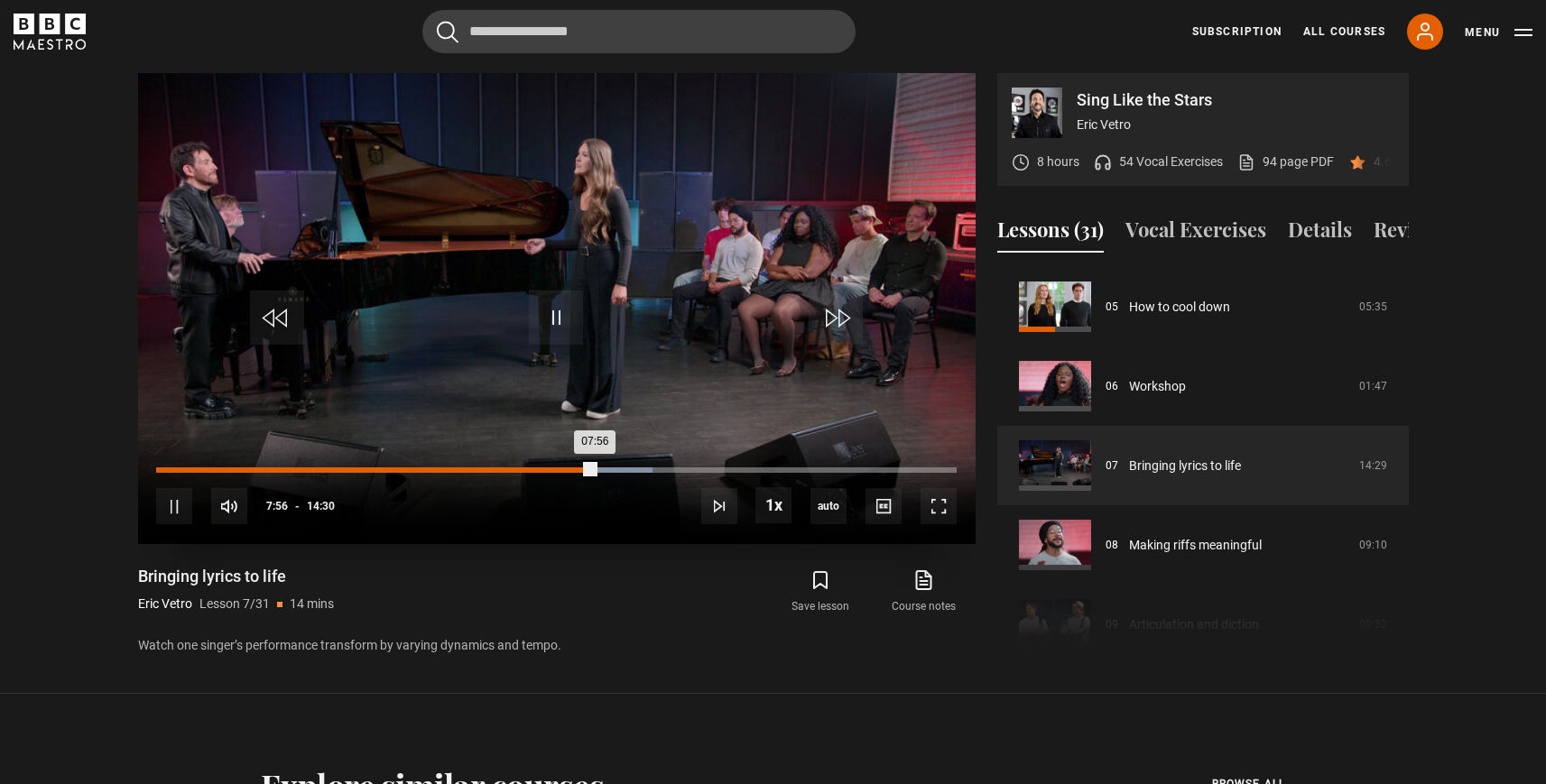 click on "07:56" at bounding box center (375, 470) 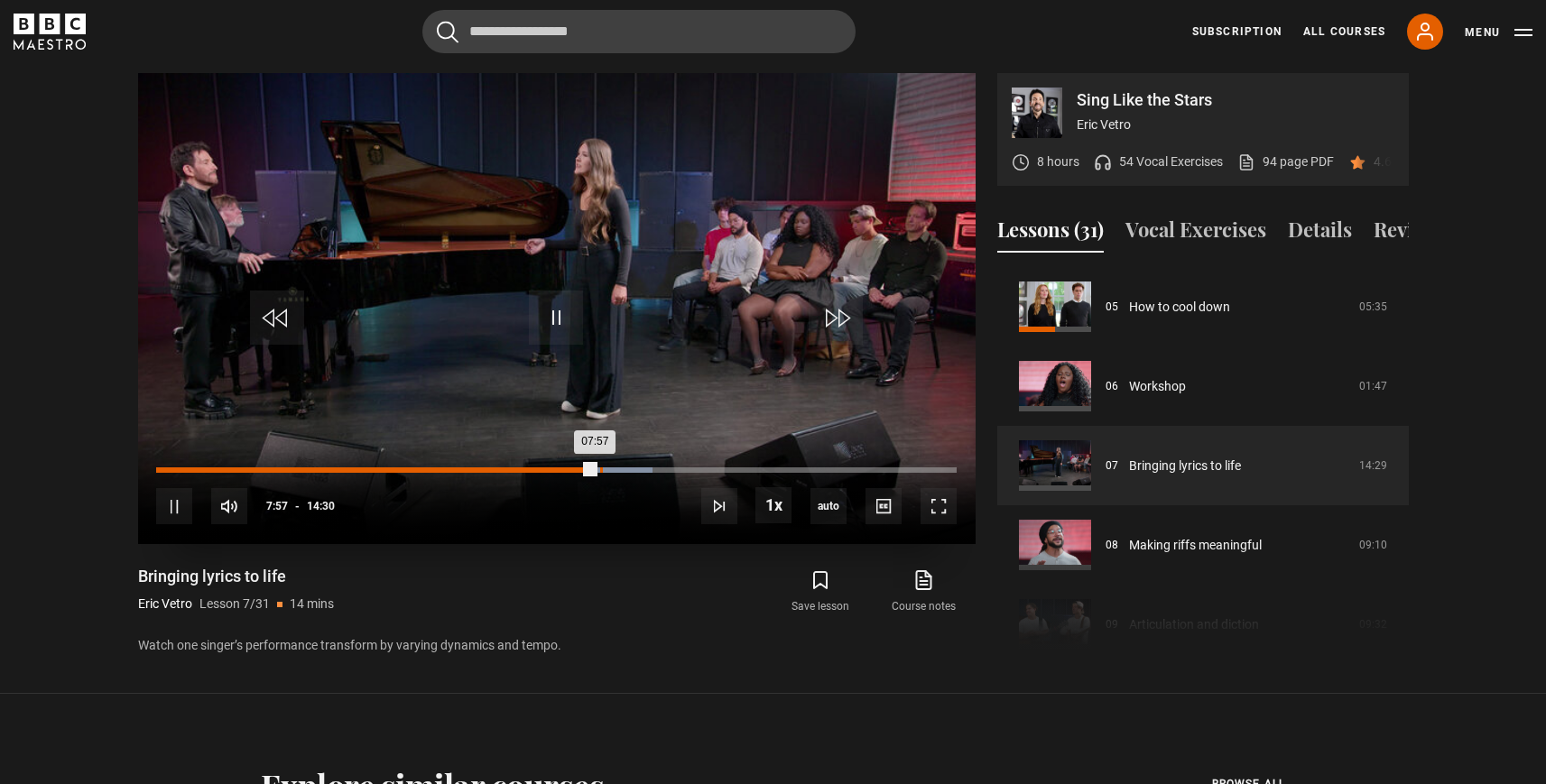 click on "Loaded :  62.07% 08:03 07:57" at bounding box center (556, 470) 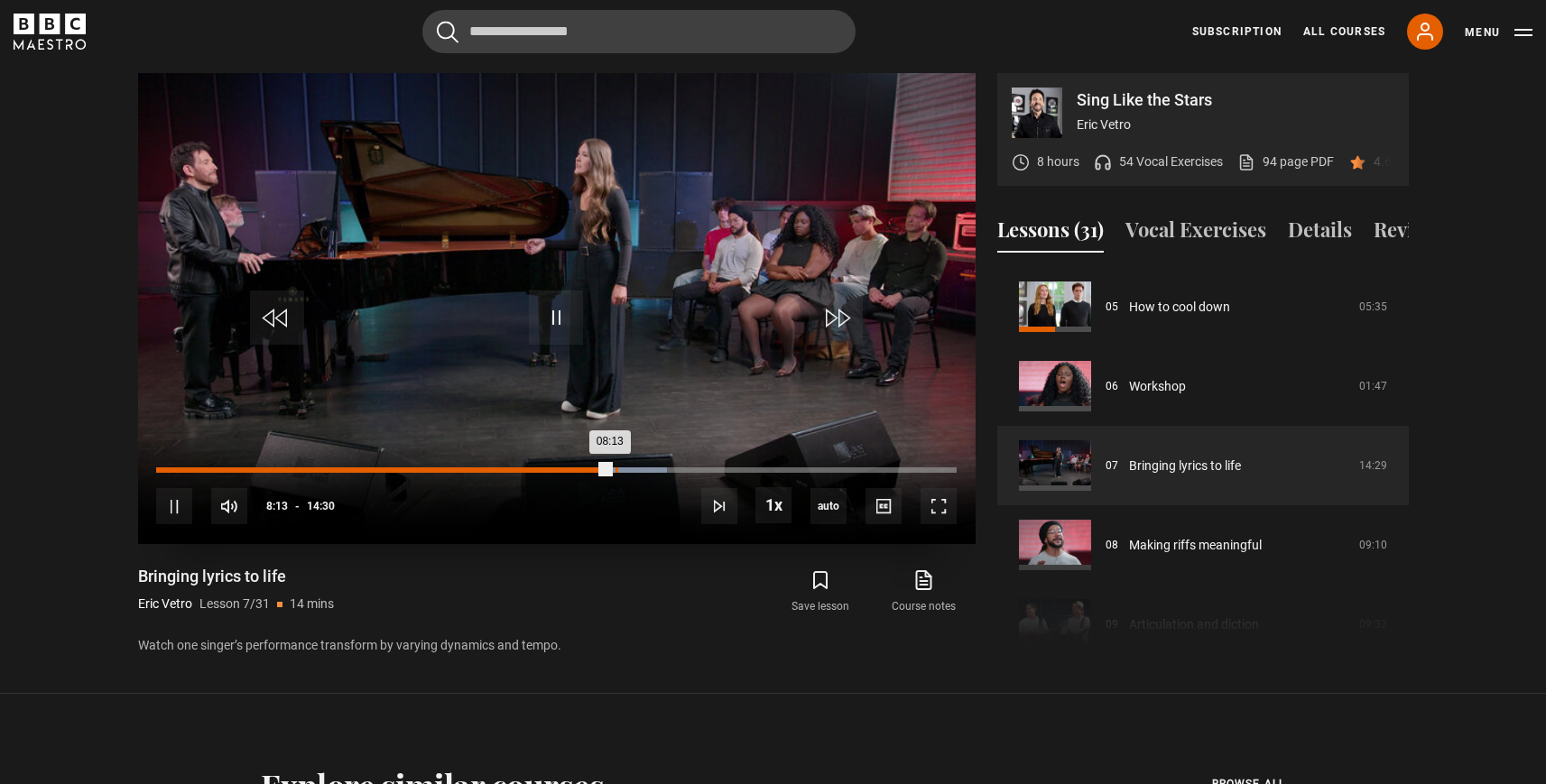 click on "Loaded :  63.79% 08:19 08:13" at bounding box center (556, 470) 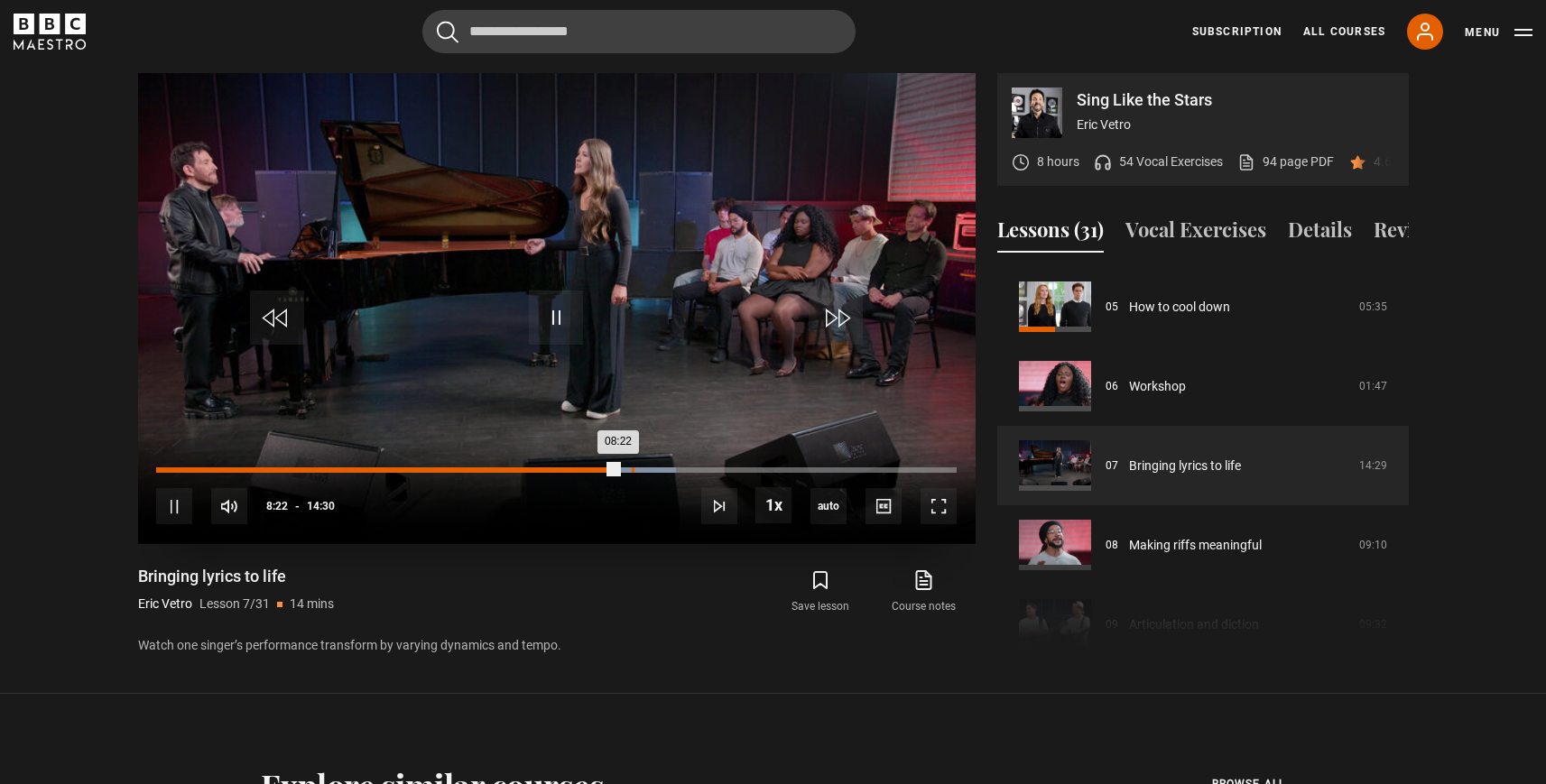 click on "Loaded :  64.94% 08:37 08:22" at bounding box center [556, 470] 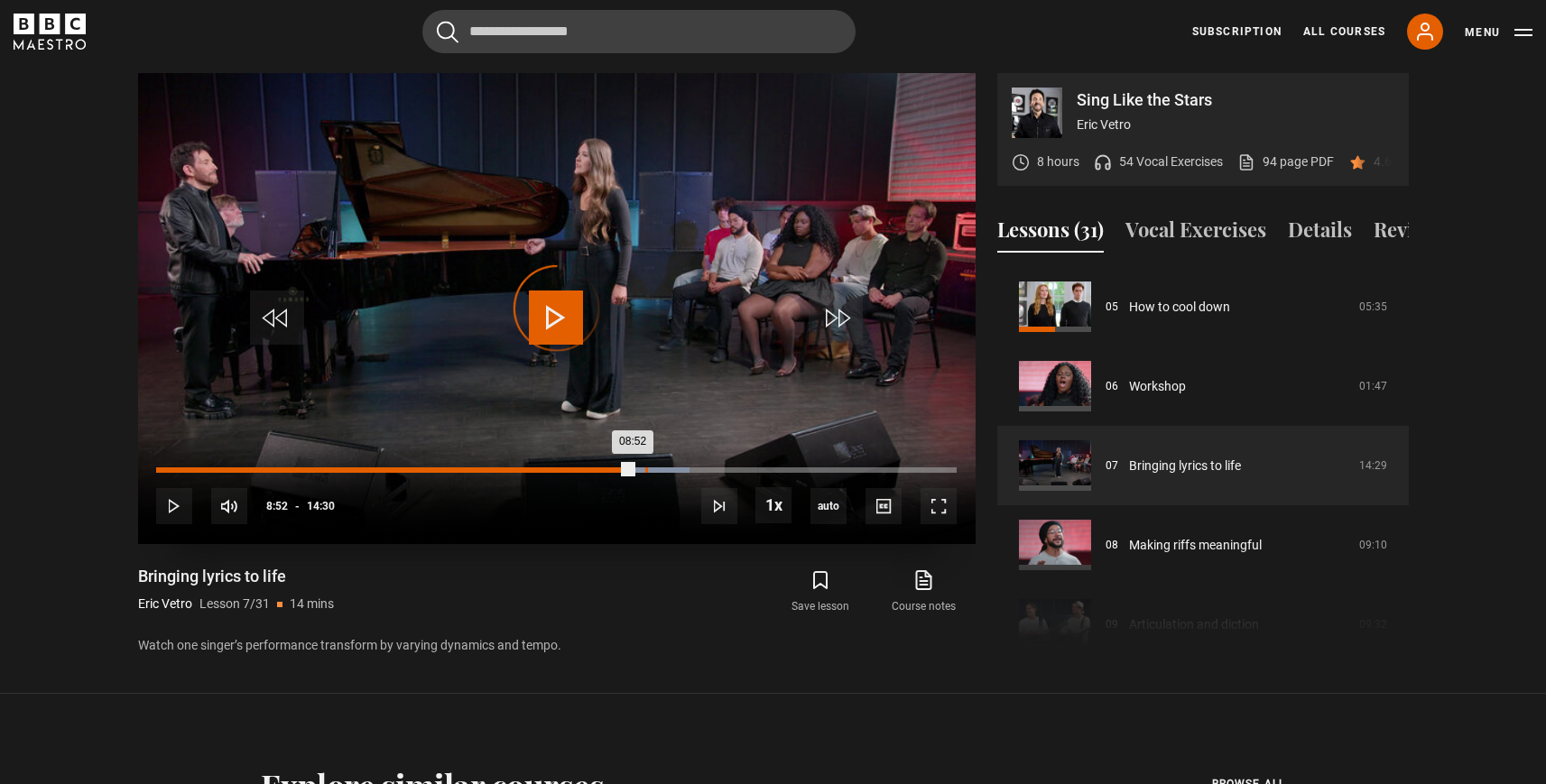 click on "Loaded :  66.67% 08:52 08:52" at bounding box center [556, 470] 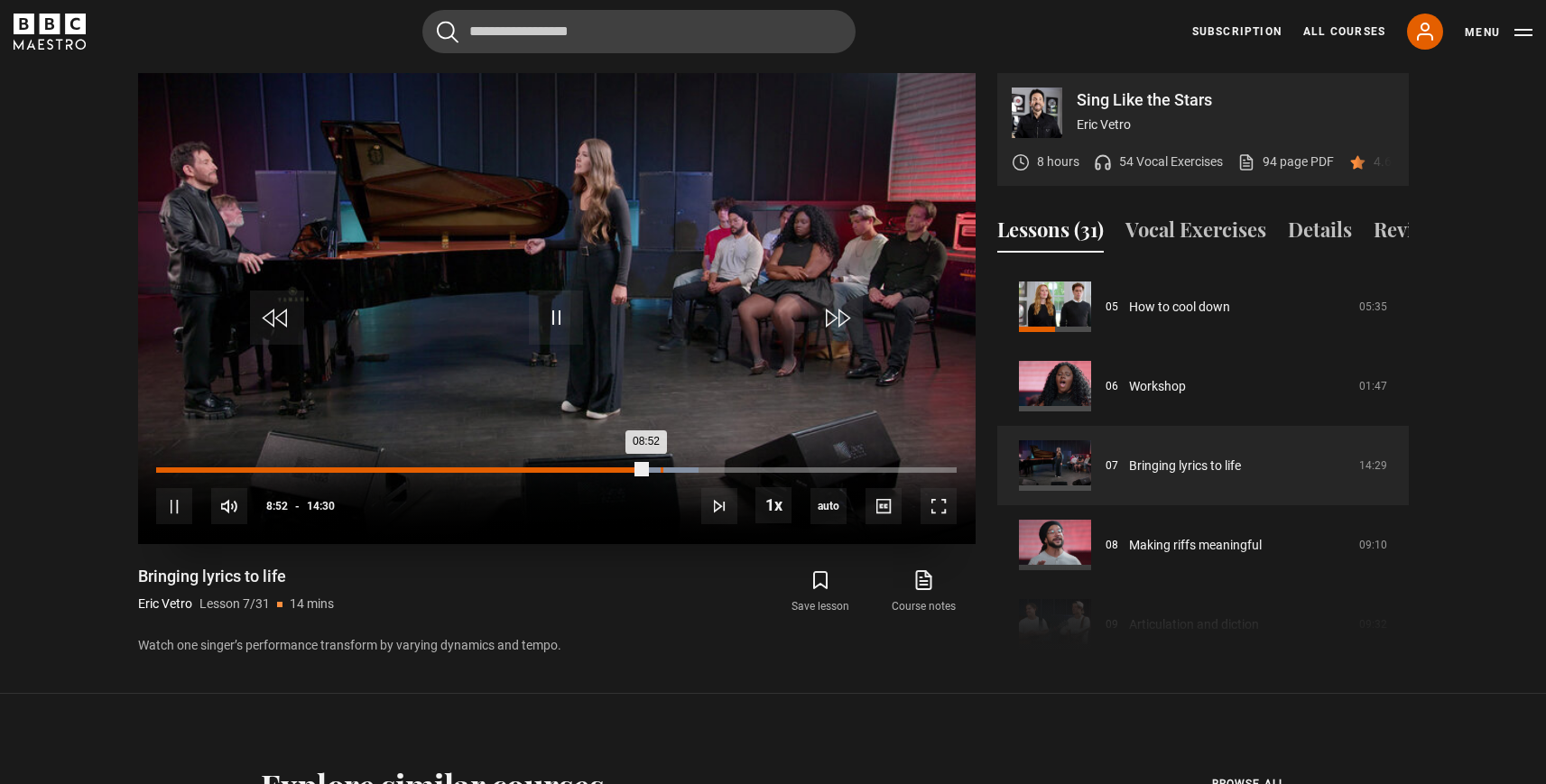 click on "Loaded :  67.82% 09:08 08:52" at bounding box center (556, 470) 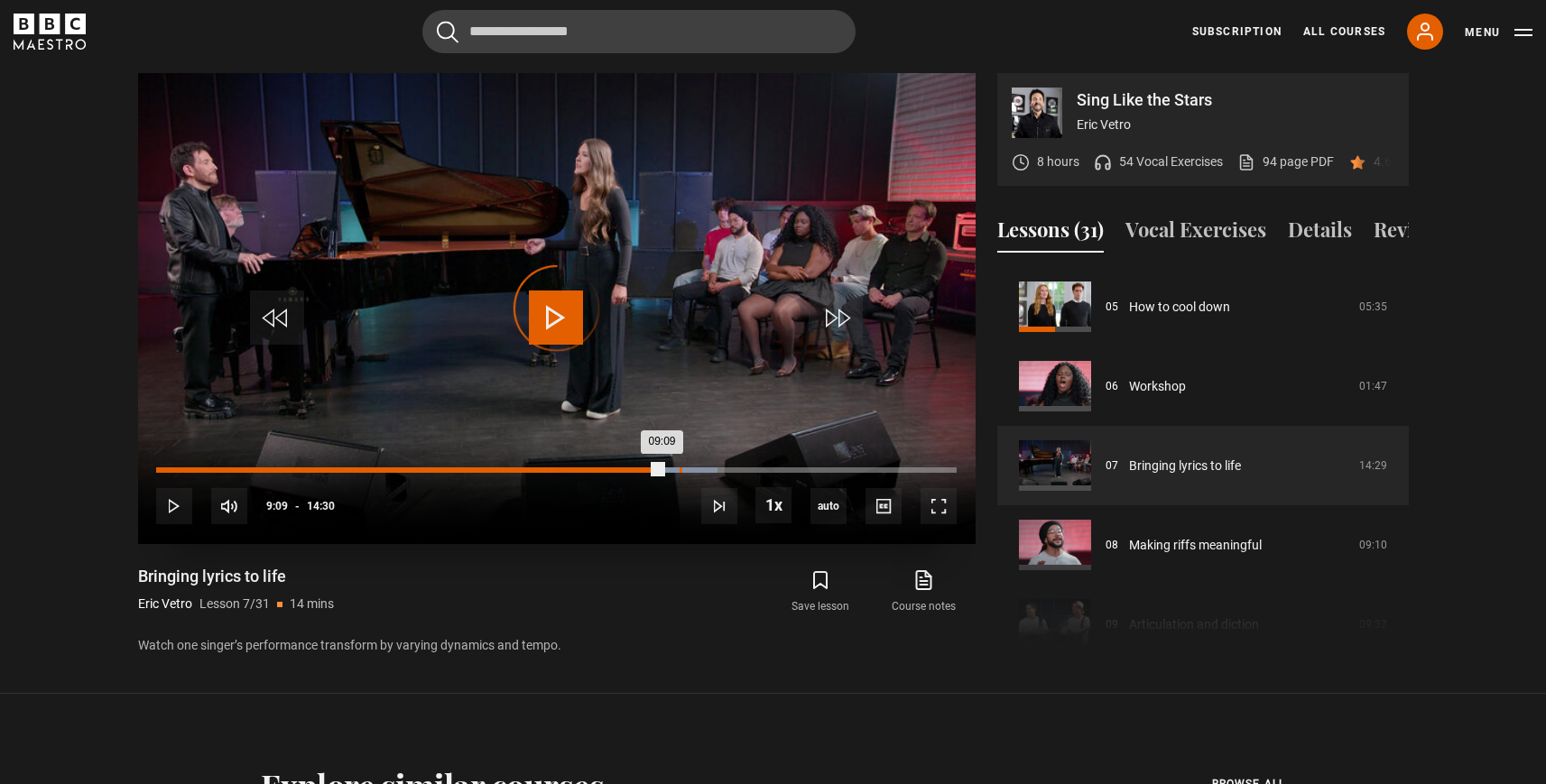 click on "Loaded :  70.11% 09:29 09:09" at bounding box center (556, 470) 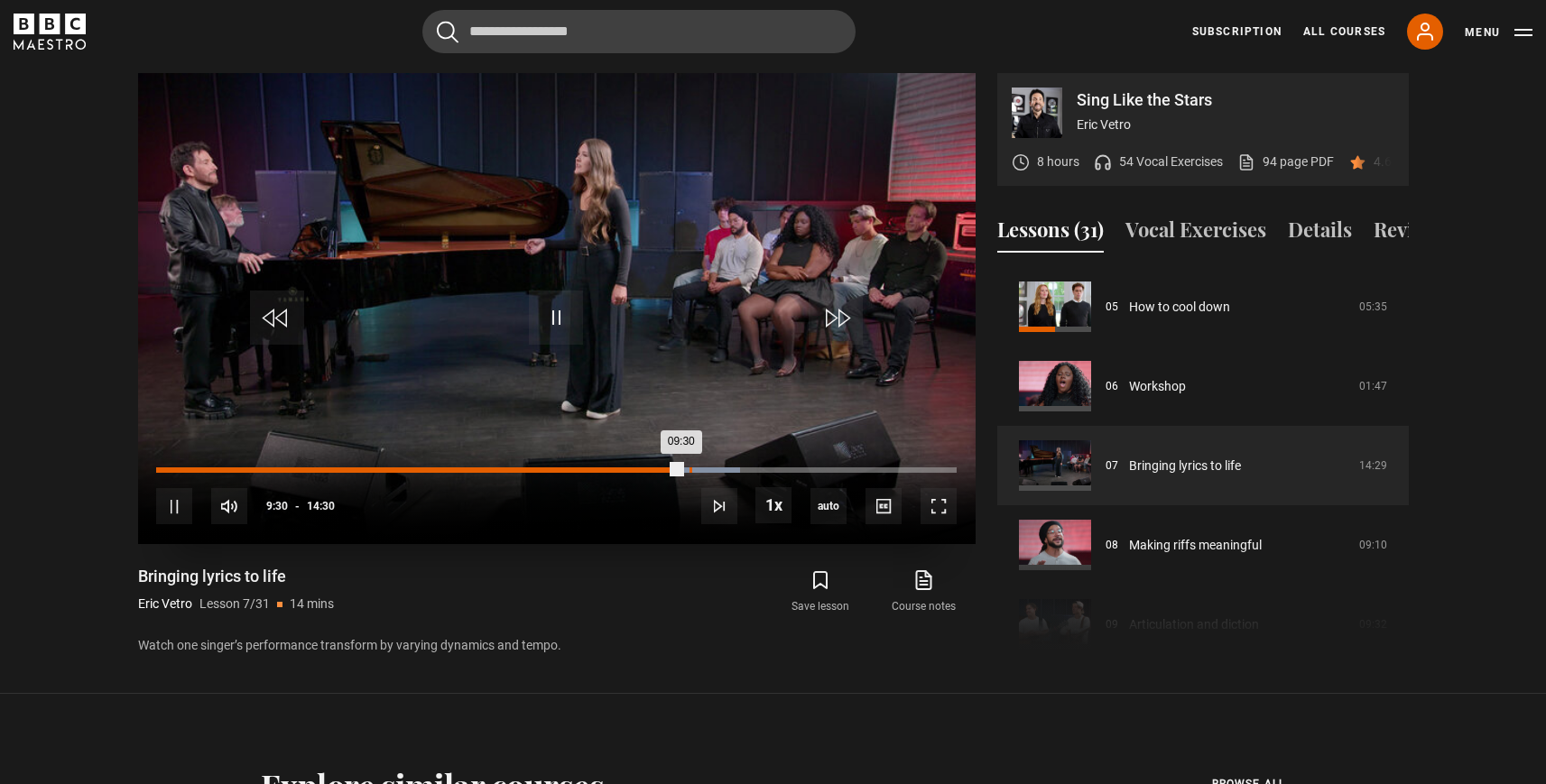 click on "09:40" at bounding box center (690, 470) 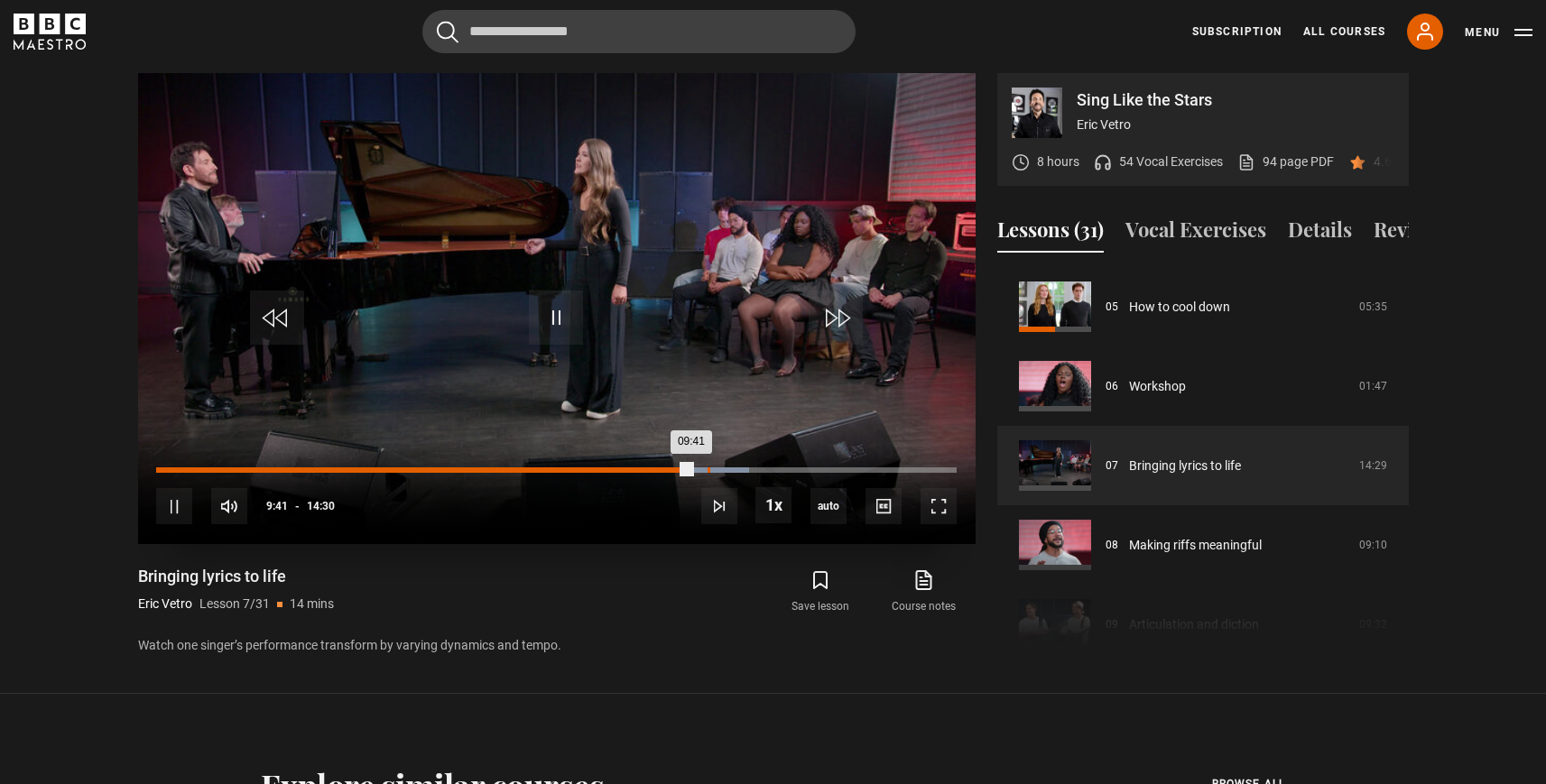 click on "Loaded :  74.14% 09:59 09:41" at bounding box center (556, 470) 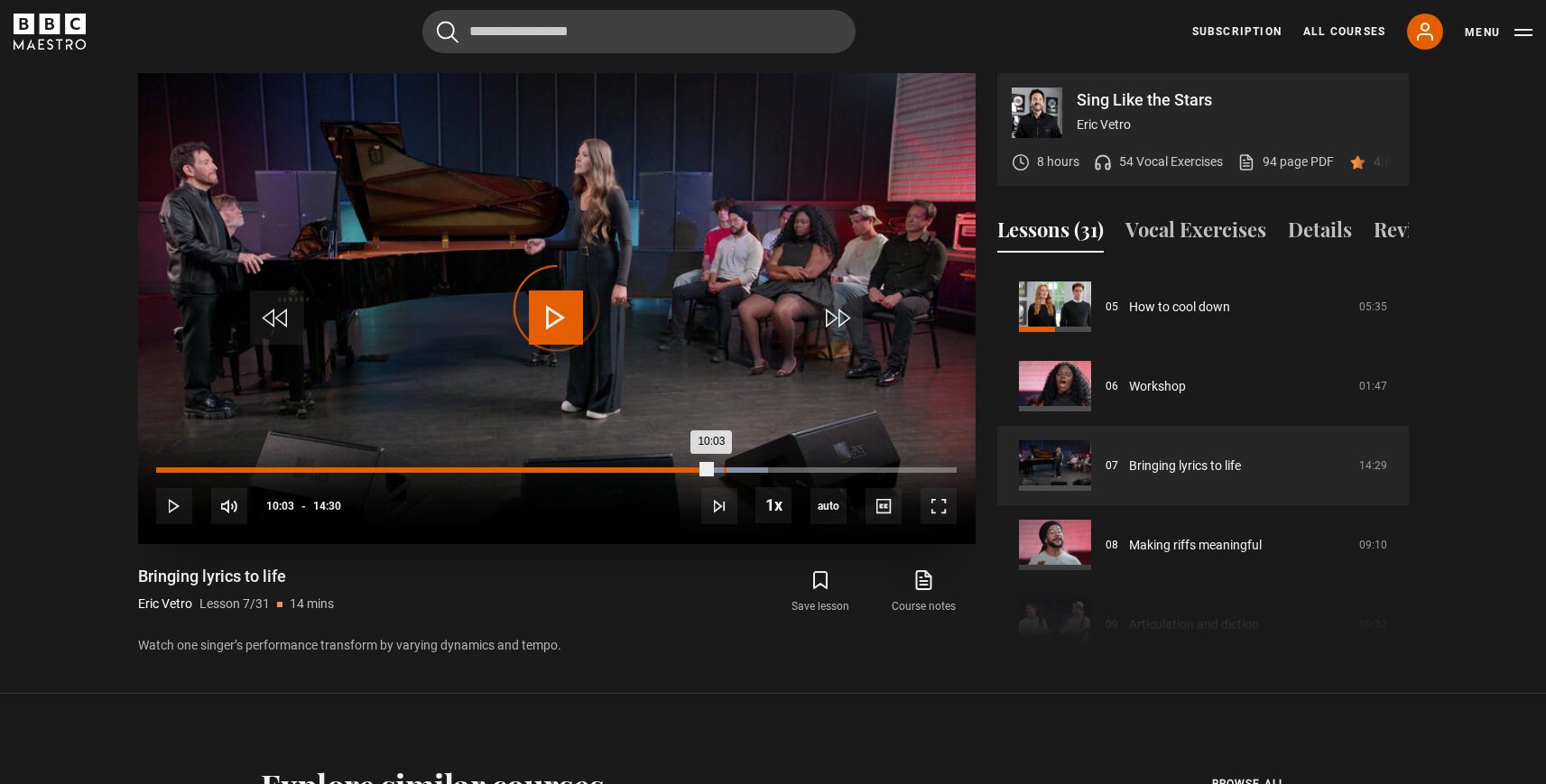 click on "Loaded :  76.44% 10:17 10:03" at bounding box center [556, 470] 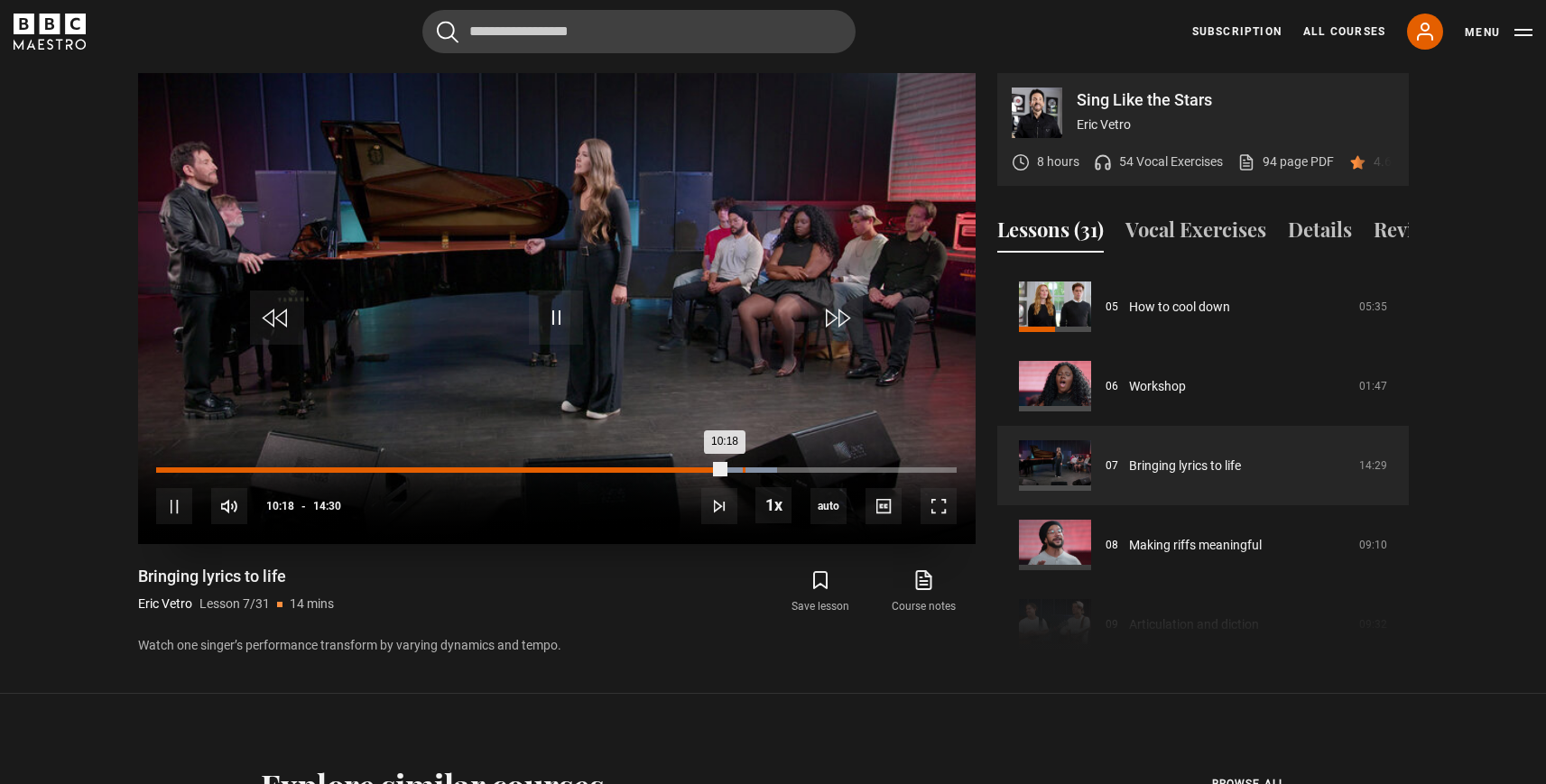 click on "Loaded :  77.59% 10:38 10:18" at bounding box center (556, 470) 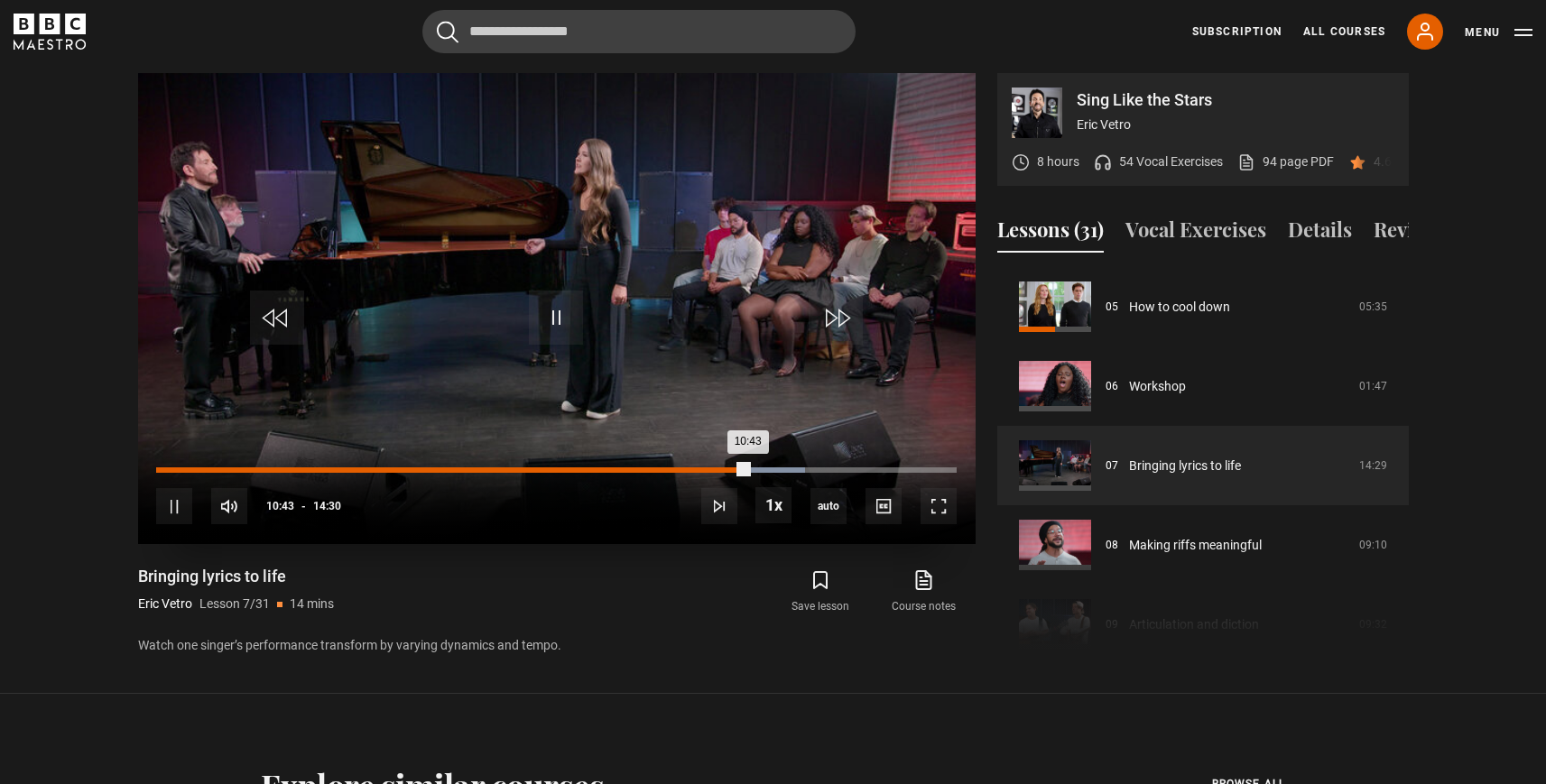 click on "10:43" at bounding box center [451, 470] 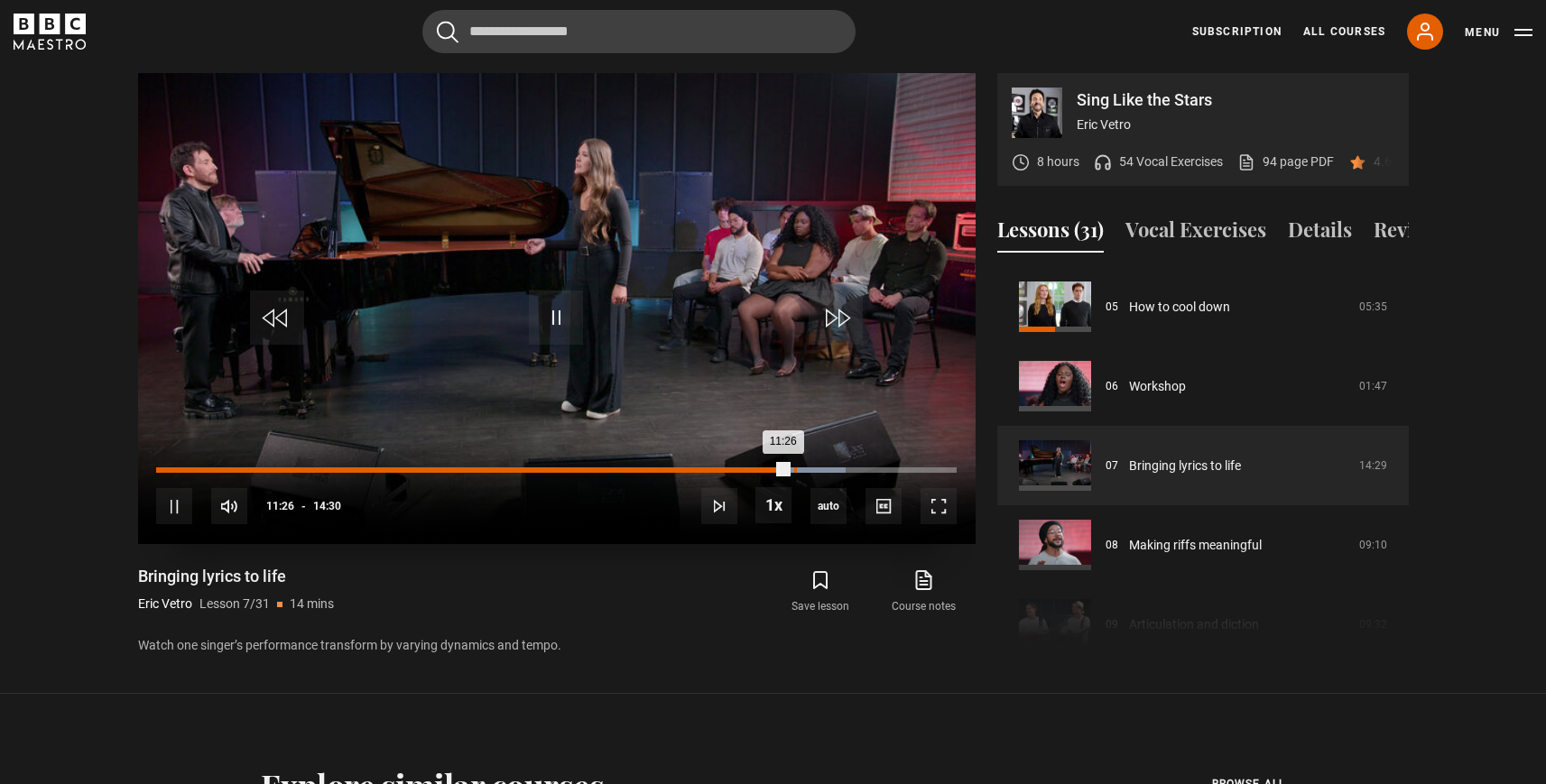 click on "Loaded :  86.21% 11:34 11:26" at bounding box center (556, 470) 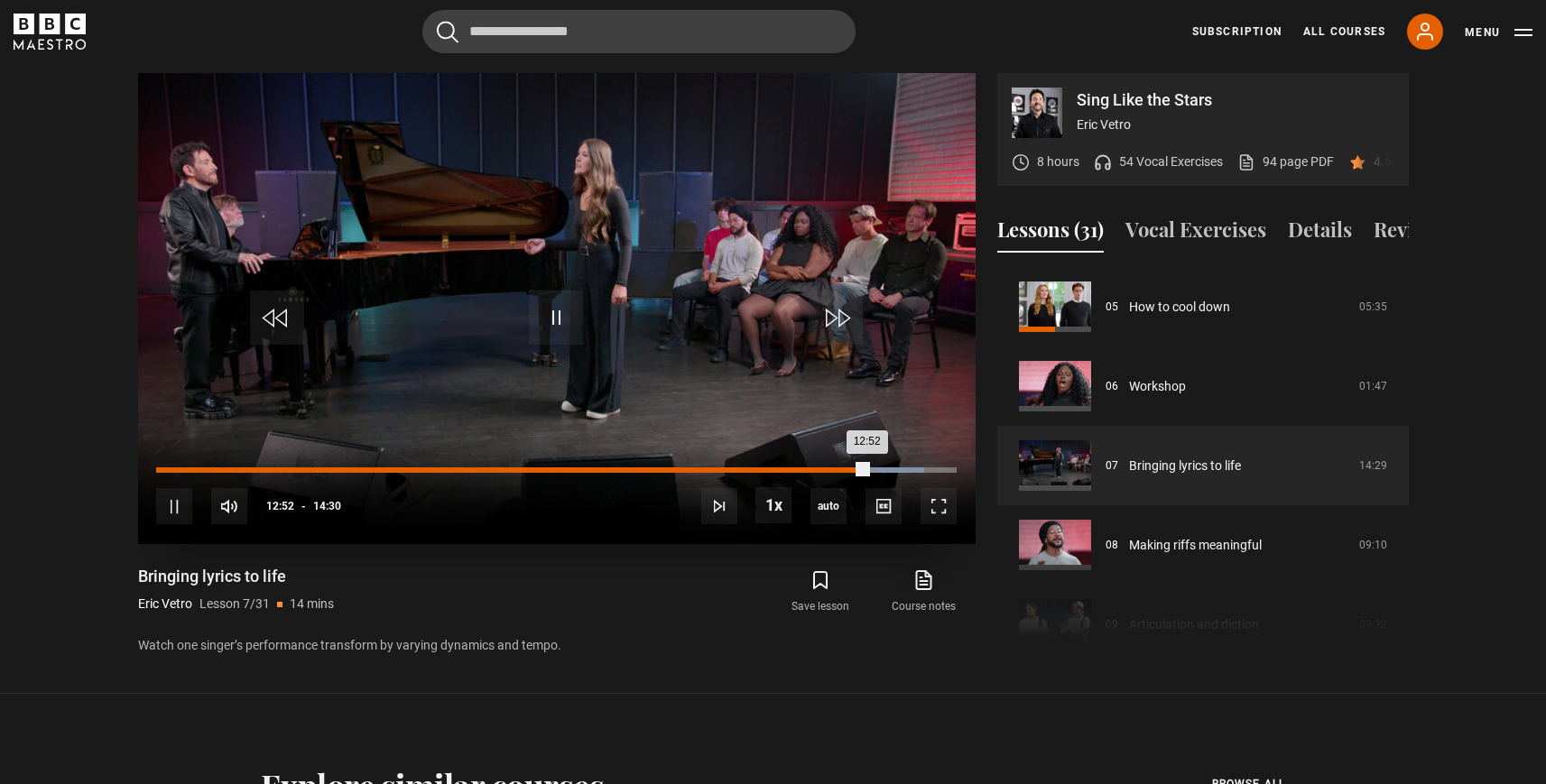 click on "12:52" at bounding box center (511, 470) 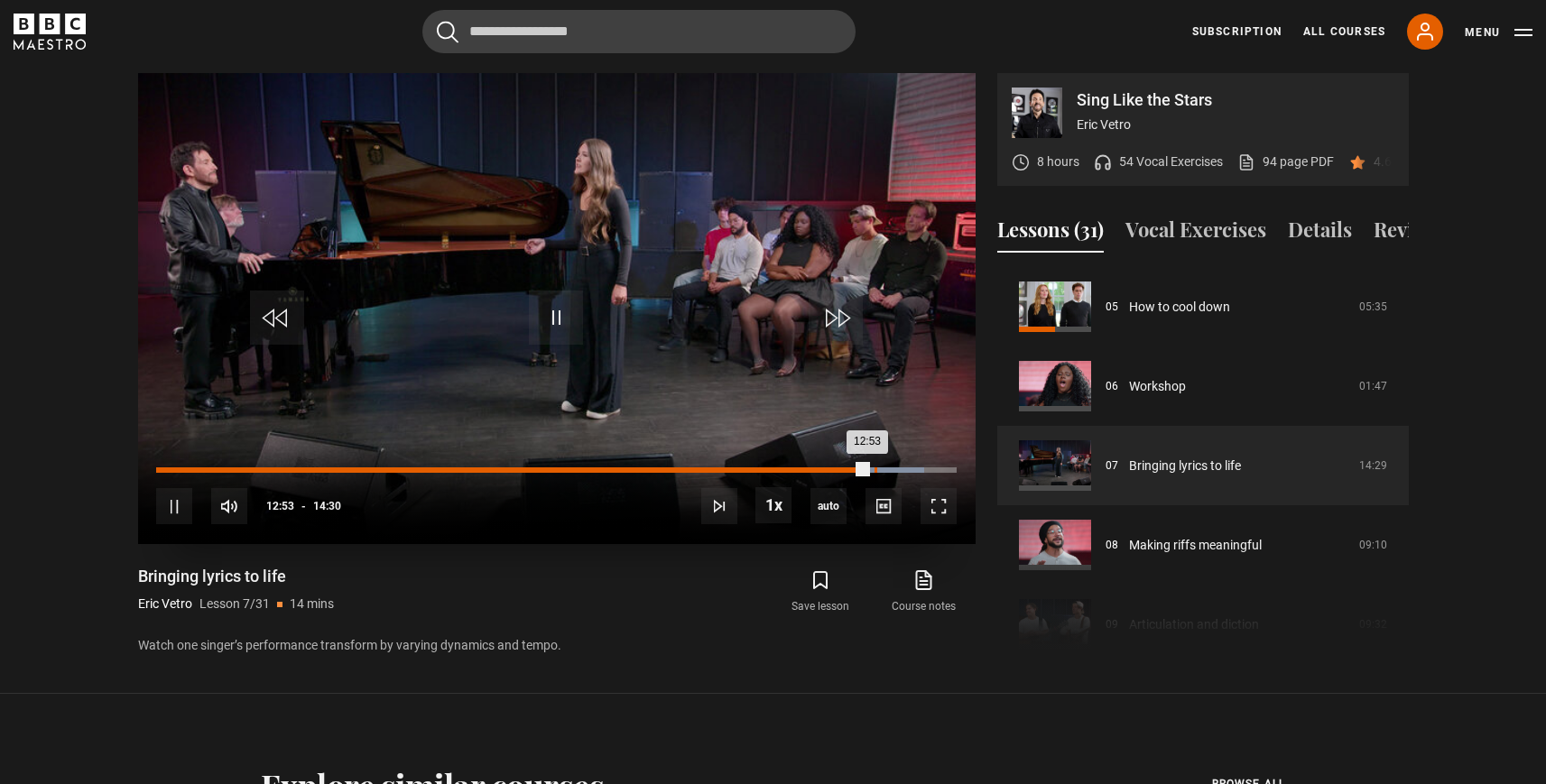 click on "Loaded :  95.98% 13:01 12:53" at bounding box center [556, 470] 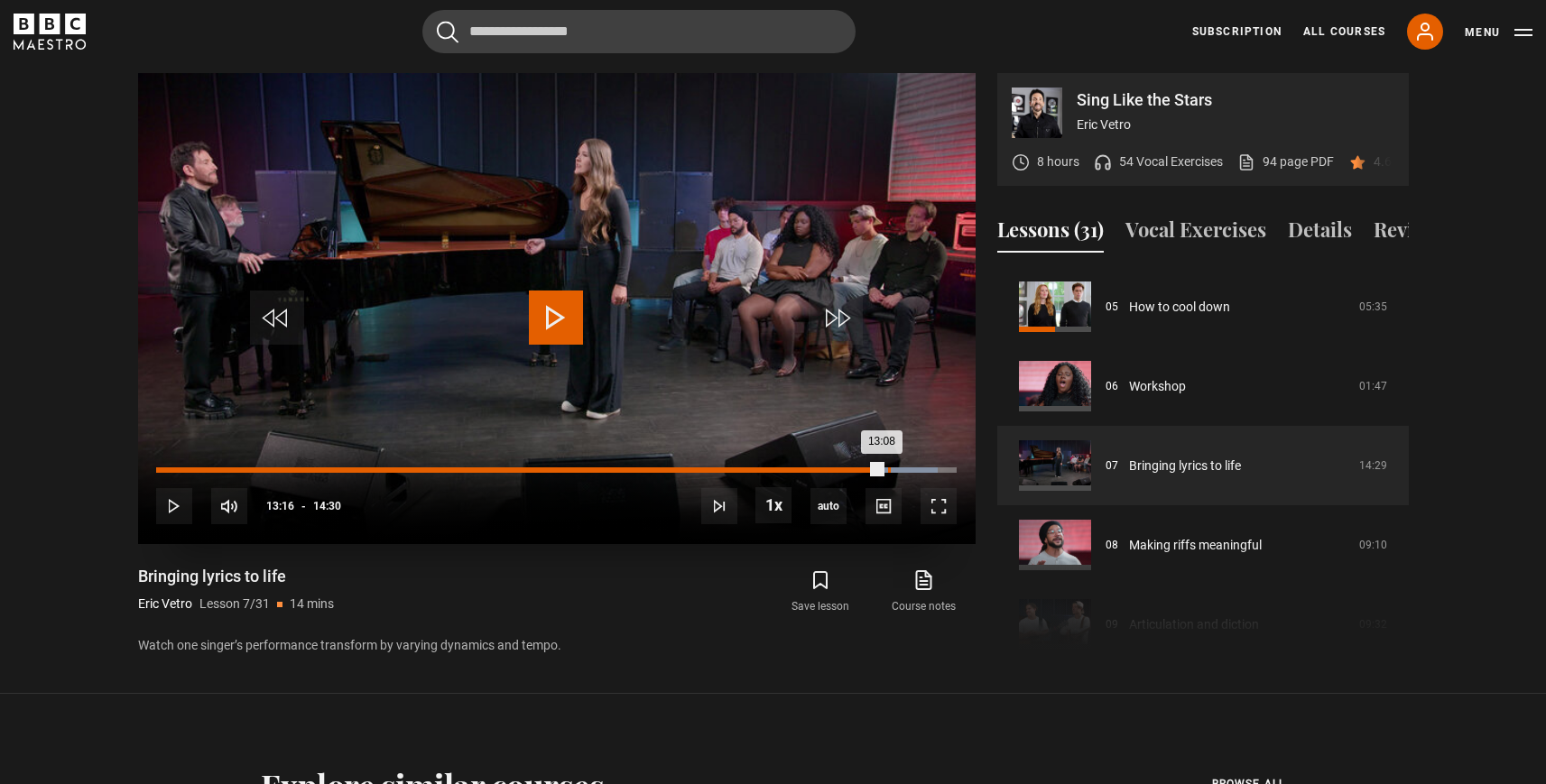 click on "13:16" at bounding box center [889, 470] 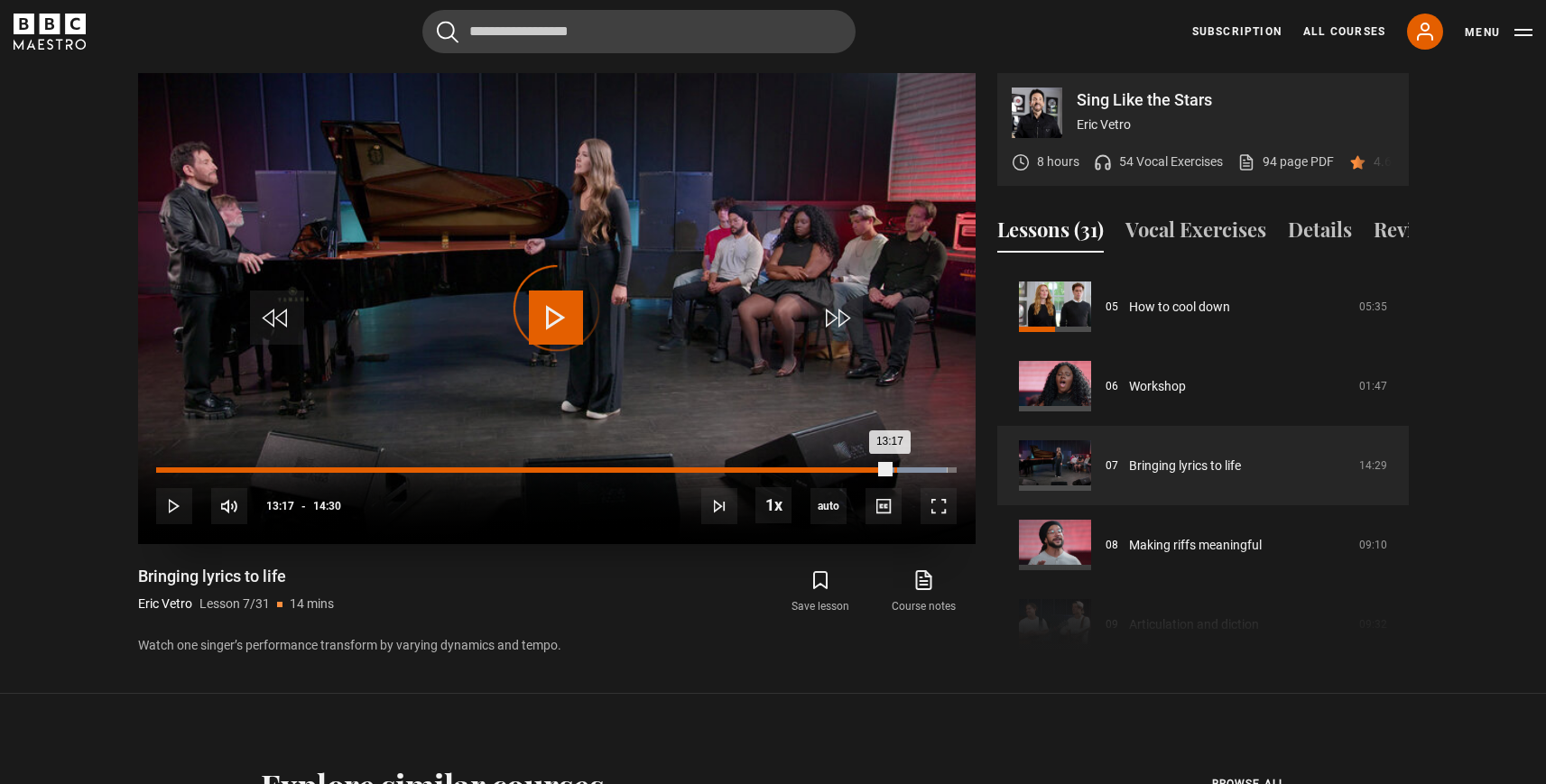 click on "Loaded :  98.85% 13:23 13:17" at bounding box center (556, 470) 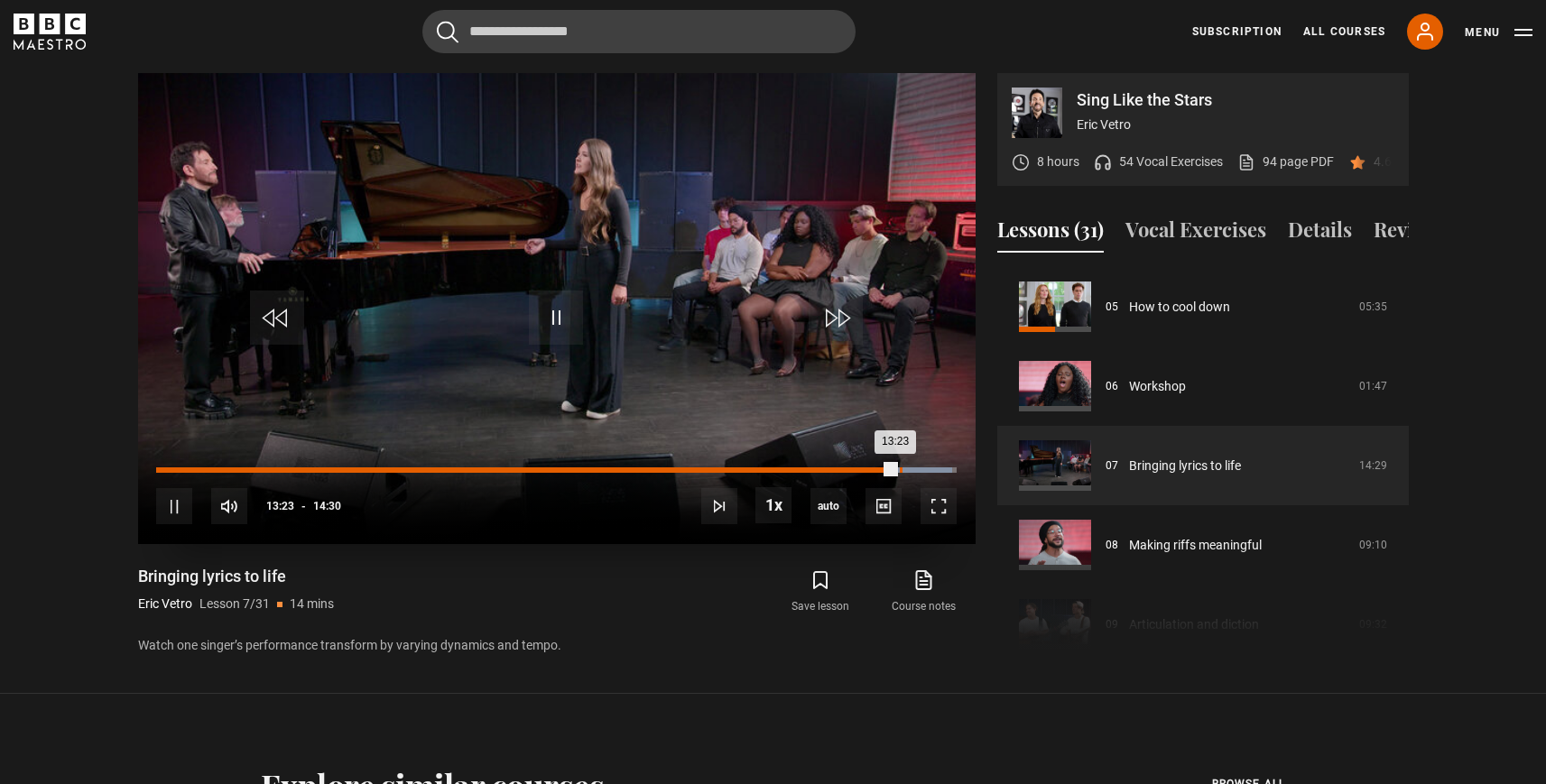 click on "Loaded :  99.43% 13:29 13:23" at bounding box center (556, 470) 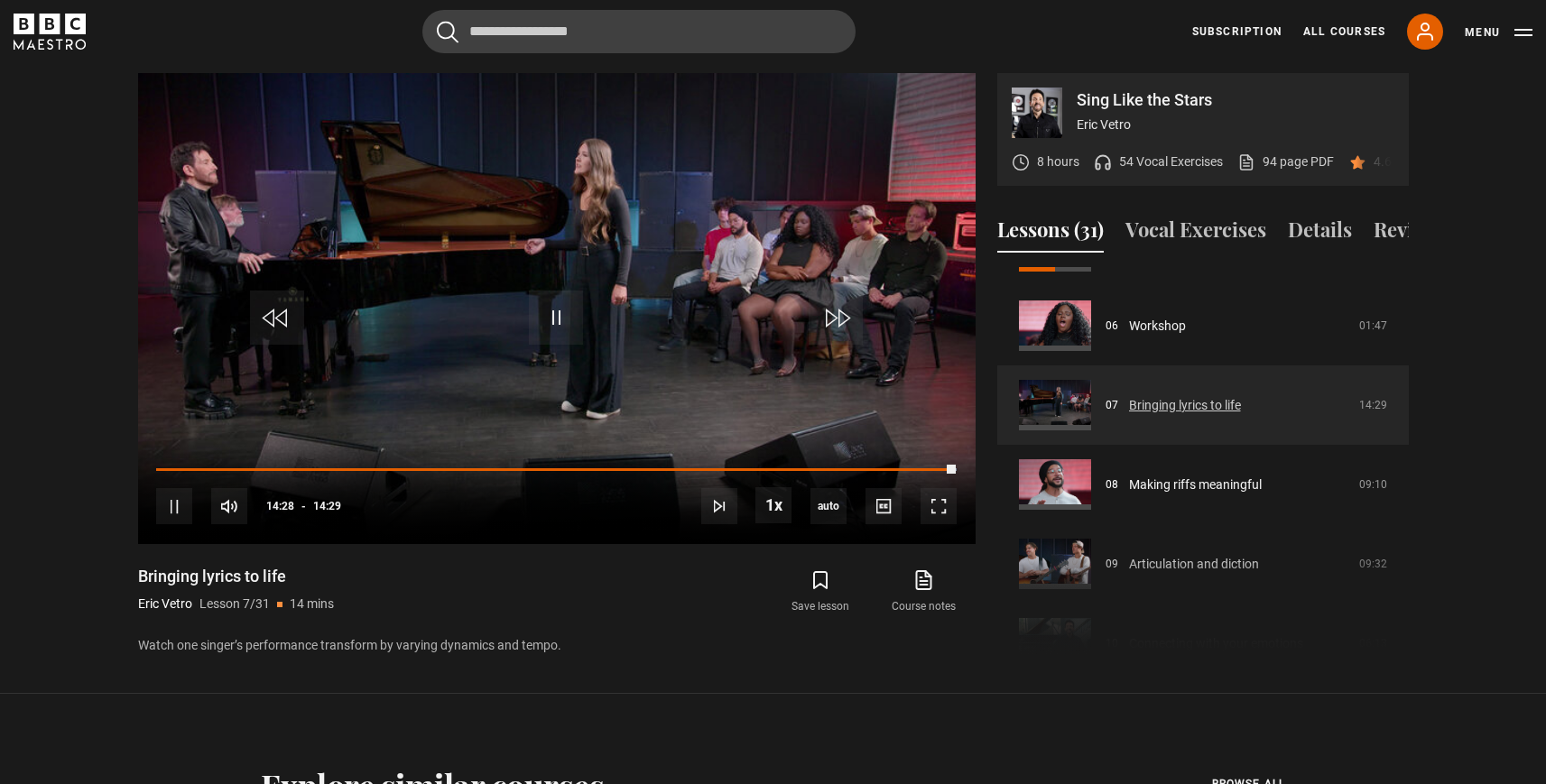 scroll, scrollTop: 493, scrollLeft: 0, axis: vertical 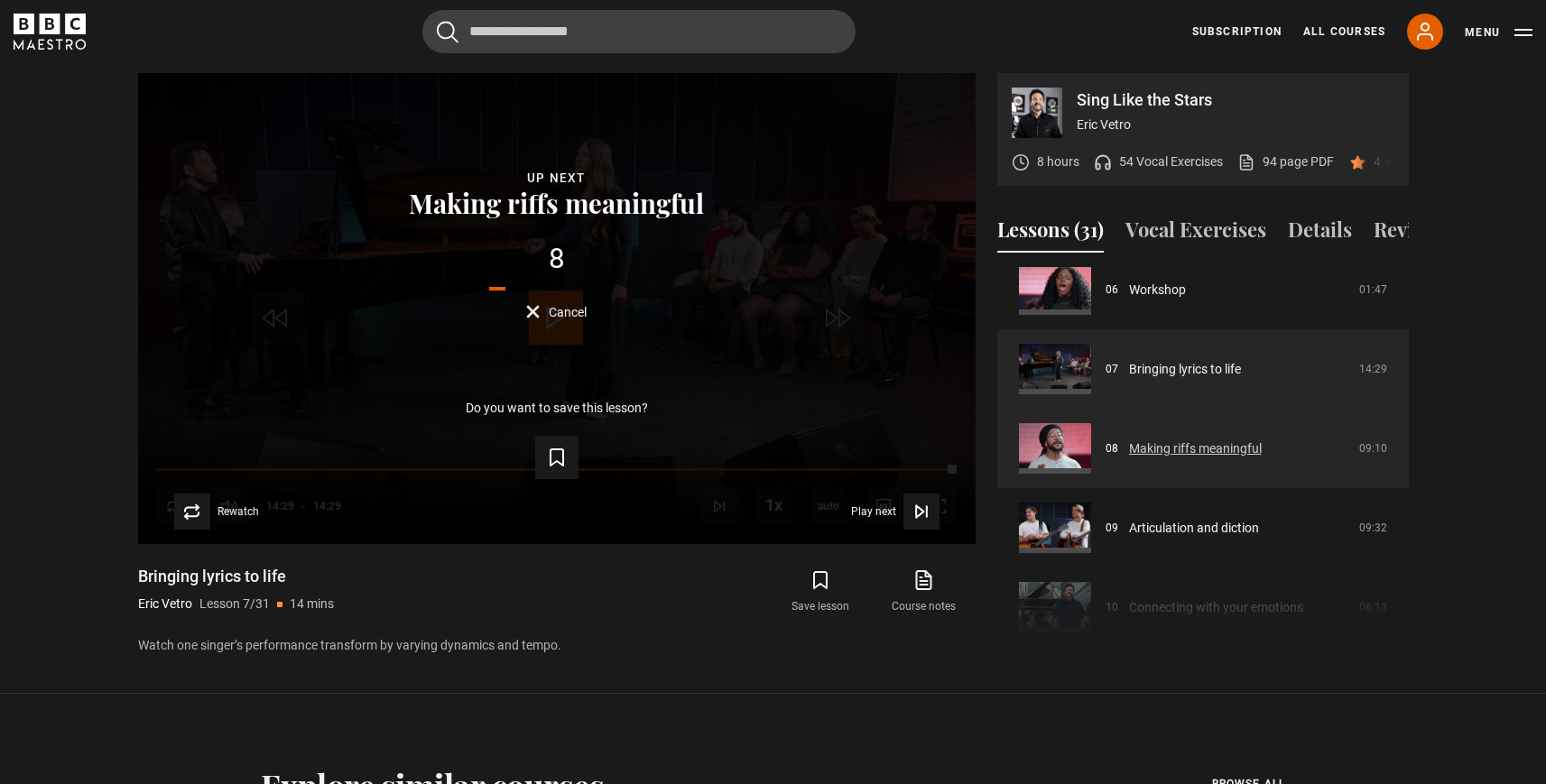 click on "Making riffs meaningful" at bounding box center [1195, 448] 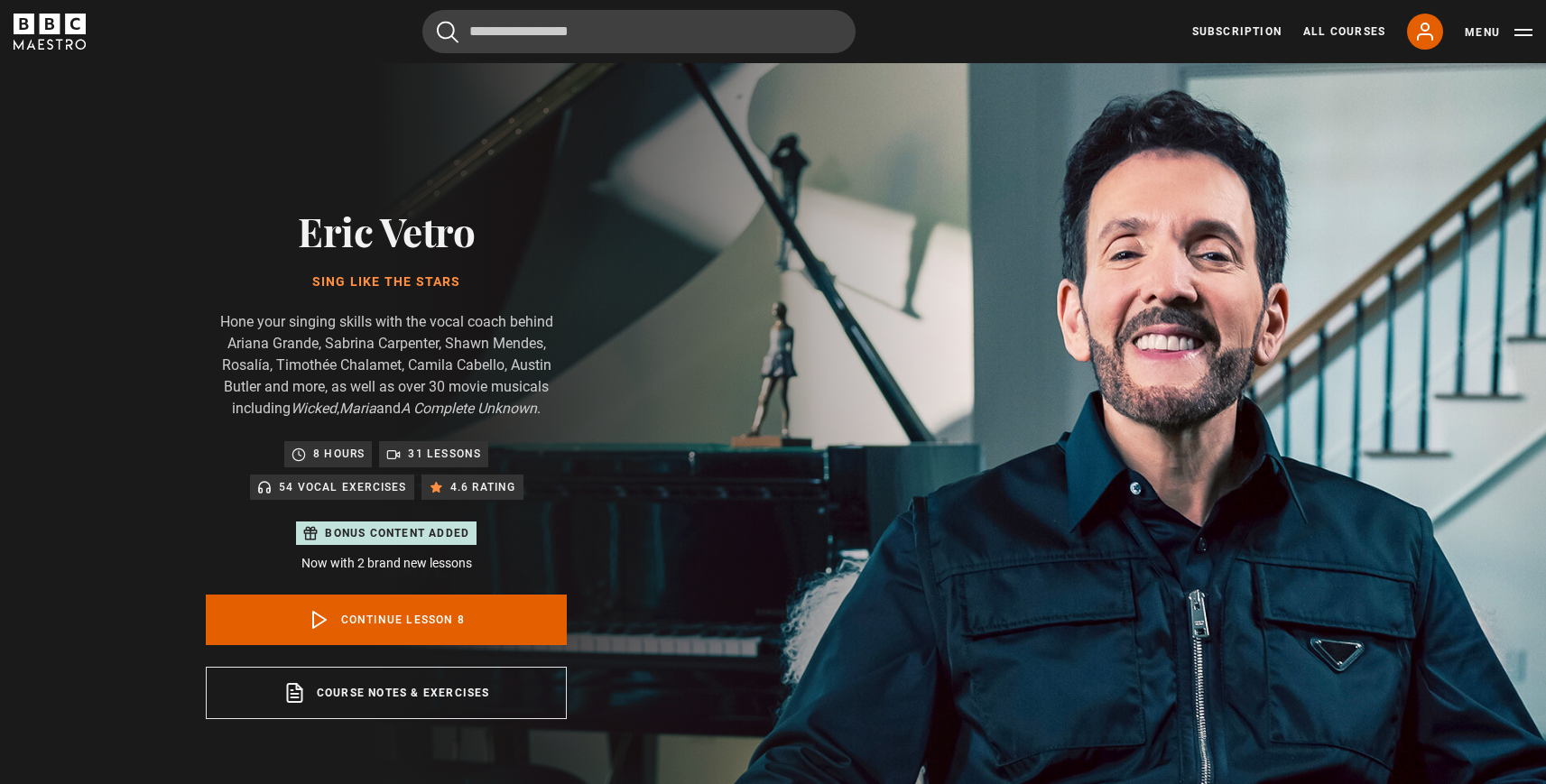 scroll, scrollTop: 862, scrollLeft: 0, axis: vertical 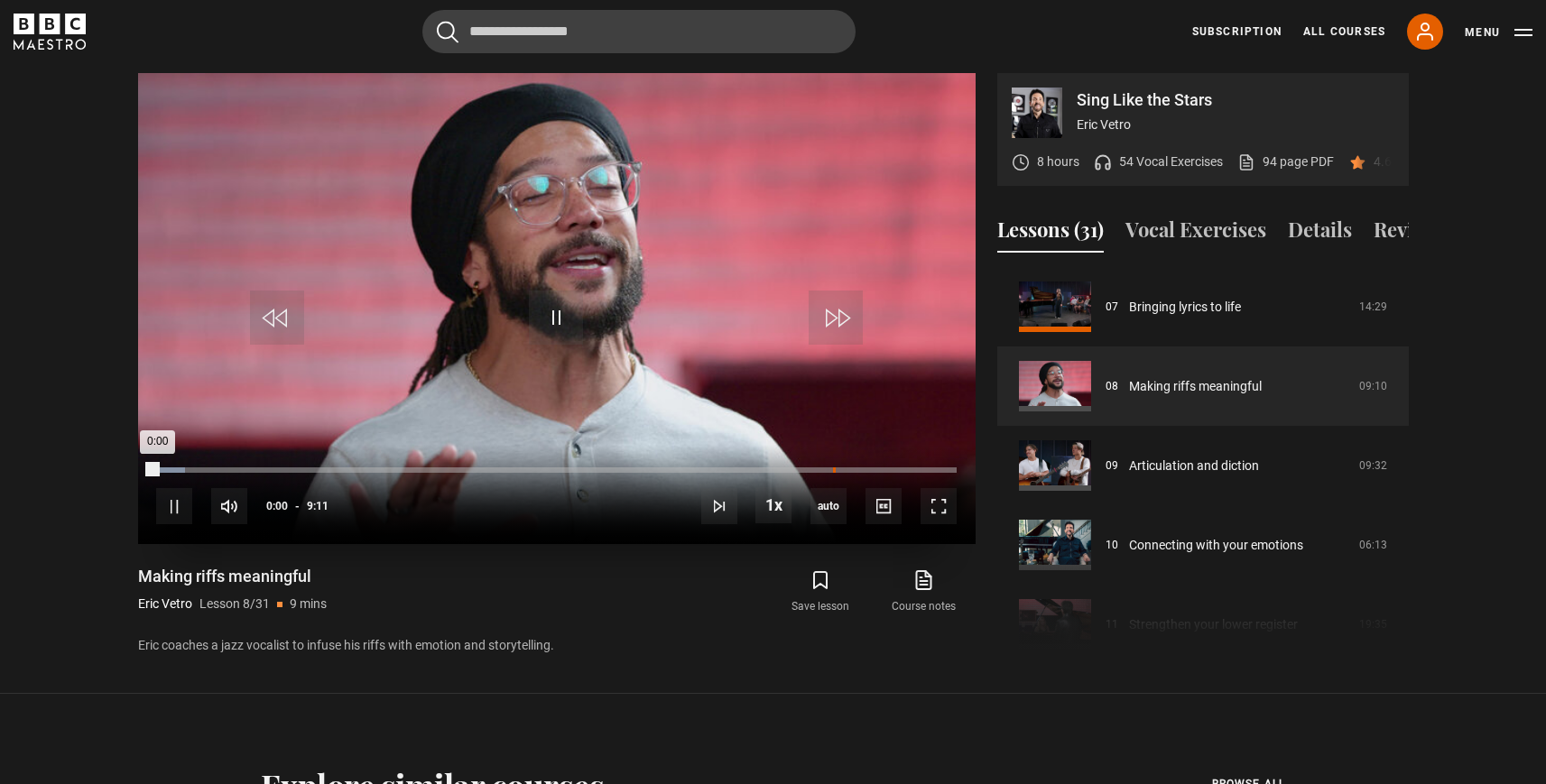 click on "Loaded :  3.63% 7:46 0:00" at bounding box center [556, 470] 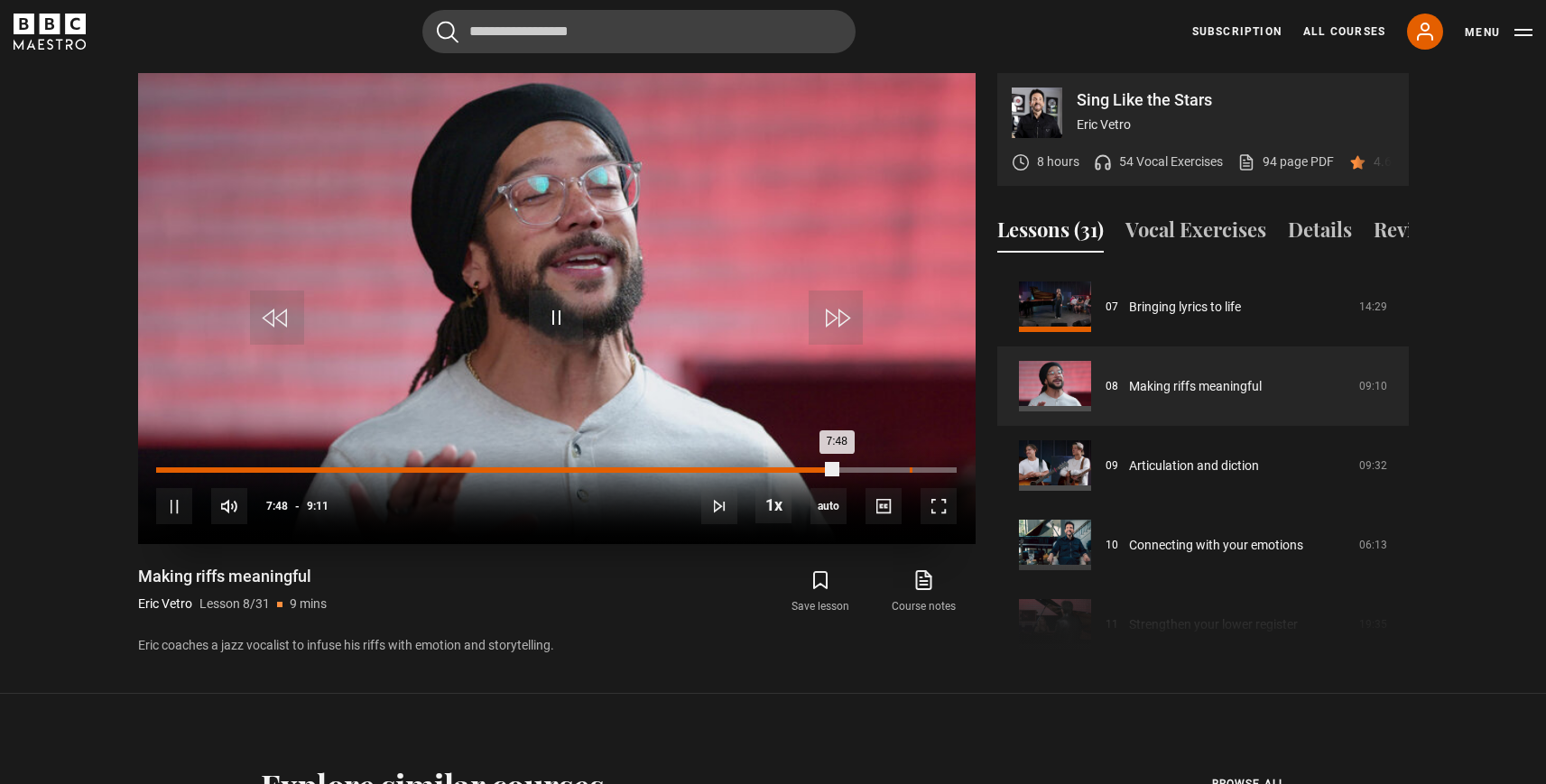 click on "8:39" at bounding box center [911, 470] 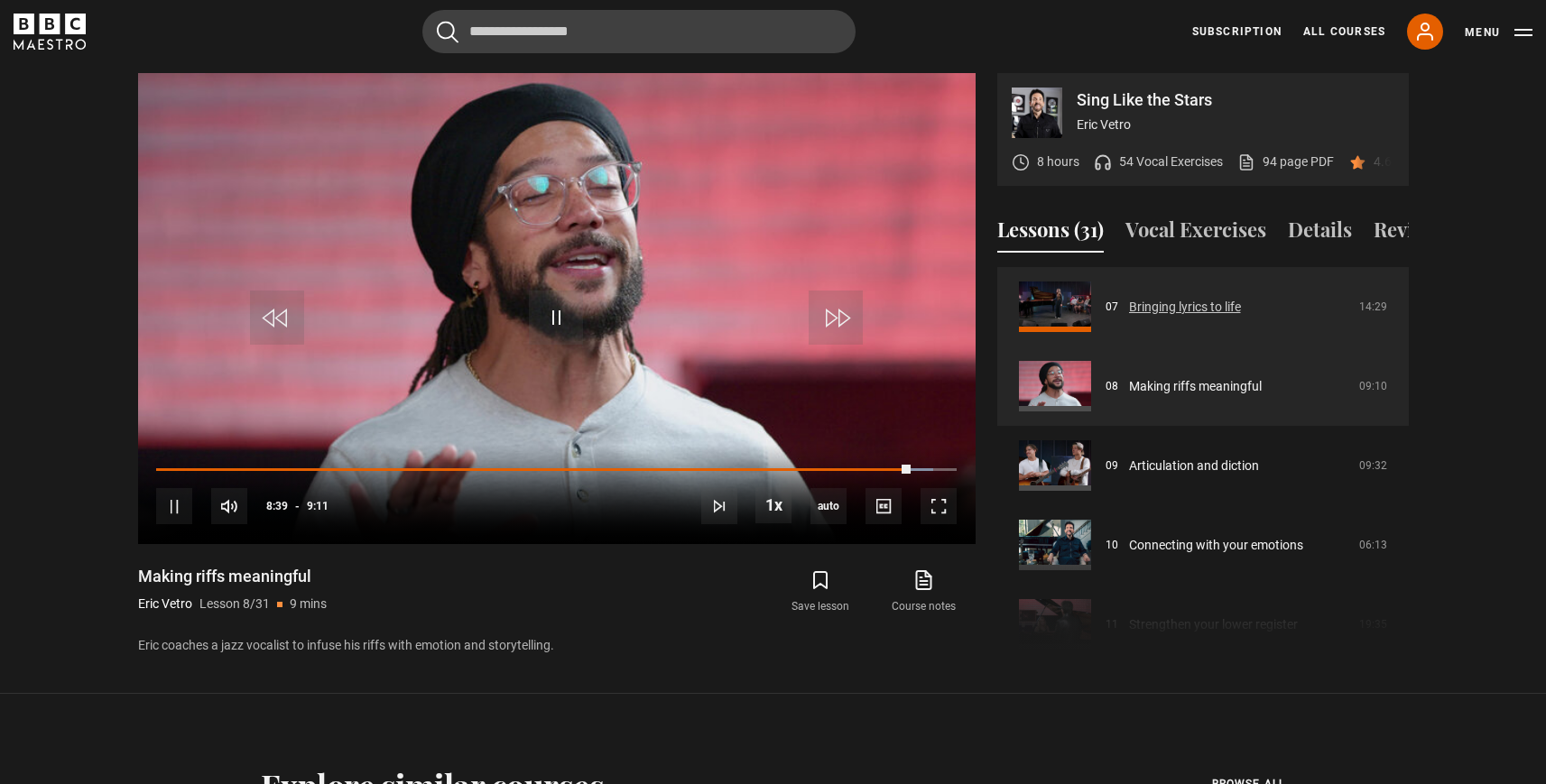 click on "Bringing lyrics to life" at bounding box center [1185, 307] 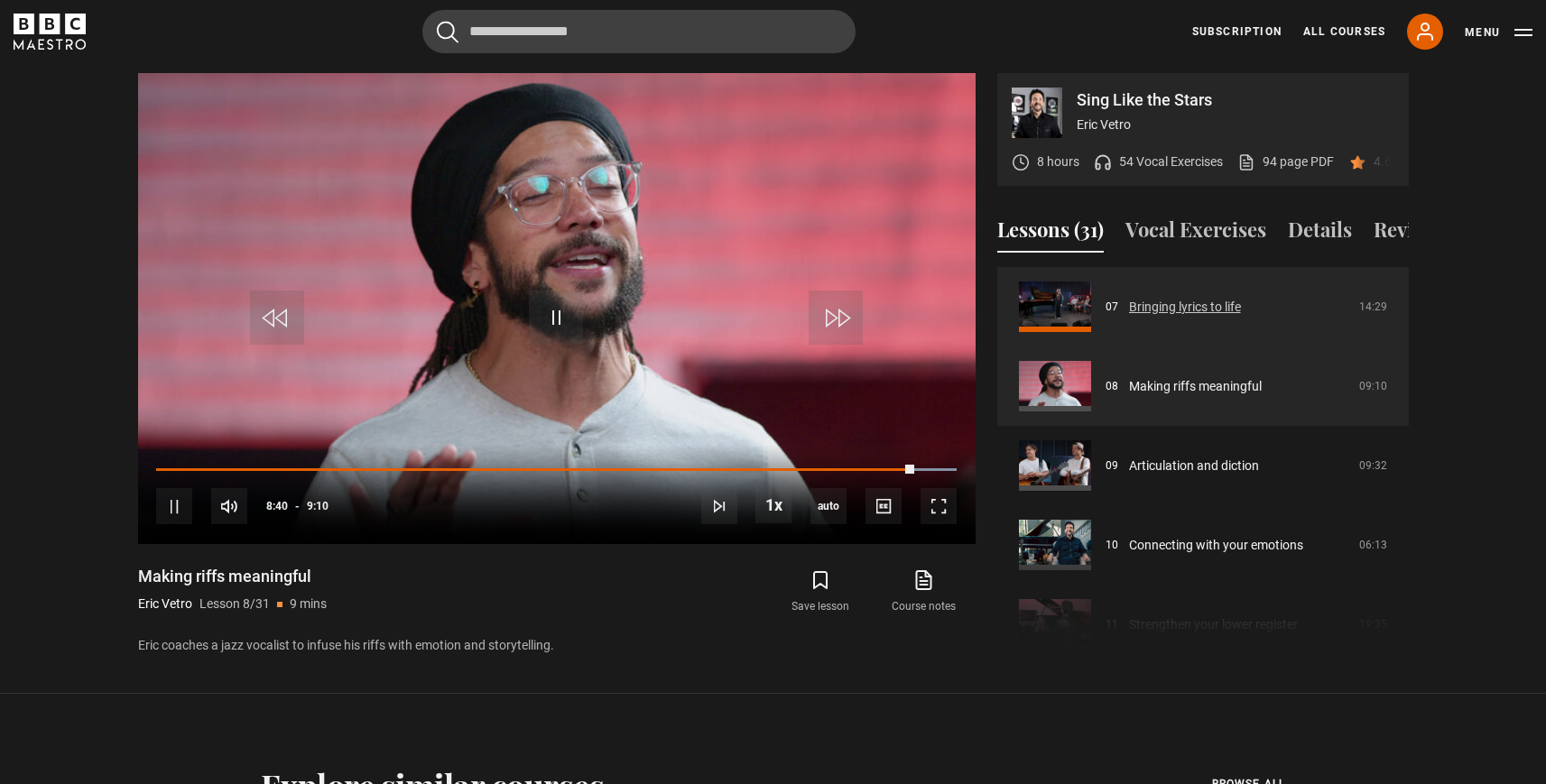 click on "Bringing lyrics to life" at bounding box center [1185, 307] 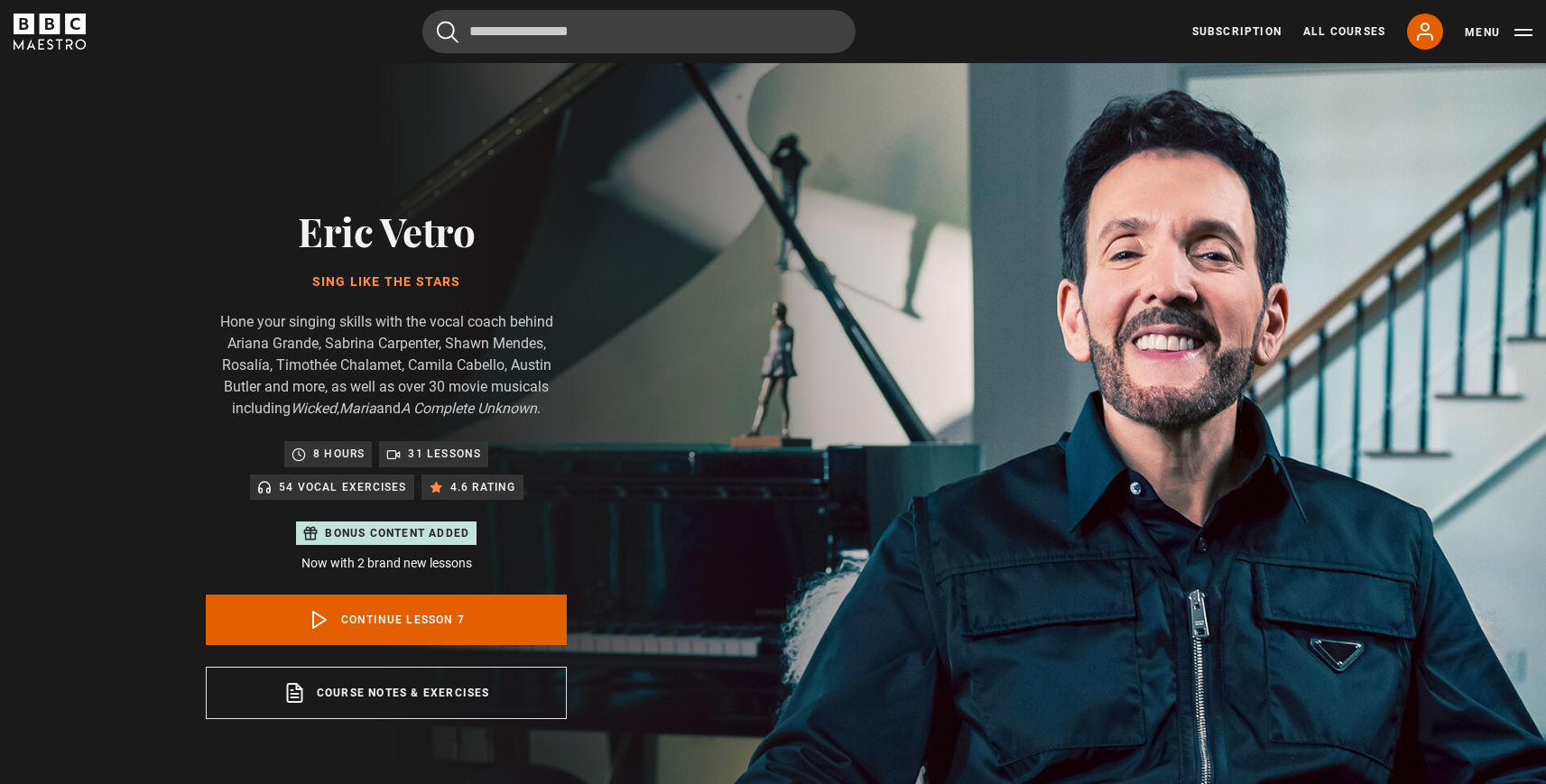 scroll, scrollTop: 862, scrollLeft: 0, axis: vertical 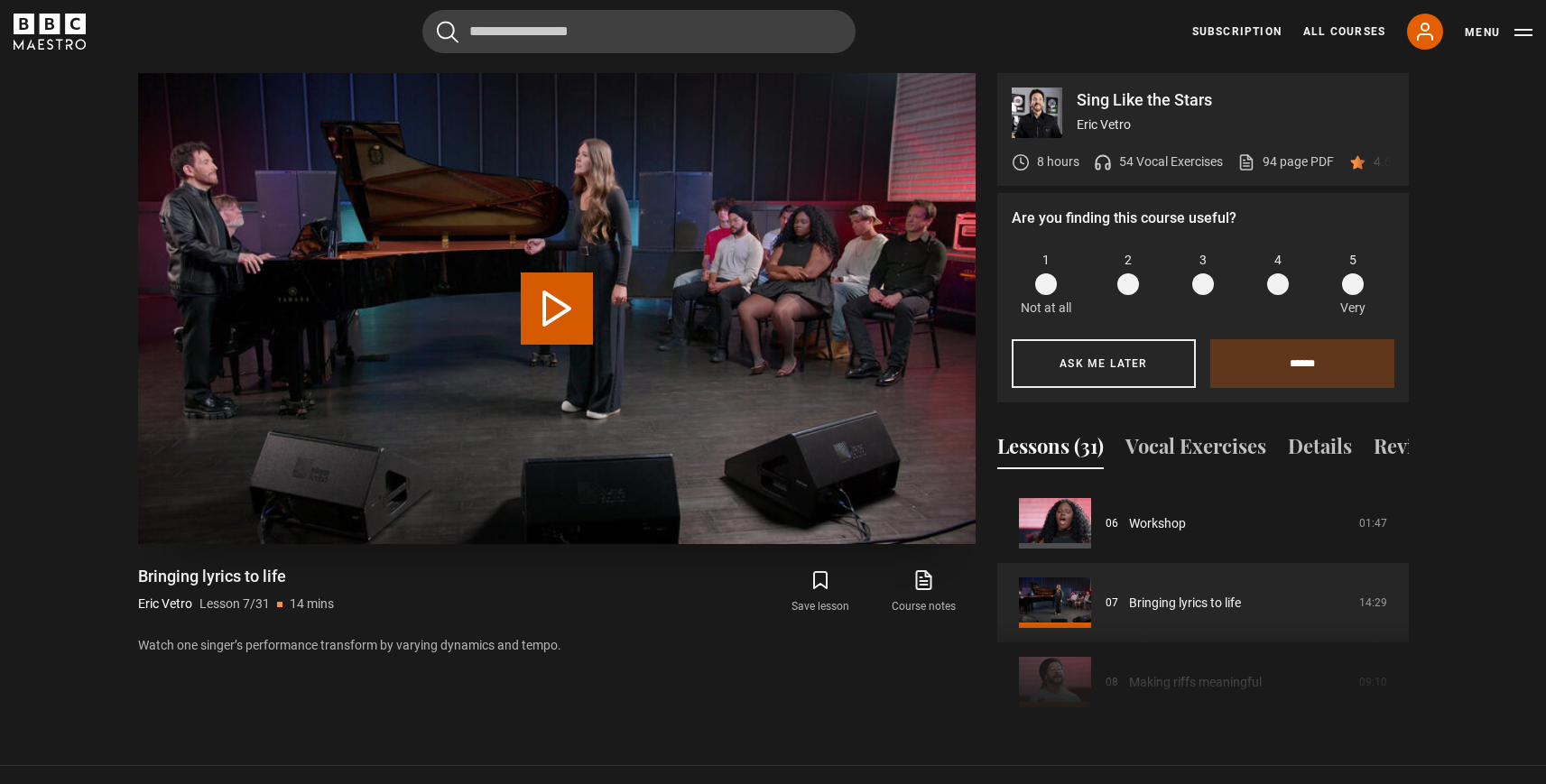 click on "Play Lesson Bringing lyrics to life" at bounding box center (557, 309) 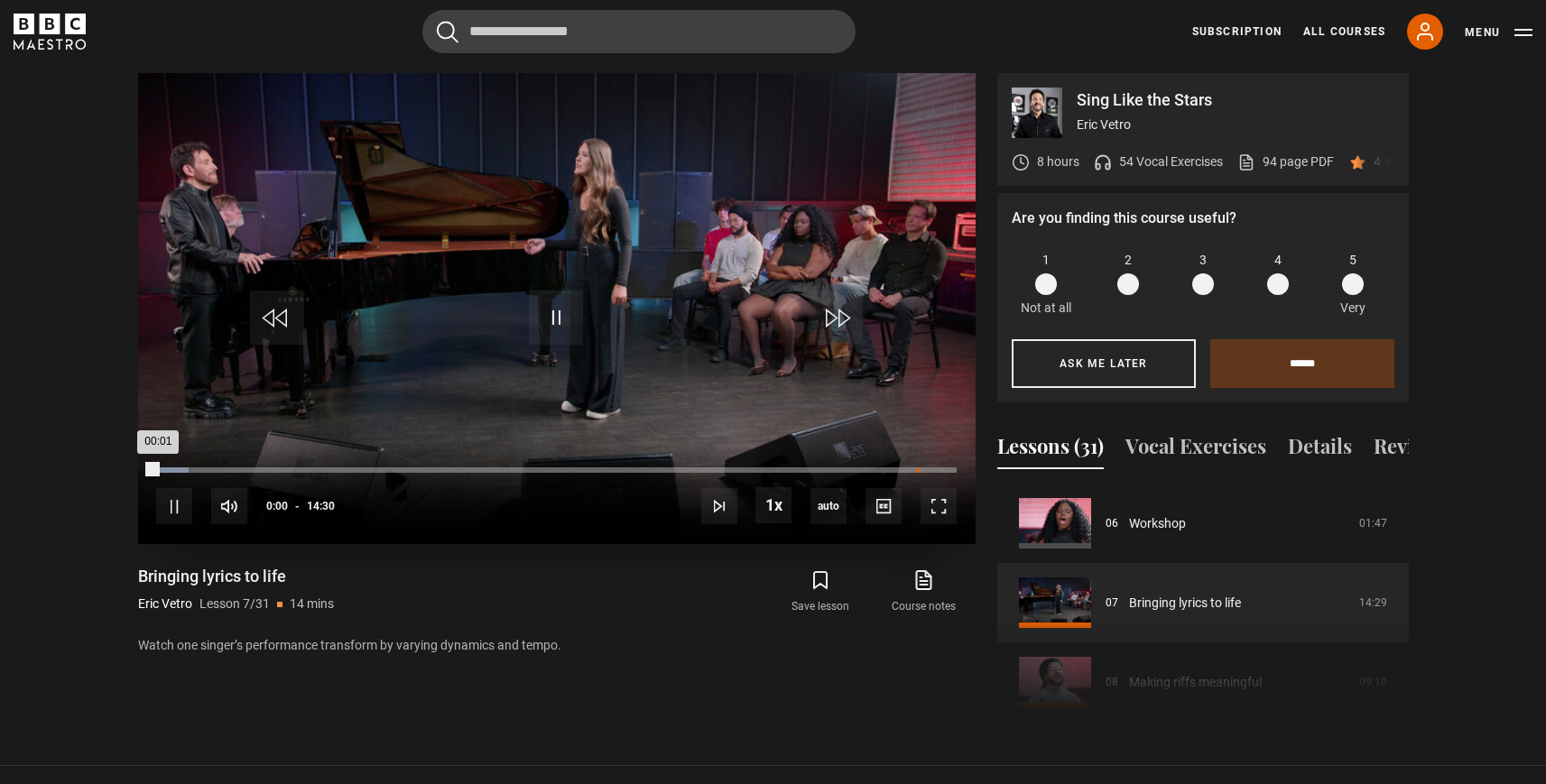 click on "Loaded :  4.02% 13:47 00:01" at bounding box center (556, 470) 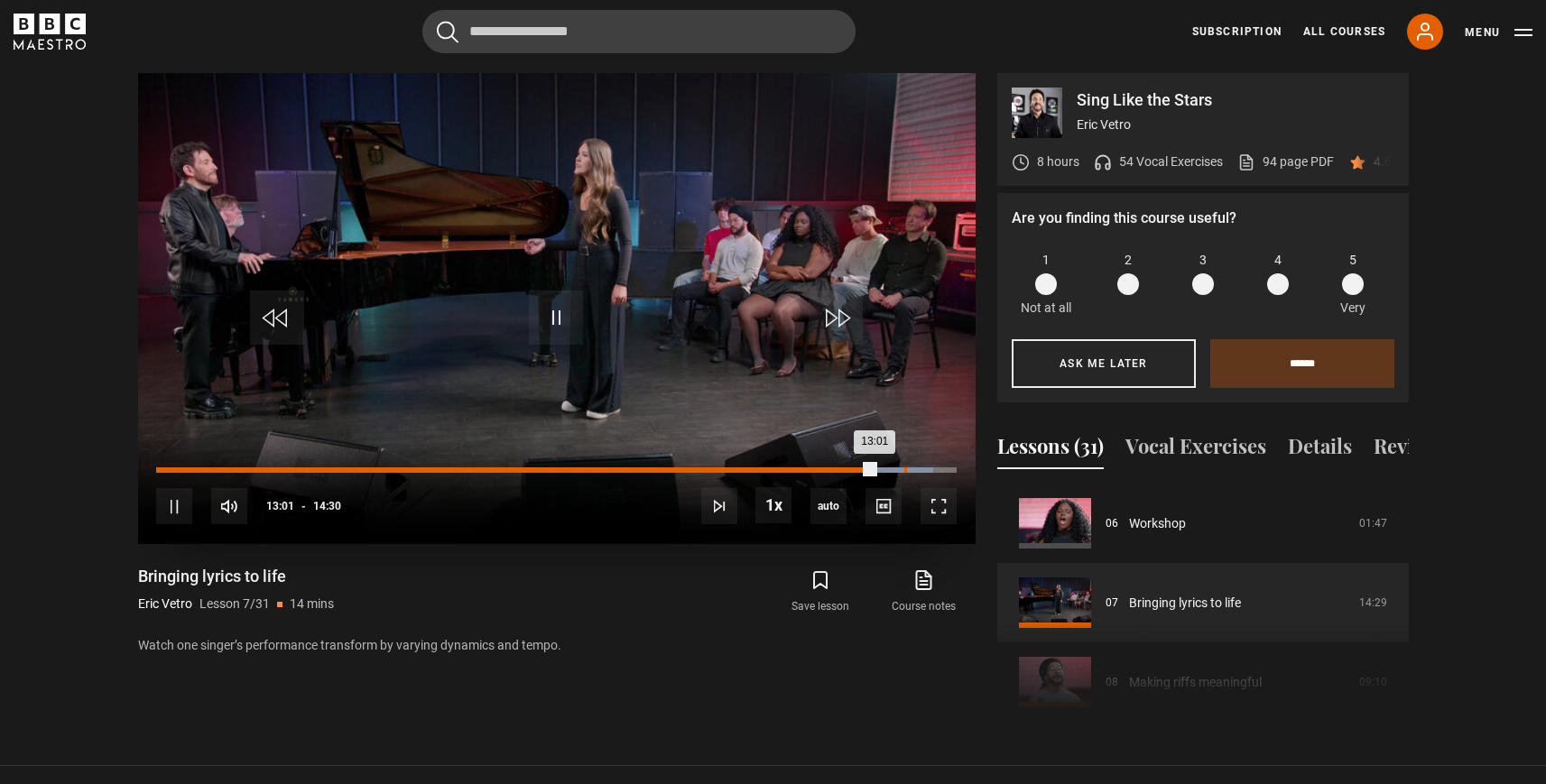 click on "Loaded :  97.13% 13:34 13:01" at bounding box center (556, 470) 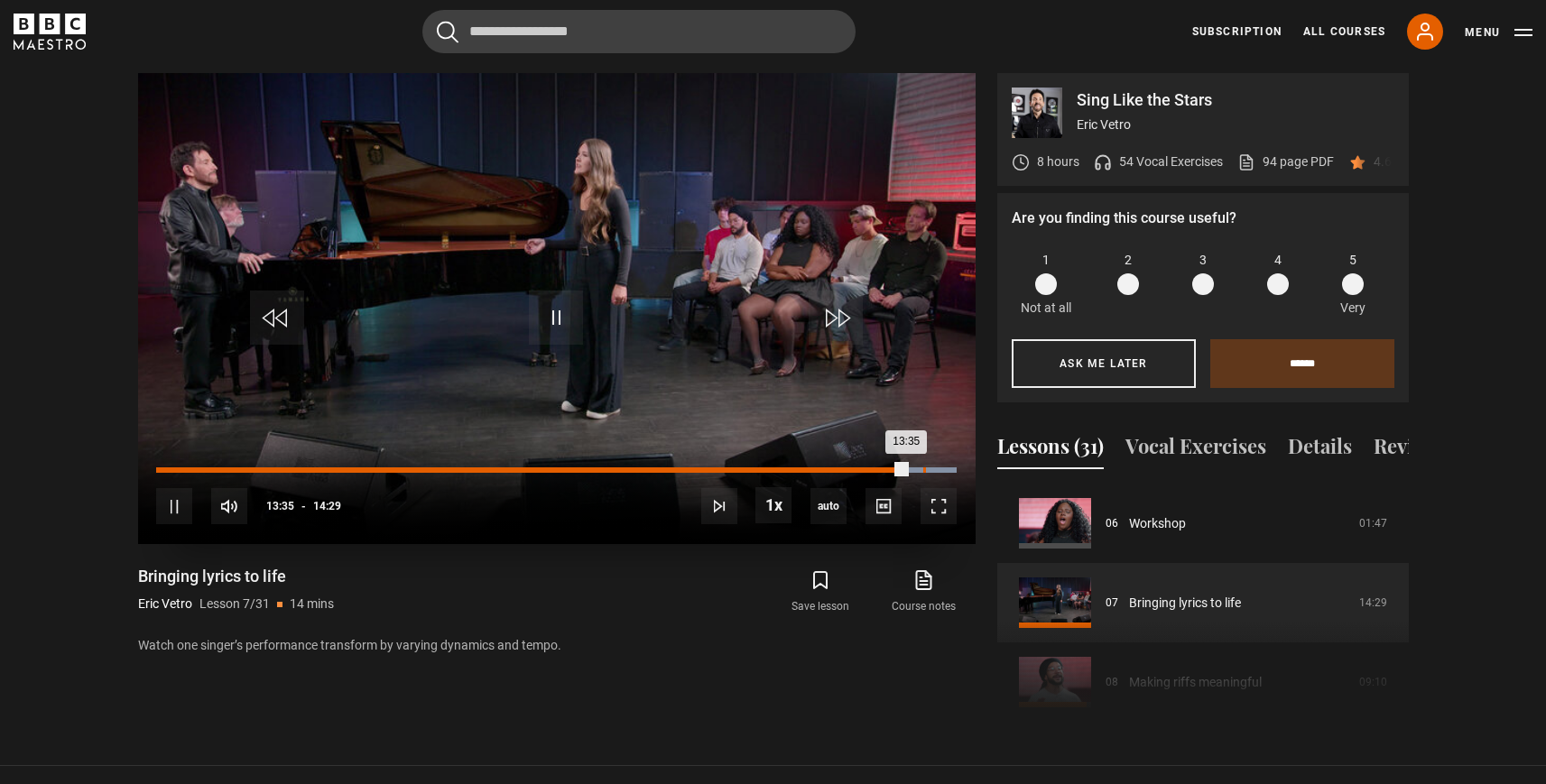 click on "Loaded :  100.00% 13:54 13:35" at bounding box center (556, 470) 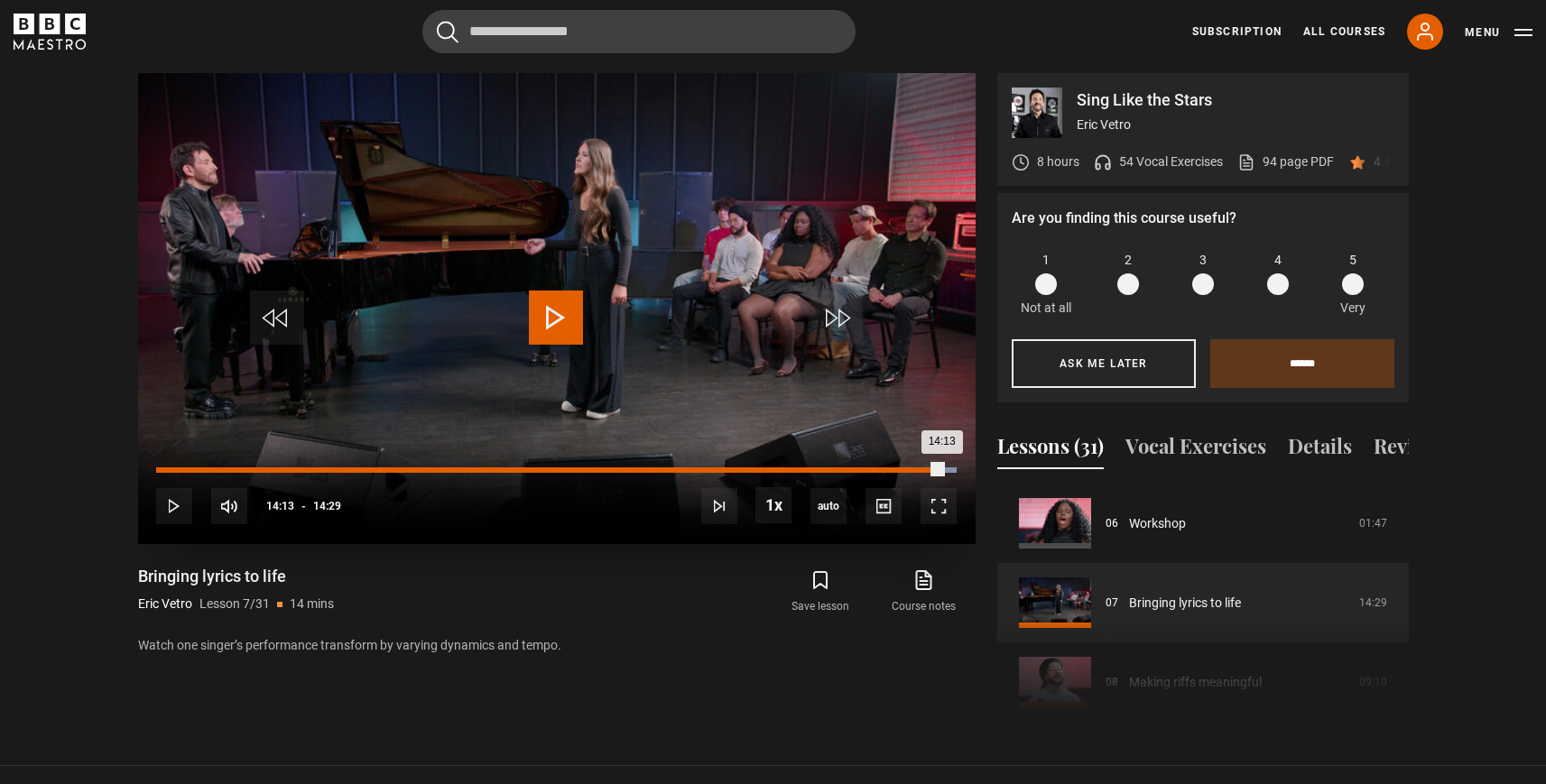 click on "Loaded :  100.00% 14:12 14:13" at bounding box center [556, 470] 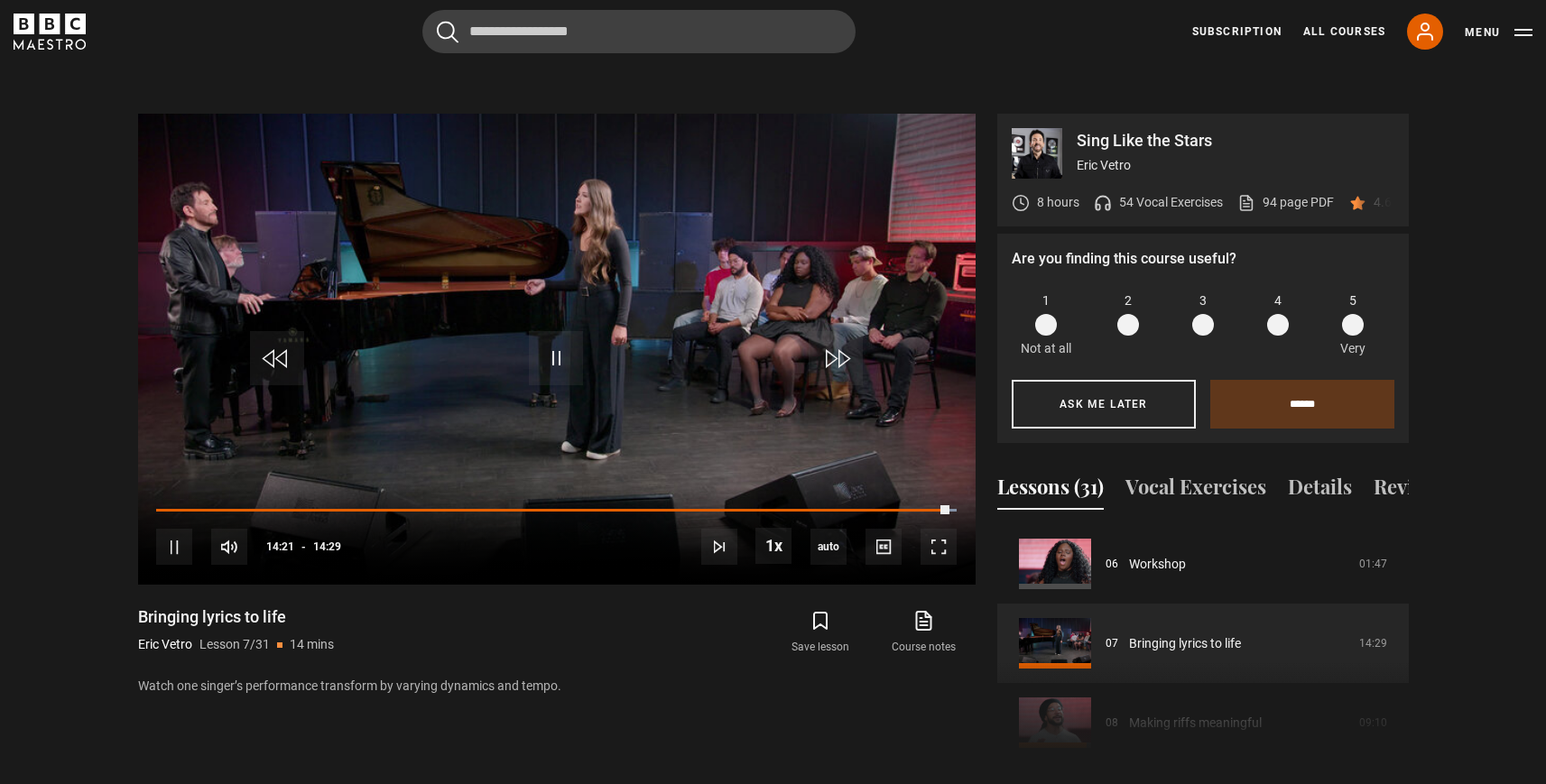 scroll, scrollTop: 810, scrollLeft: 0, axis: vertical 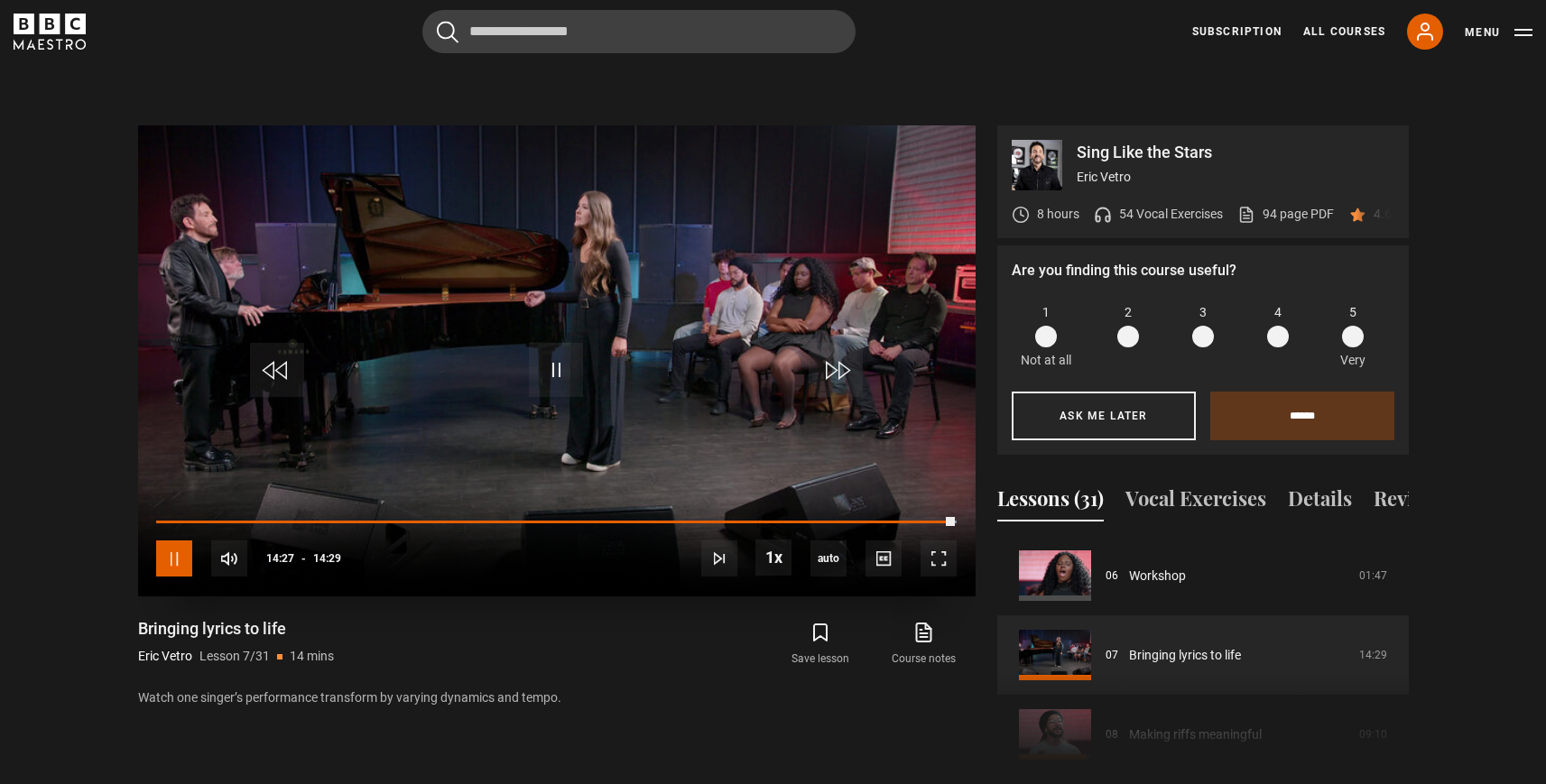 click at bounding box center [174, 558] 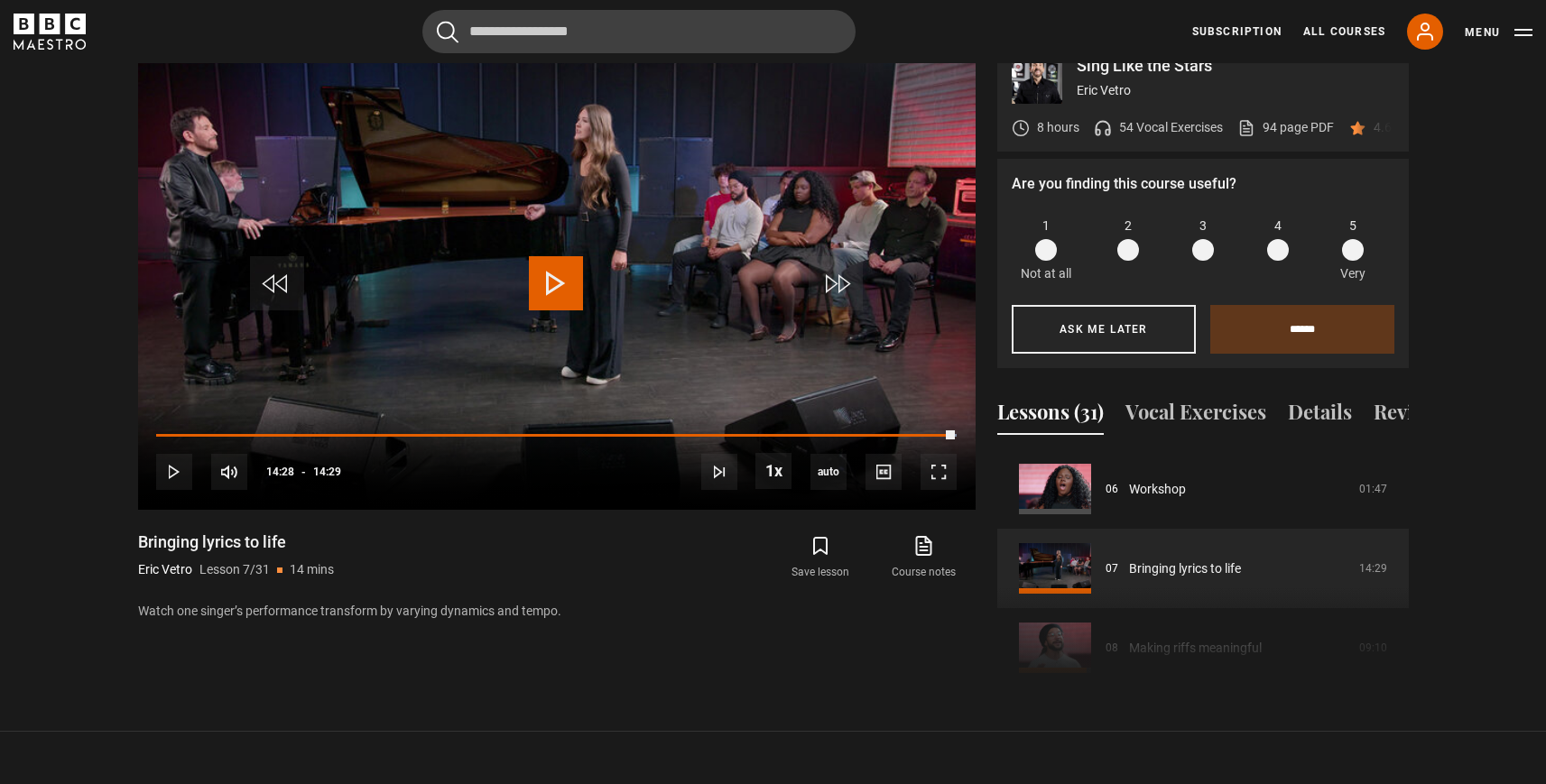 scroll, scrollTop: 903, scrollLeft: 0, axis: vertical 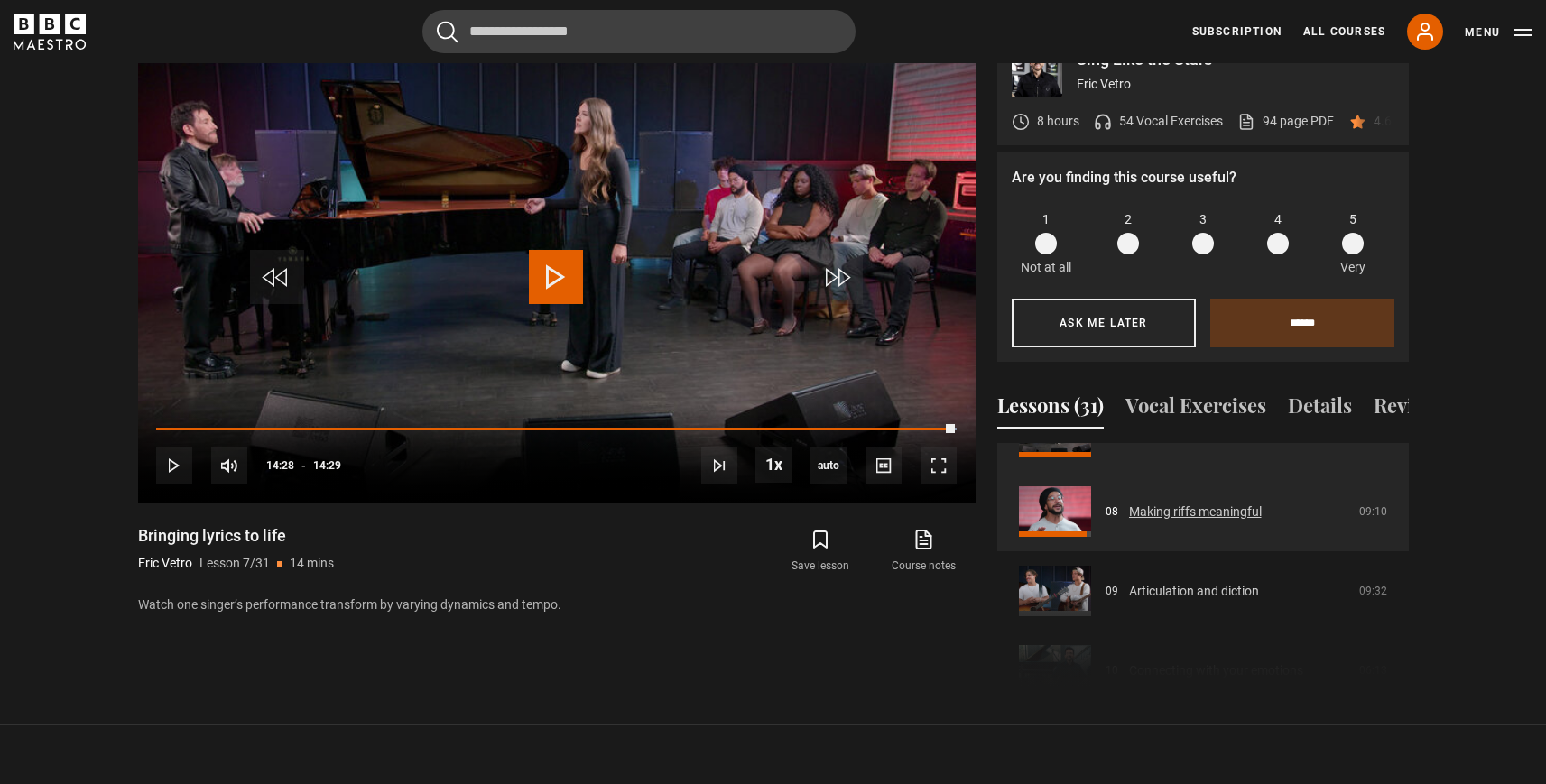 click on "Making riffs meaningful" at bounding box center [1195, 512] 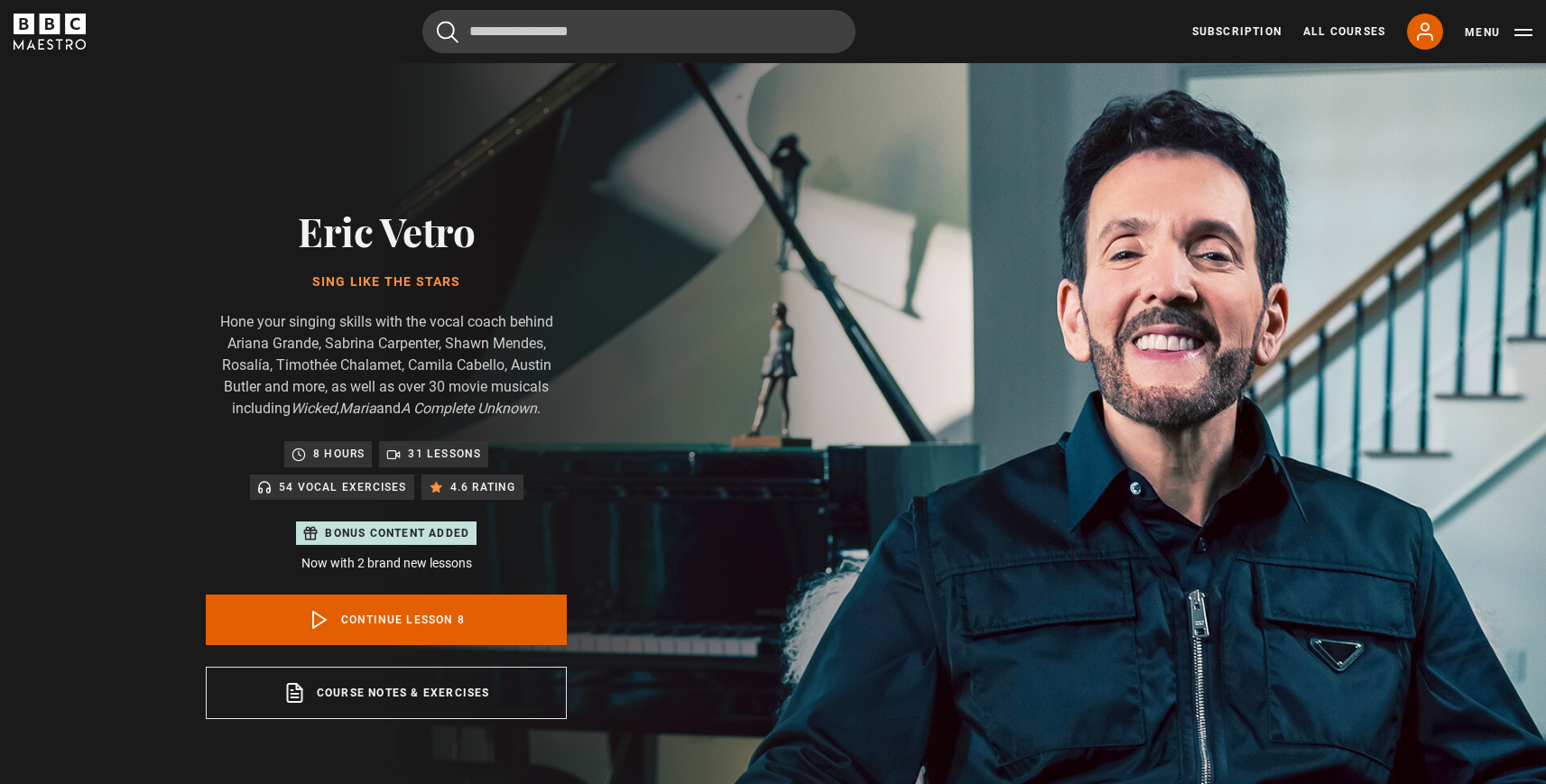 scroll, scrollTop: 862, scrollLeft: 0, axis: vertical 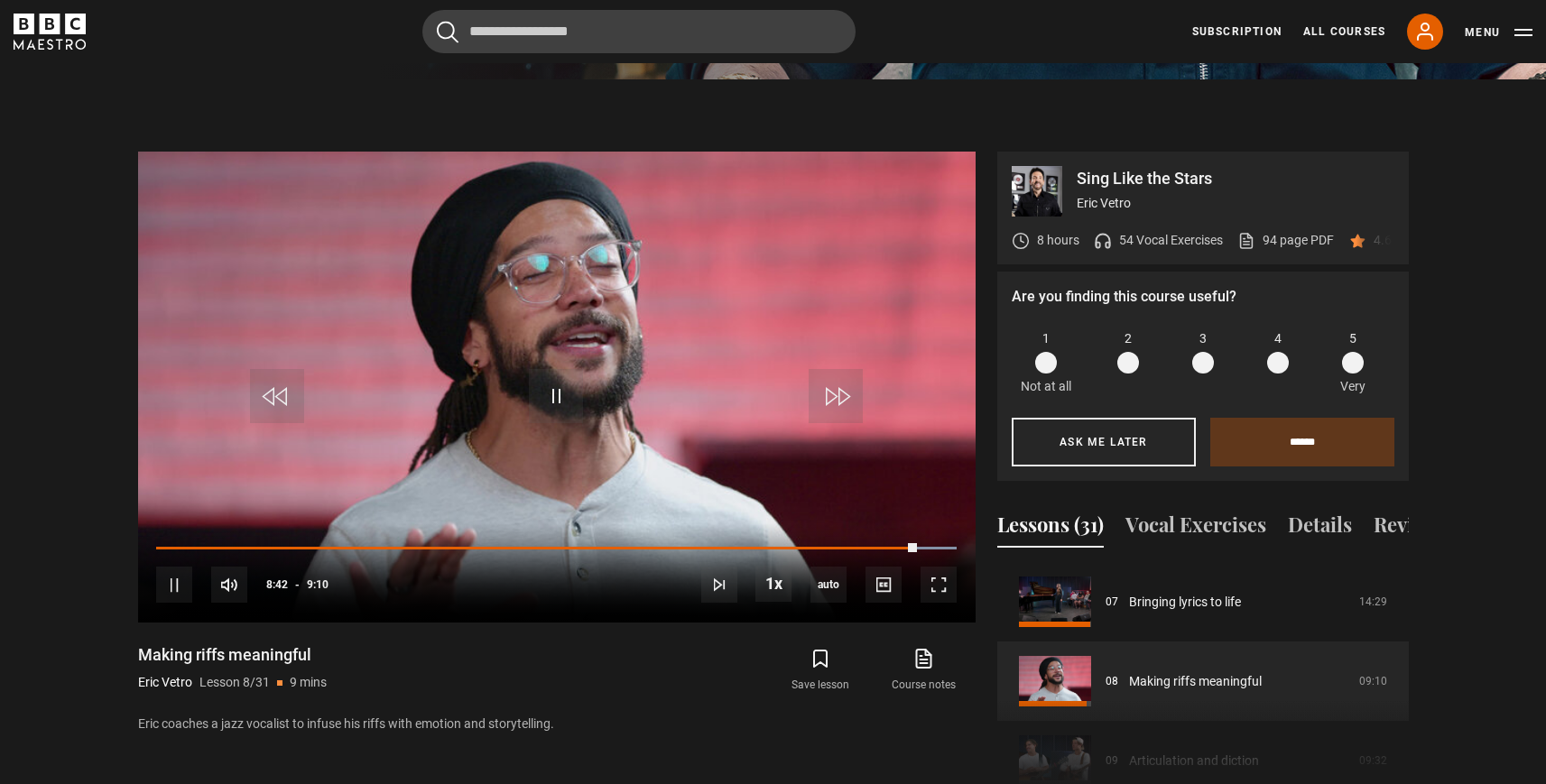 drag, startPoint x: 176, startPoint y: 541, endPoint x: 106, endPoint y: 541, distance: 70 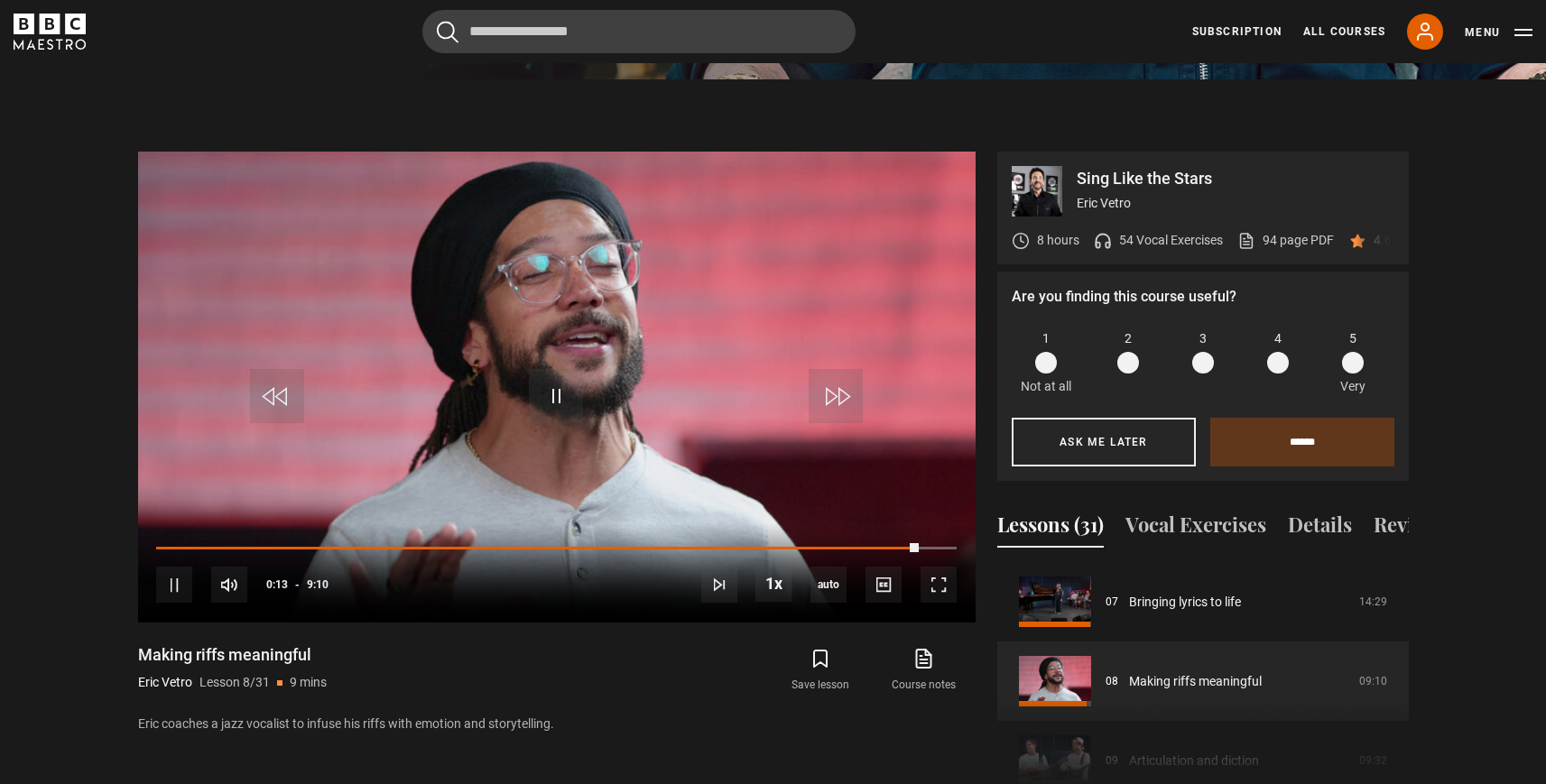 drag, startPoint x: 175, startPoint y: 545, endPoint x: 125, endPoint y: 545, distance: 50 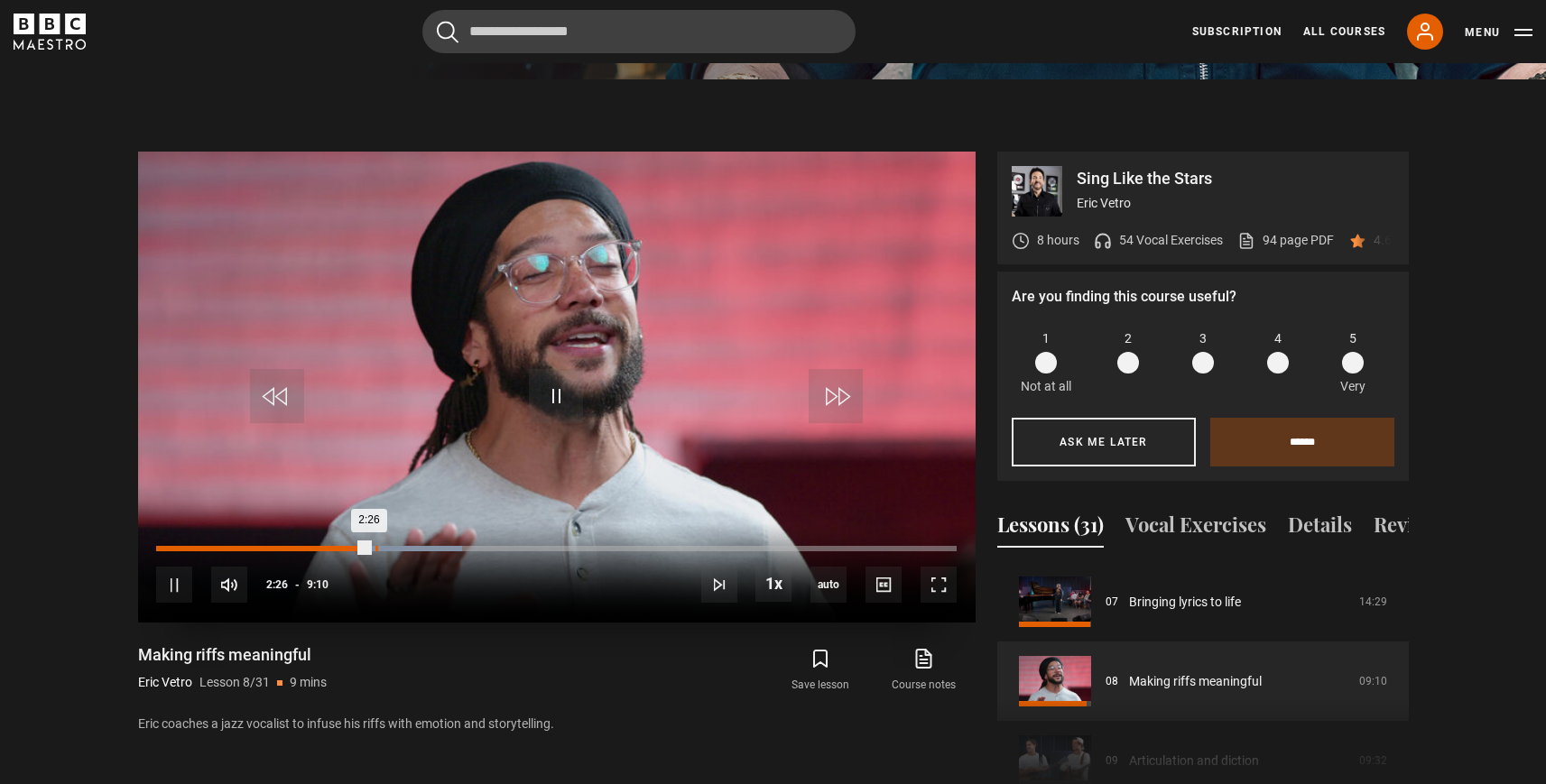 click on "2:30" at bounding box center [376, 549] 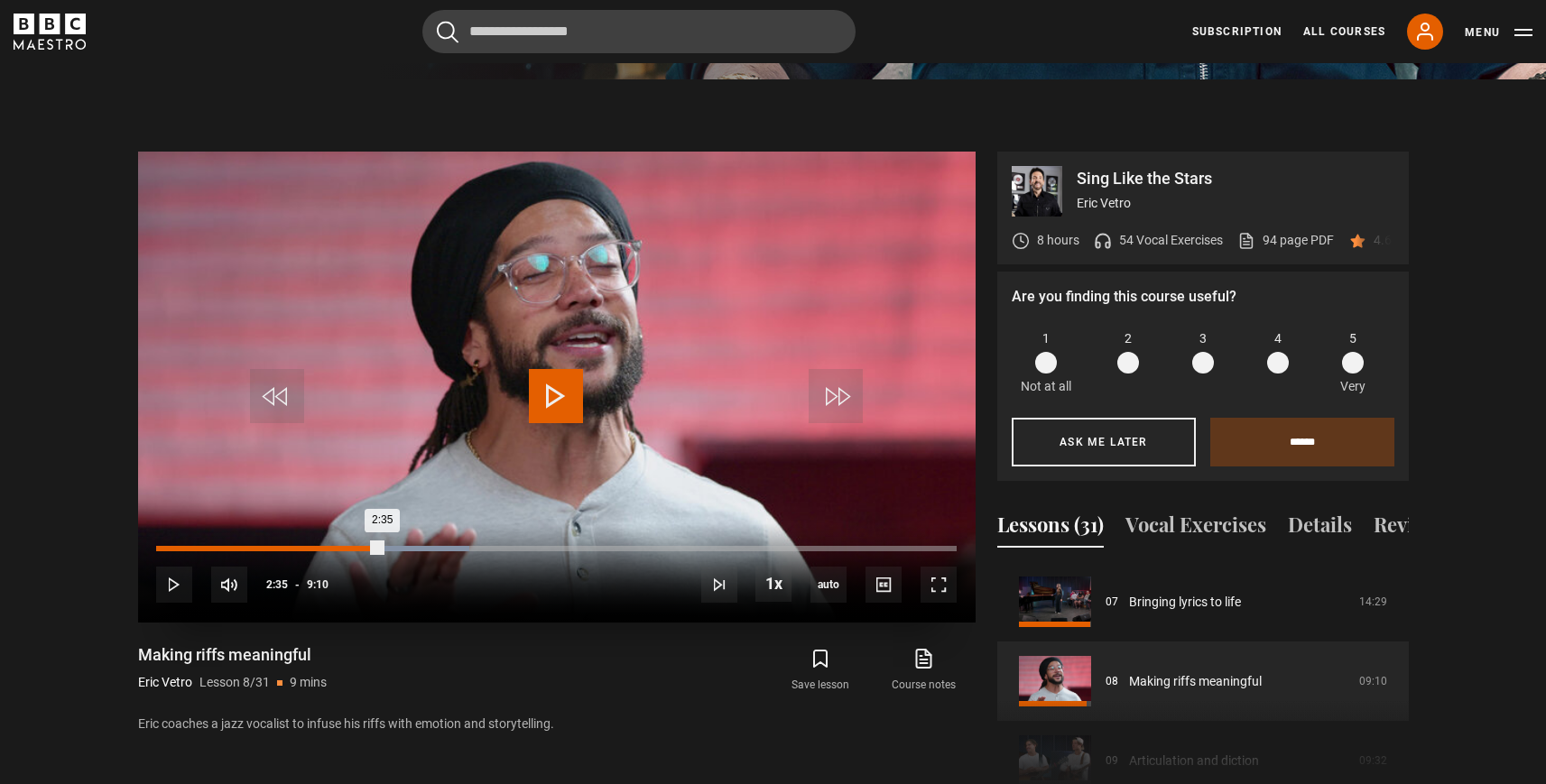 click on "Loaded :  39.08% 2:35 2:35" at bounding box center [556, 549] 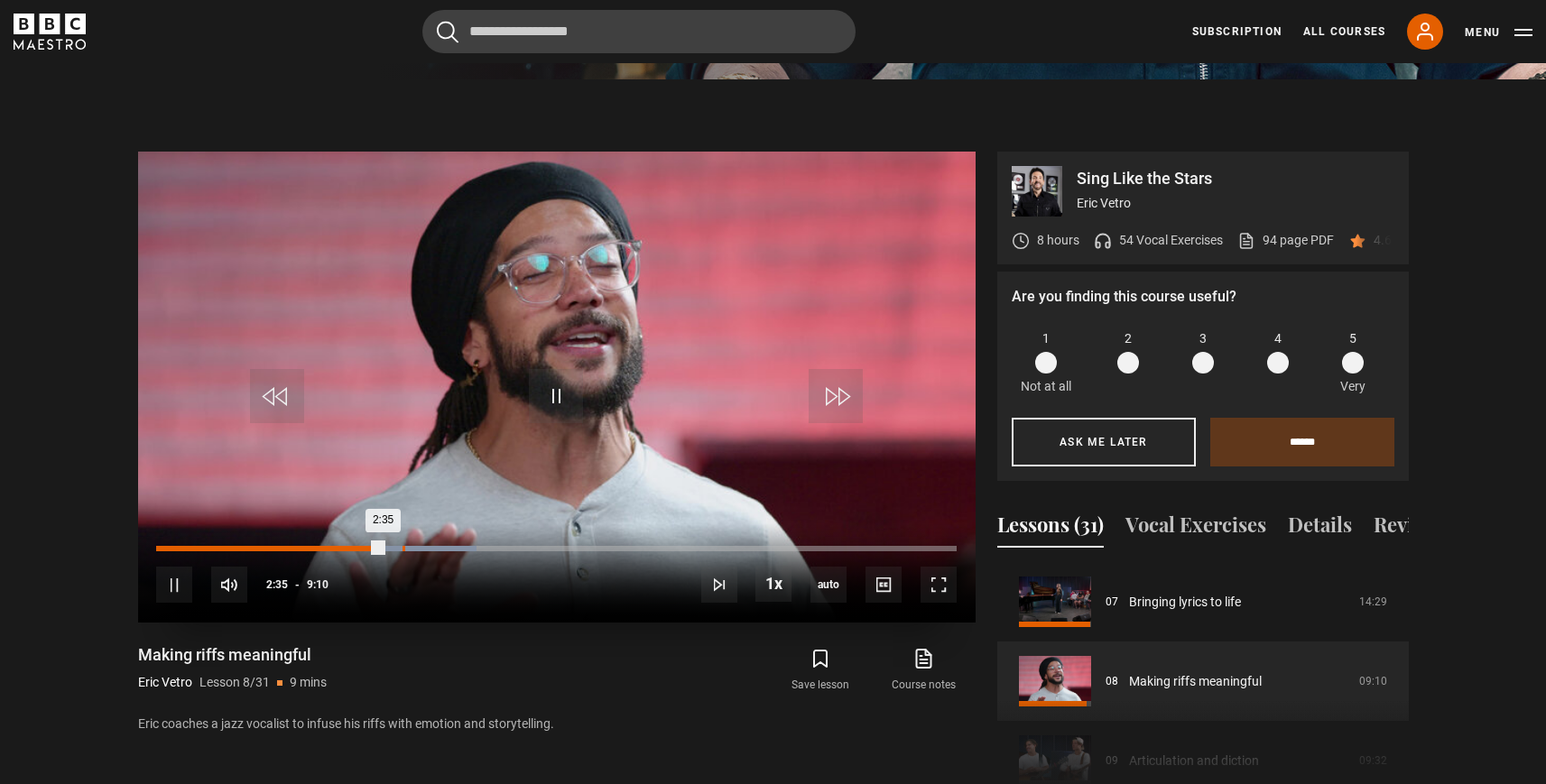 click on "Loaded :  39.99% 2:49 2:35" at bounding box center (556, 549) 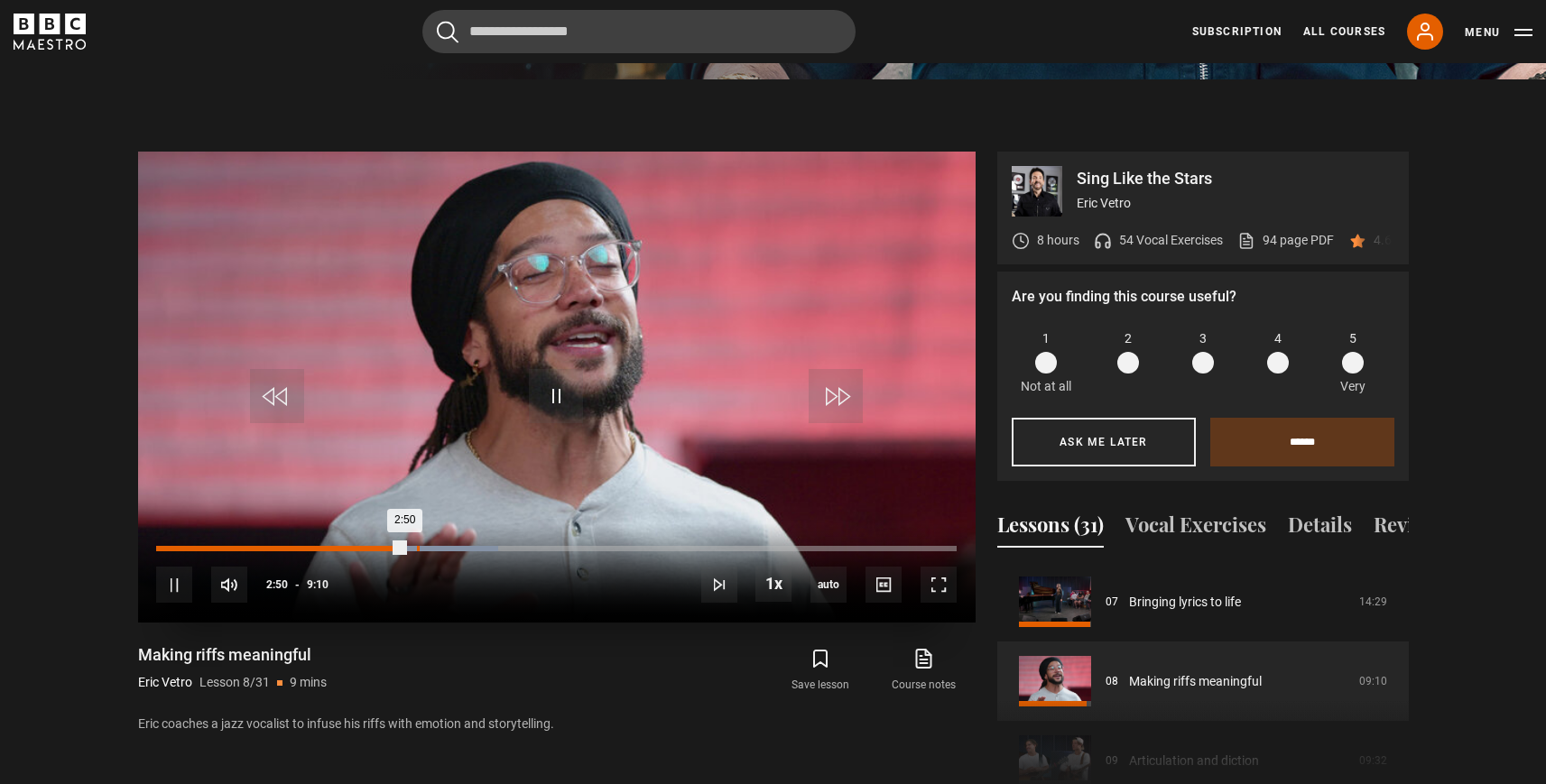 click on "Loaded :  42.71% 2:59 2:50" at bounding box center [556, 549] 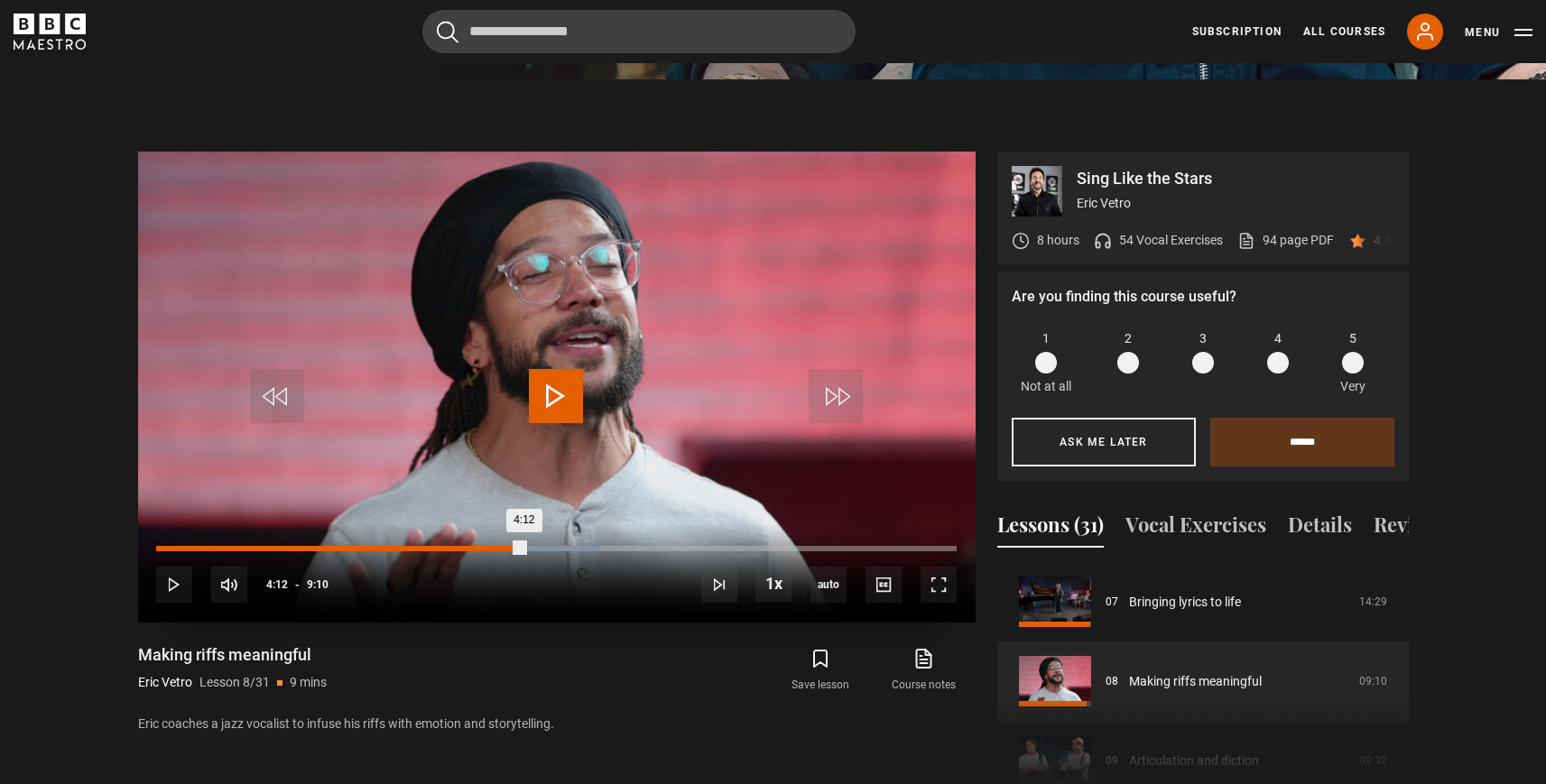 click on "Loaded :  55.43% 4:12 4:12" at bounding box center (556, 549) 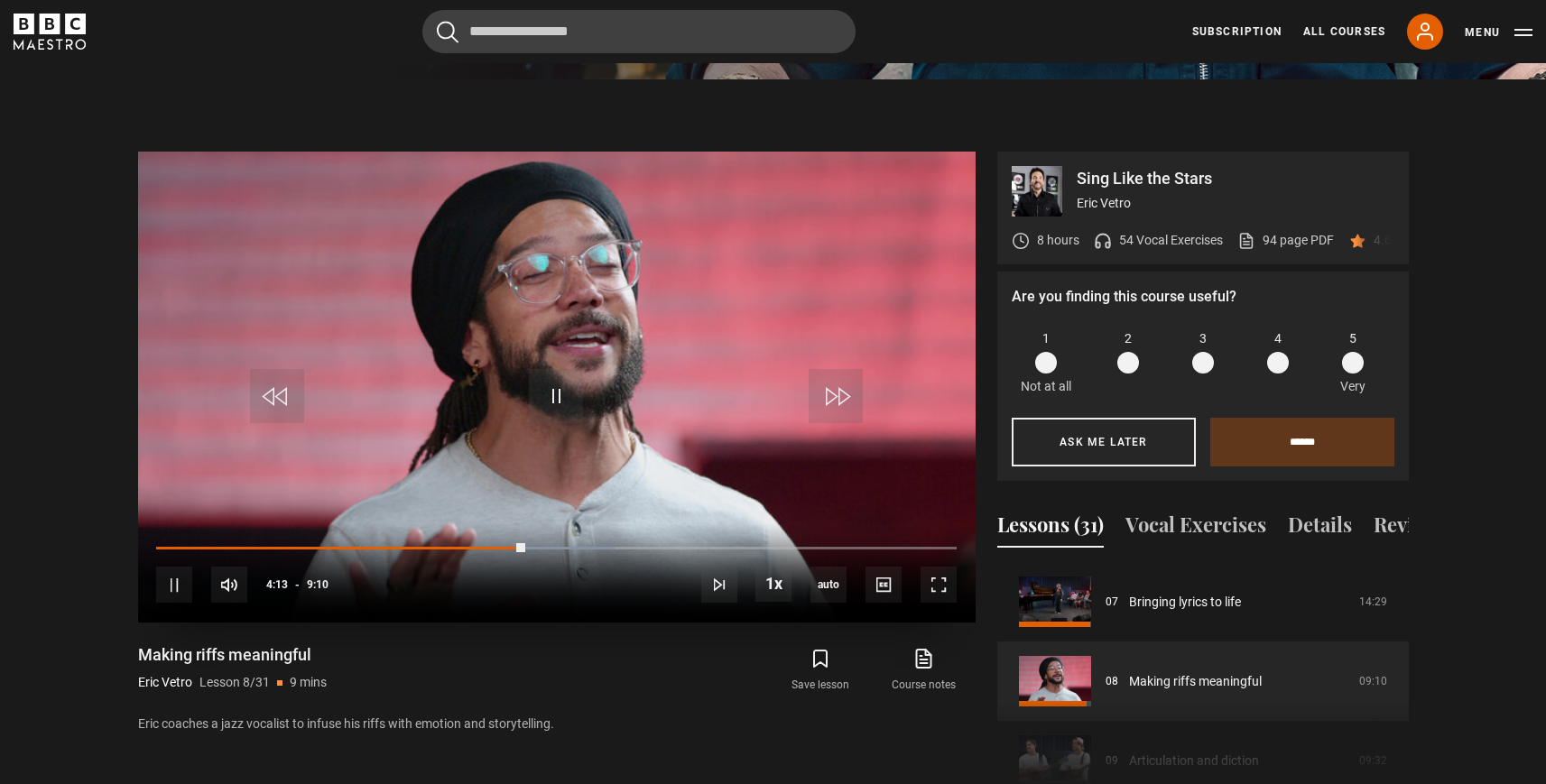 click on "10s Skip Back 10 seconds Pause 10s Skip Forward 10 seconds Loaded :  57.25% 4:30 4:13 Pause Mute Current Time  4:13 - Duration  9:10
Eric Vetro
Lesson 8
Making riffs meaningful
1x Playback Rate 2x 1.5x 1x , selected 0.5x auto Quality 360p 720p 1080p 2160p Auto , selected Captions captions off , selected English  Captions" at bounding box center (557, 573) 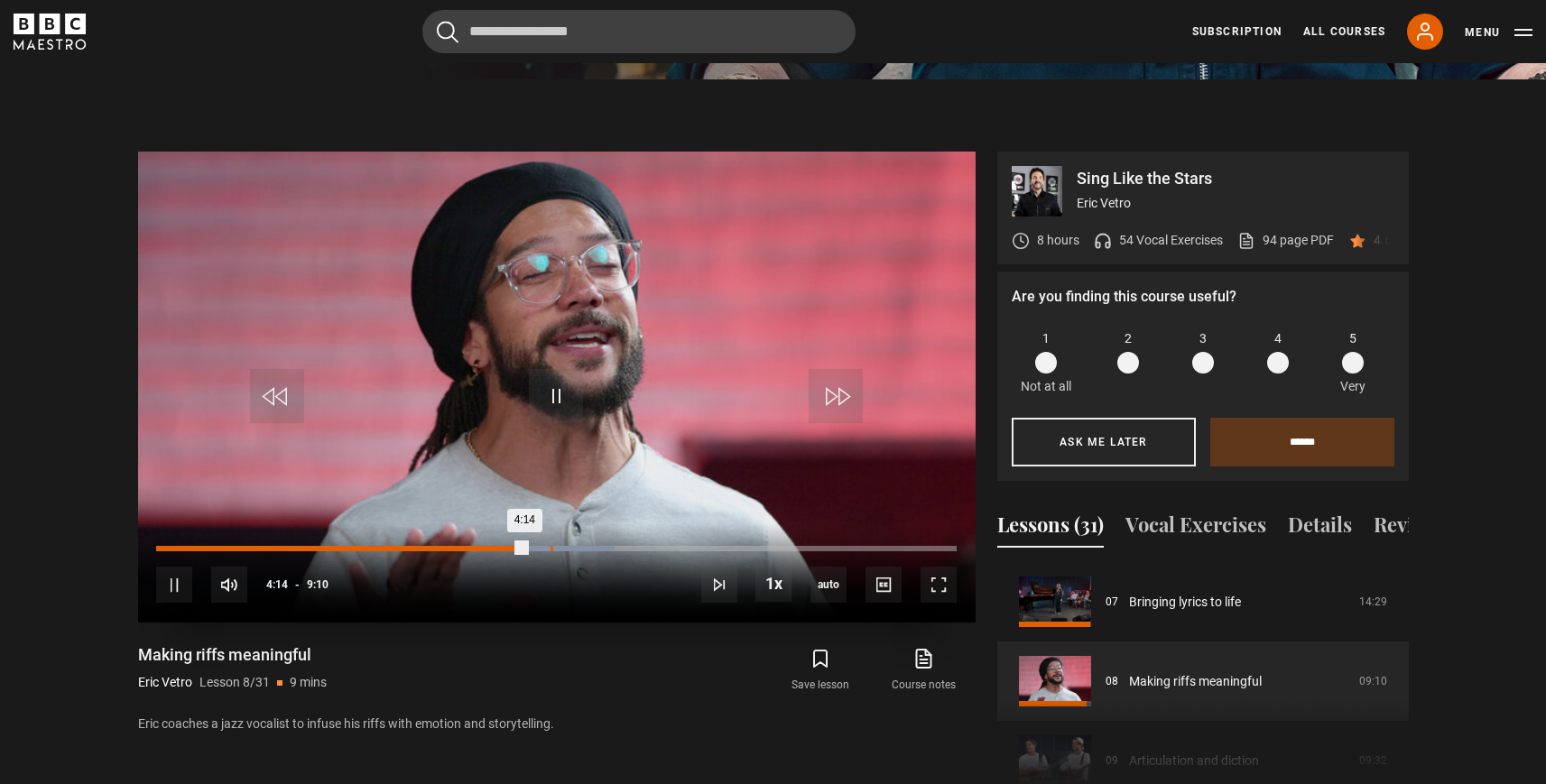 click on "Loaded :  57.25% 4:31 4:14" at bounding box center (556, 549) 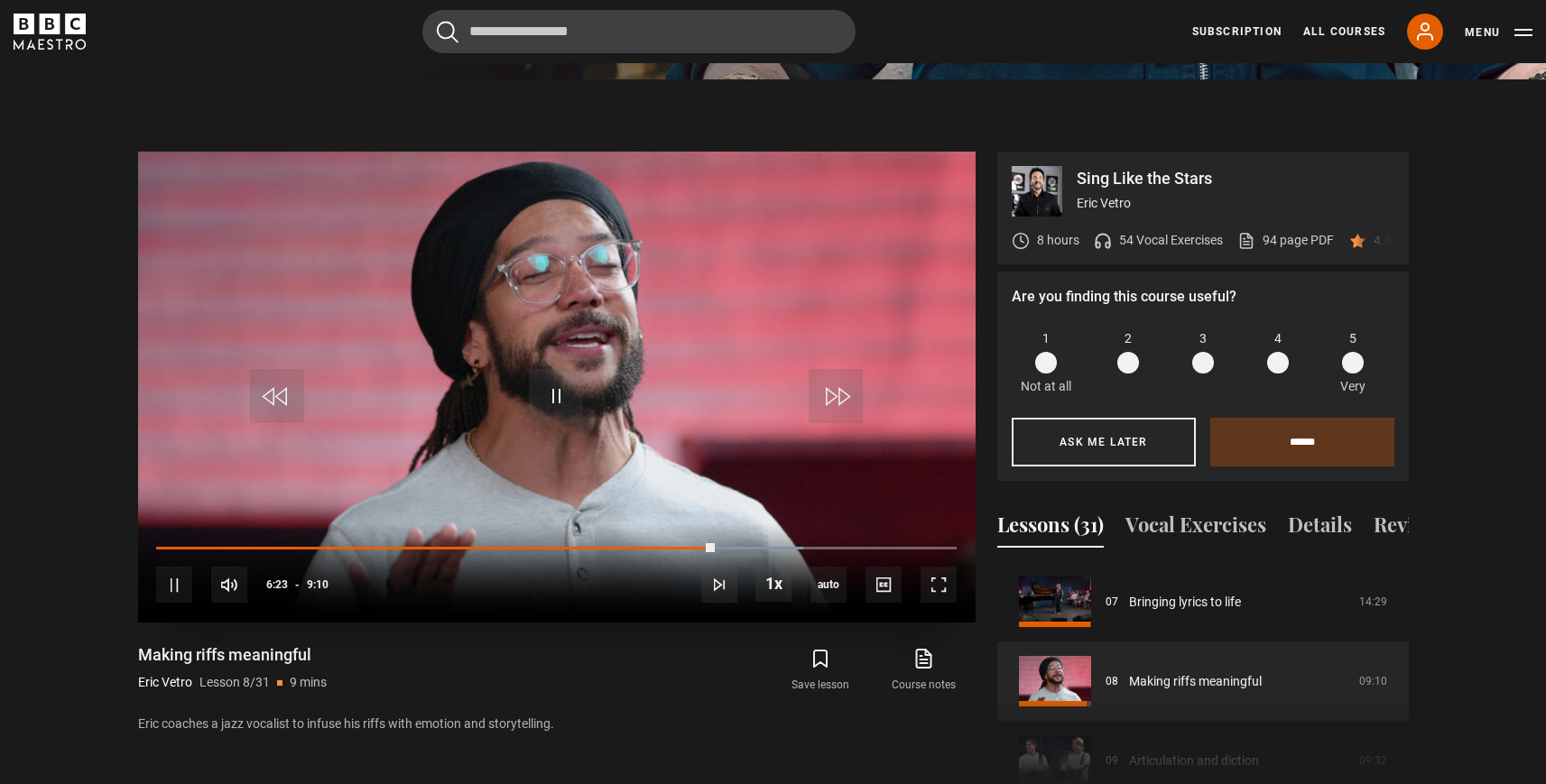 click on "10s Skip Back 10 seconds Pause 10s Skip Forward 10 seconds Loaded :  80.88% 6:29 6:23 Pause Mute Current Time  6:23 - Duration  9:10
Eric Vetro
Lesson 8
Making riffs meaningful
1x Playback Rate 2x 1.5x 1x , selected 0.5x auto Quality 360p 720p 1080p 2160p Auto , selected Captions captions off , selected English  Captions" at bounding box center (557, 573) 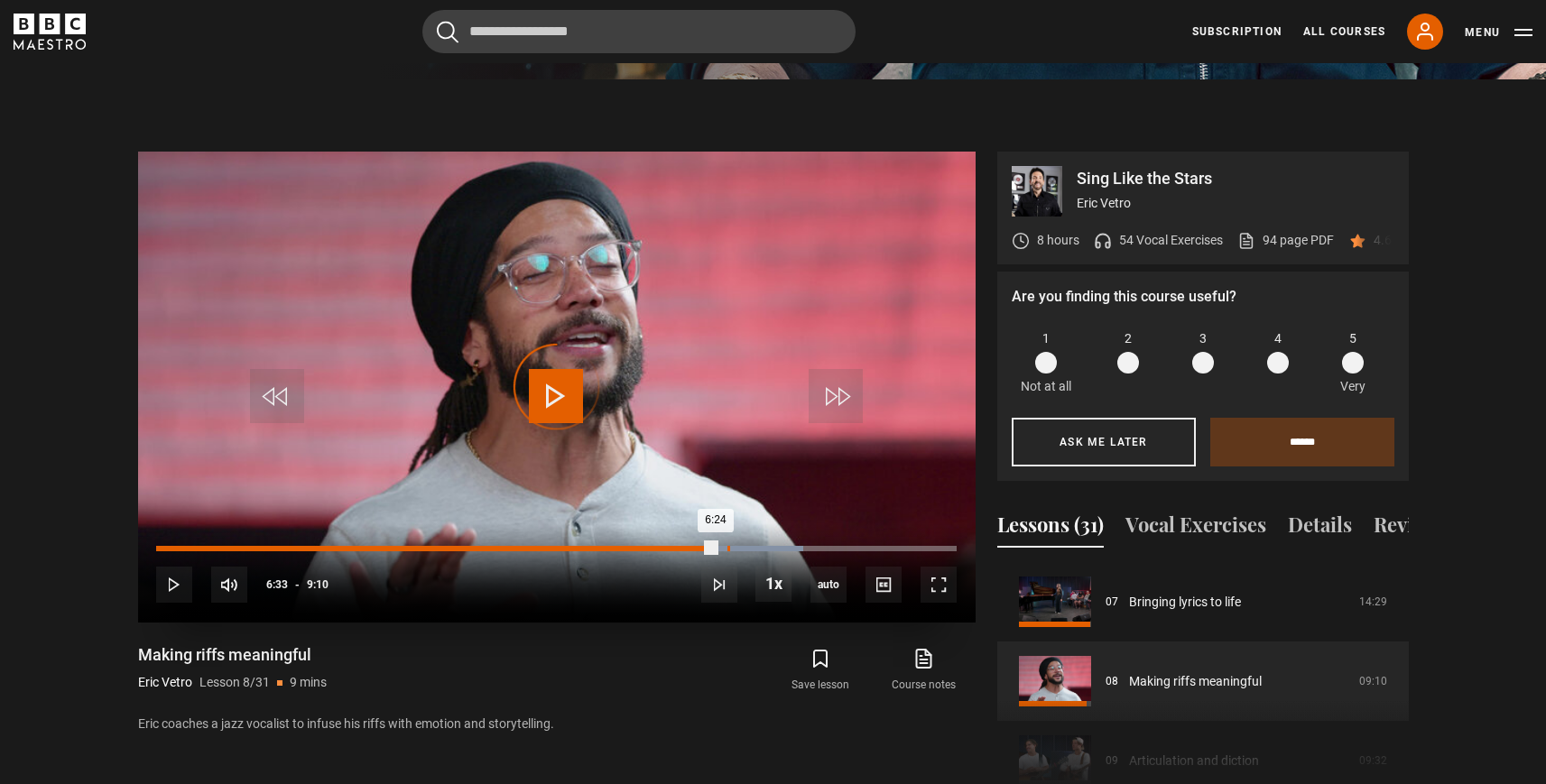click on "Loaded :  80.88% 6:33 6:24" at bounding box center [556, 549] 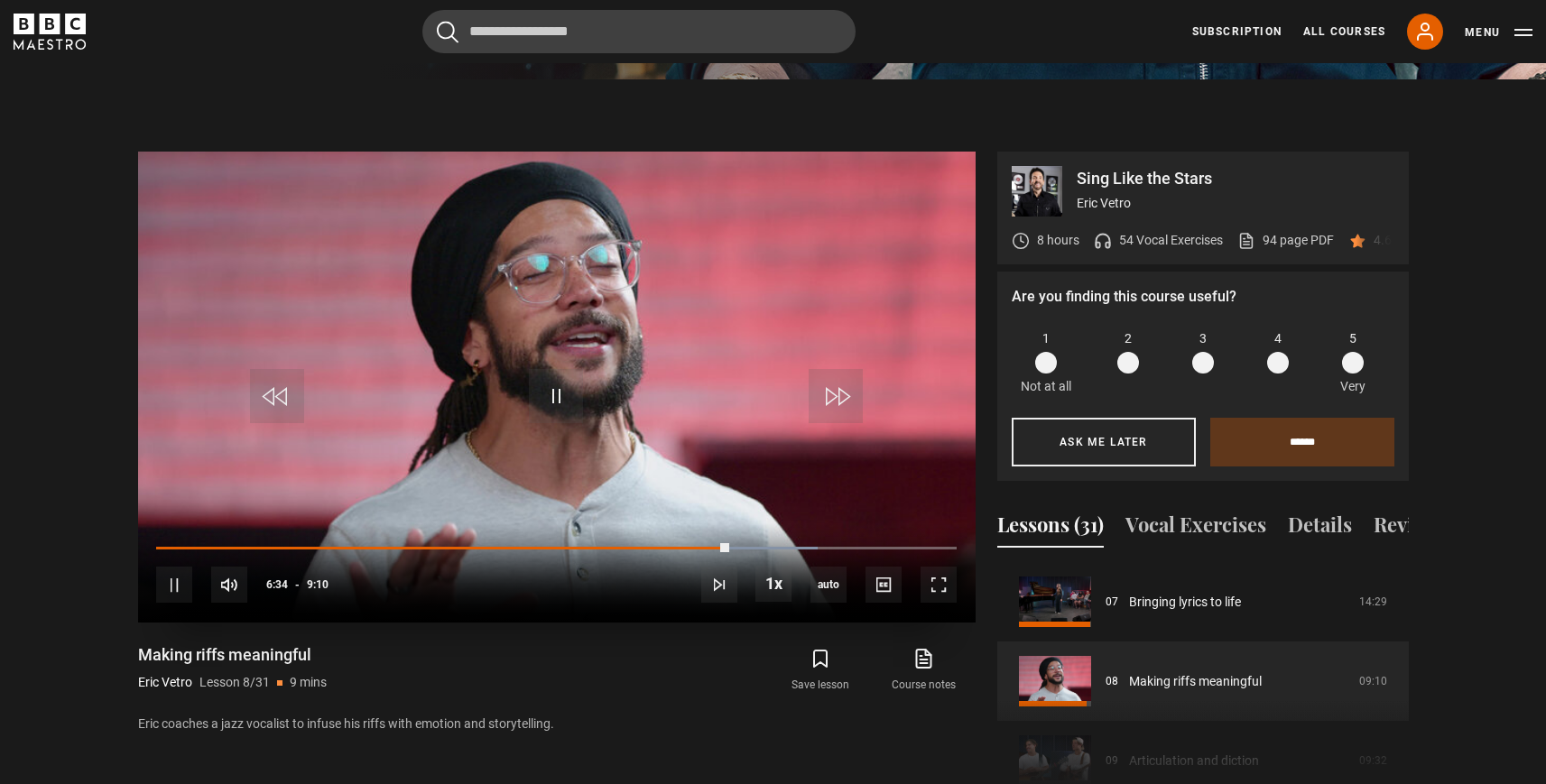 click on "10s Skip Back 10 seconds Pause 10s Skip Forward 10 seconds Loaded :  82.70% 6:41 6:34 Pause Mute Current Time  6:34 - Duration  9:10
Eric Vetro
Lesson 8
Making riffs meaningful
1x Playback Rate 2x 1.5x 1x , selected 0.5x auto Quality 360p 720p 1080p 2160p Auto , selected Captions captions off , selected English  Captions" at bounding box center [557, 573] 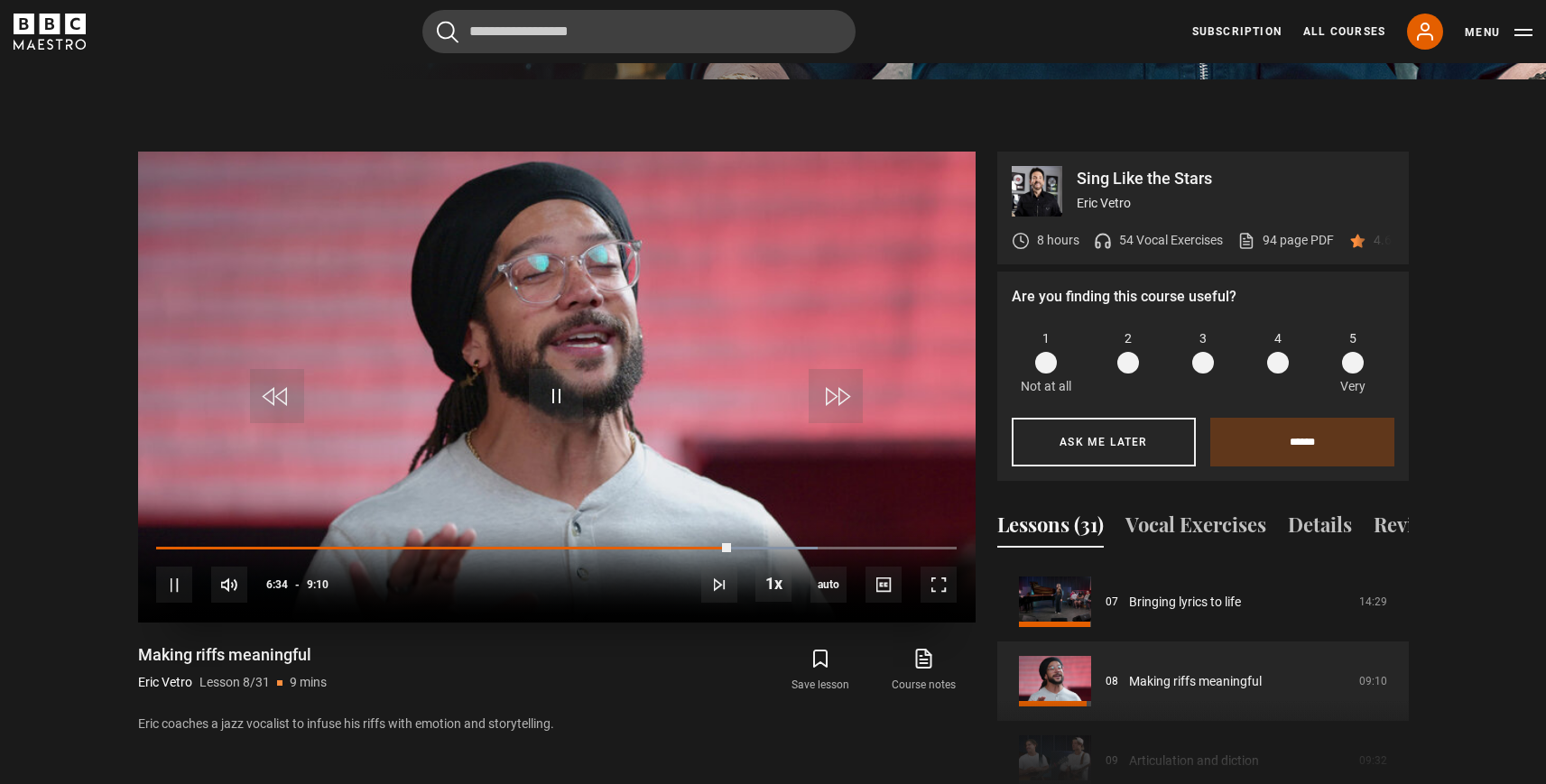 click on "10s Skip Back 10 seconds Pause 10s Skip Forward 10 seconds Loaded :  82.70% 6:49 6:34 Pause Mute Current Time  6:34 - Duration  9:10
Eric Vetro
Lesson 8
Making riffs meaningful
1x Playback Rate 2x 1.5x 1x , selected 0.5x auto Quality 360p 720p 1080p 2160p Auto , selected Captions captions off , selected English  Captions" at bounding box center [557, 573] 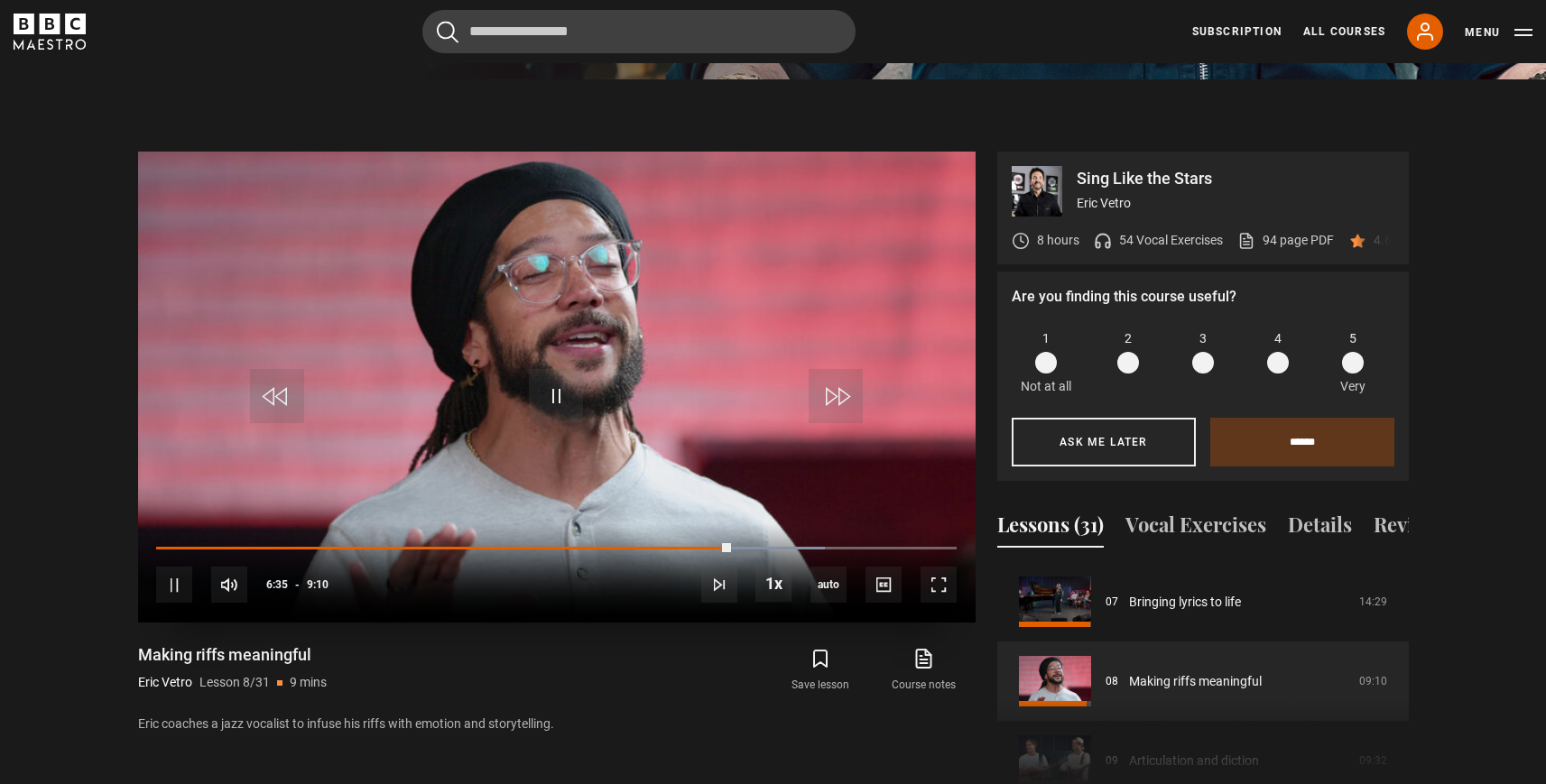 click on "10s Skip Back 10 seconds Pause 10s Skip Forward 10 seconds Loaded :  83.61% 6:49 6:35 Pause Mute Current Time  6:35 - Duration  9:10
Eric Vetro
Lesson 8
Making riffs meaningful
1x Playback Rate 2x 1.5x 1x , selected 0.5x auto Quality 360p 720p 1080p 2160p Auto , selected Captions captions off , selected English  Captions" at bounding box center (557, 573) 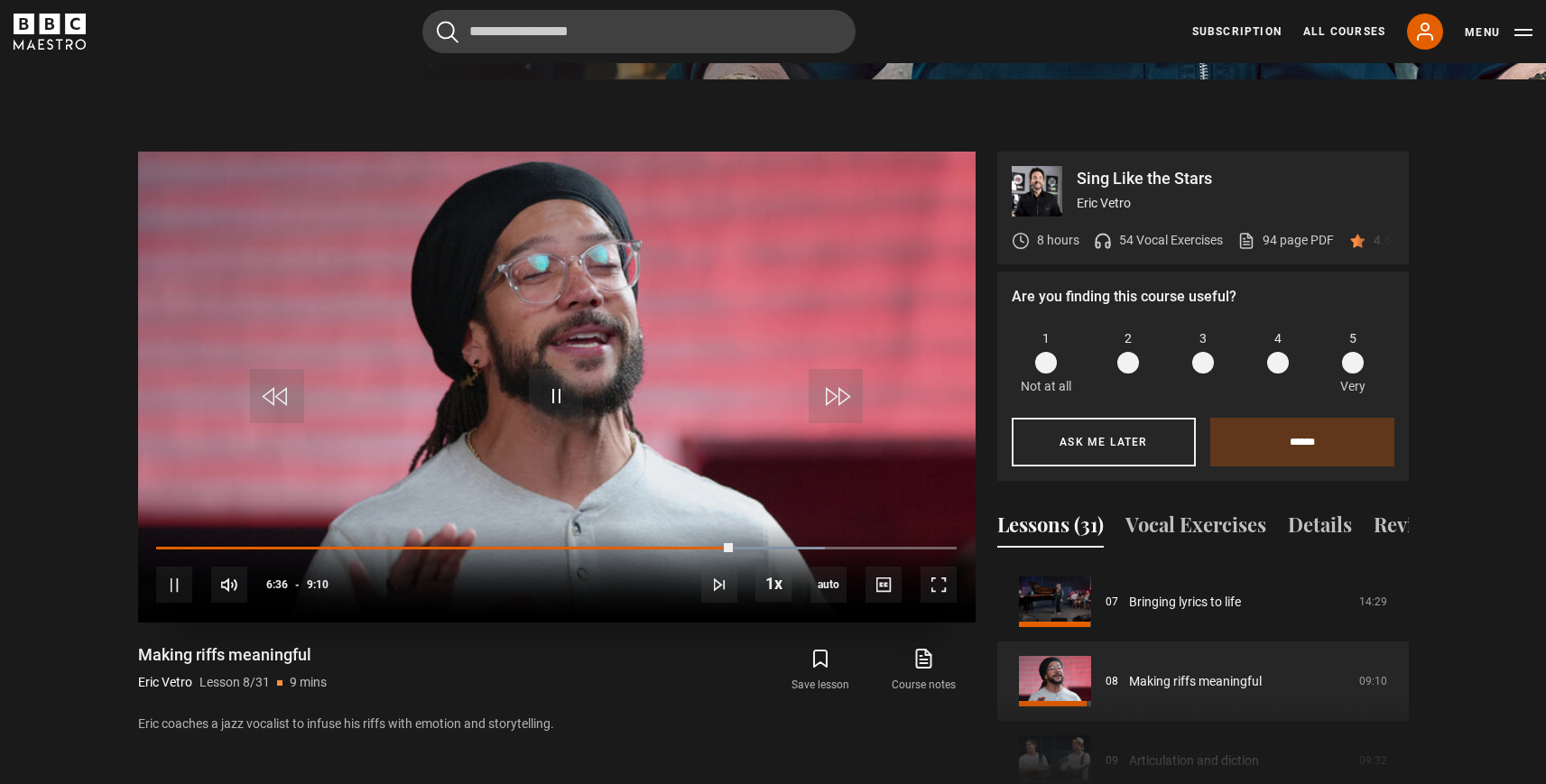 click on "10s Skip Back 10 seconds Pause 10s Skip Forward 10 seconds Loaded :  83.61% 6:49 6:36 Pause Mute Current Time  6:36 - Duration  9:10
Eric Vetro
Lesson 8
Making riffs meaningful
1x Playback Rate 2x 1.5x 1x , selected 0.5x auto Quality 360p 720p 1080p 2160p Auto , selected Captions captions off , selected English  Captions" at bounding box center (557, 573) 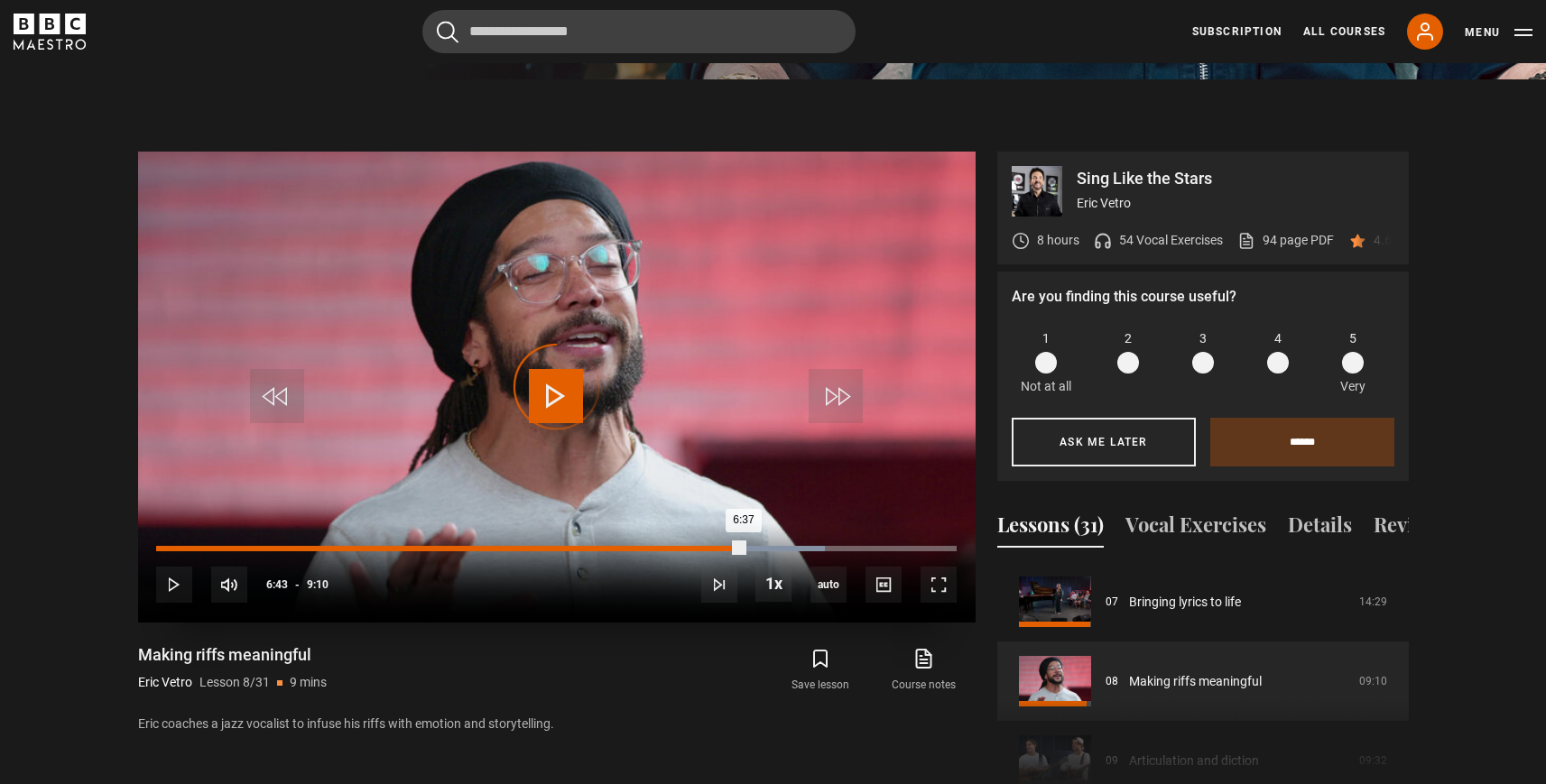 click on "Loaded :  83.61% 6:43 6:37" at bounding box center [556, 549] 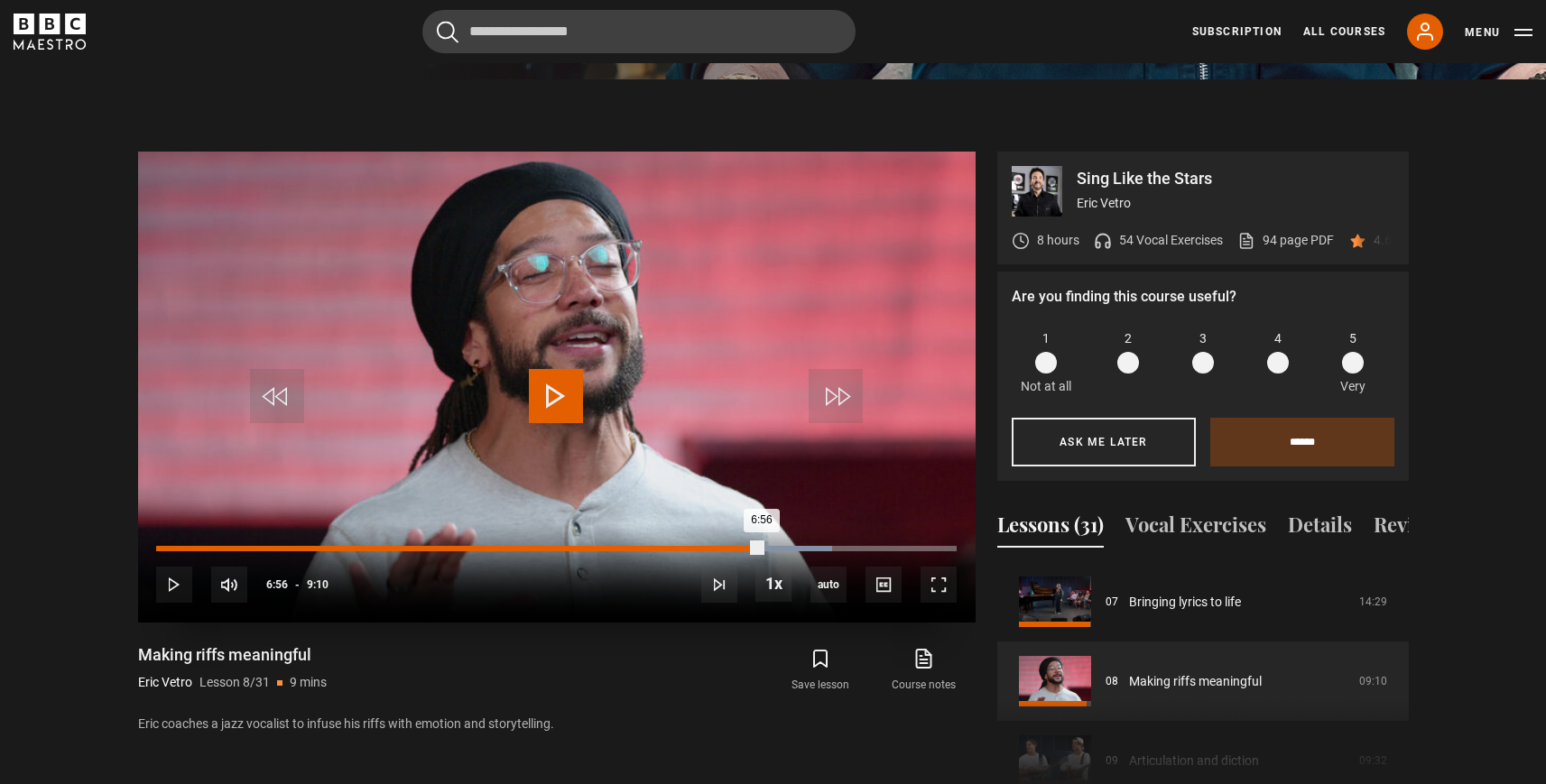 click on "Loaded :  84.51% 6:56 6:56" at bounding box center [556, 549] 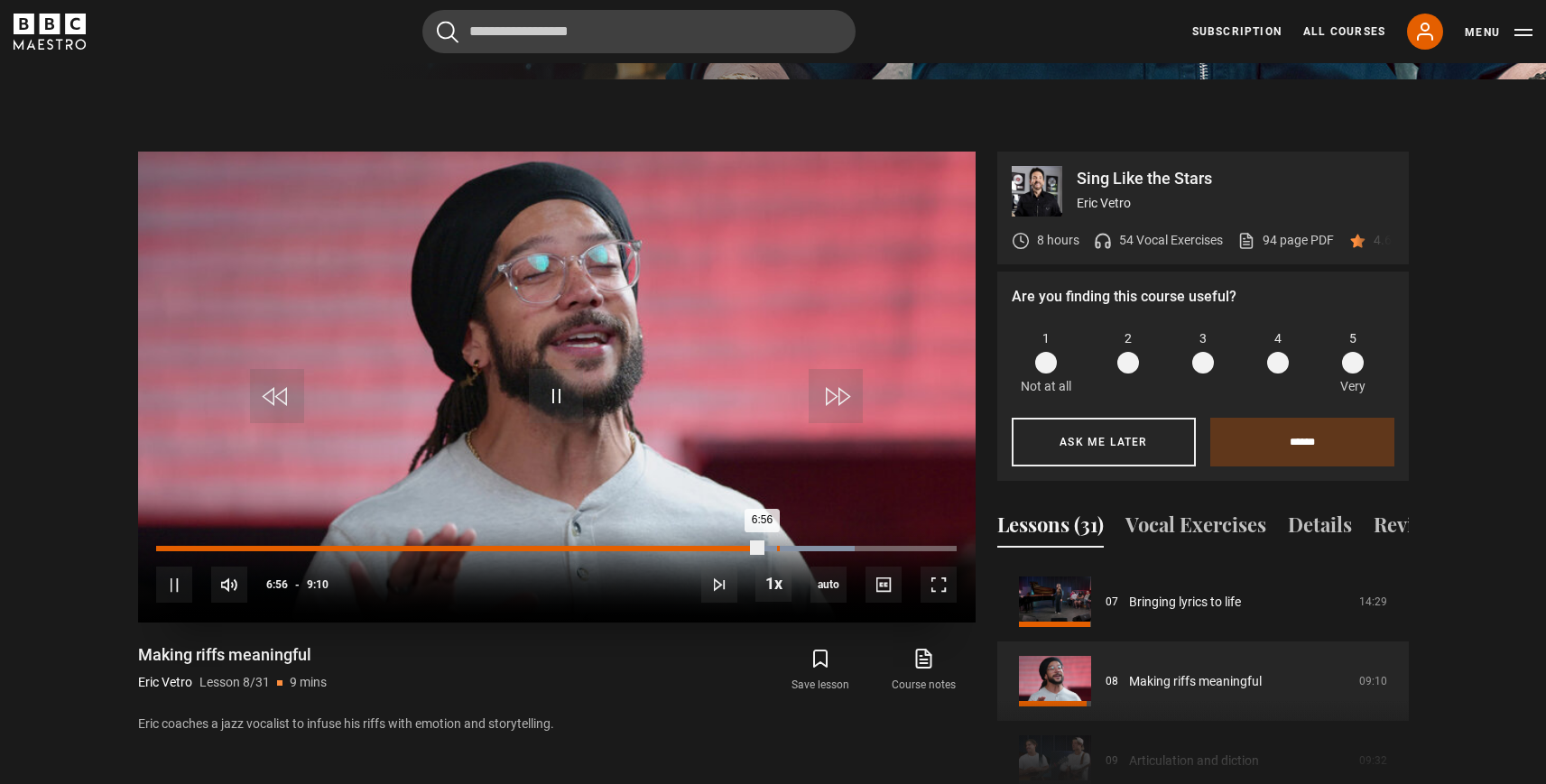 click on "Loaded :  87.24% 7:07 6:56" at bounding box center [556, 549] 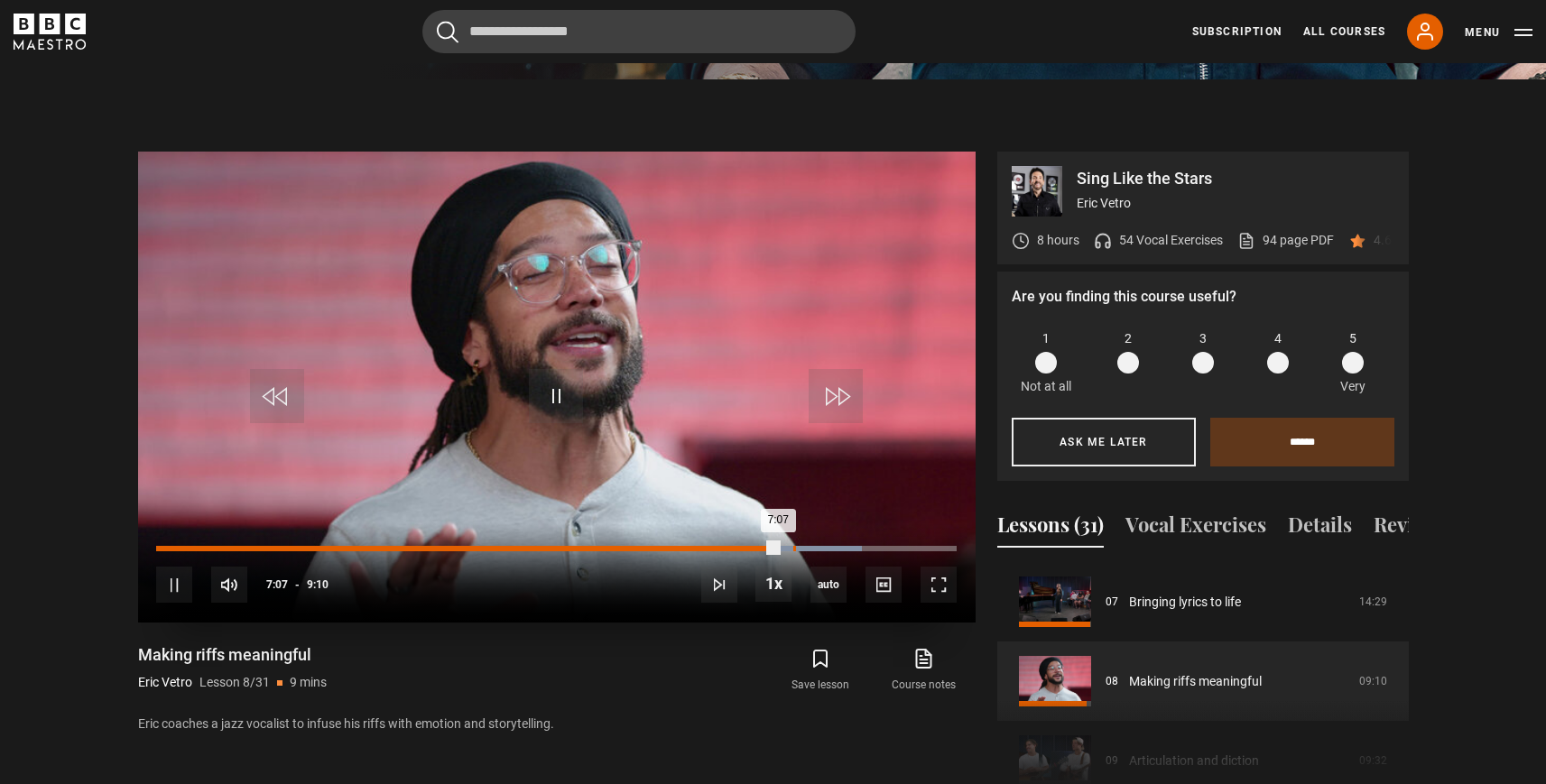 click on "Loaded :  88.15% 7:18 7:07" at bounding box center [556, 549] 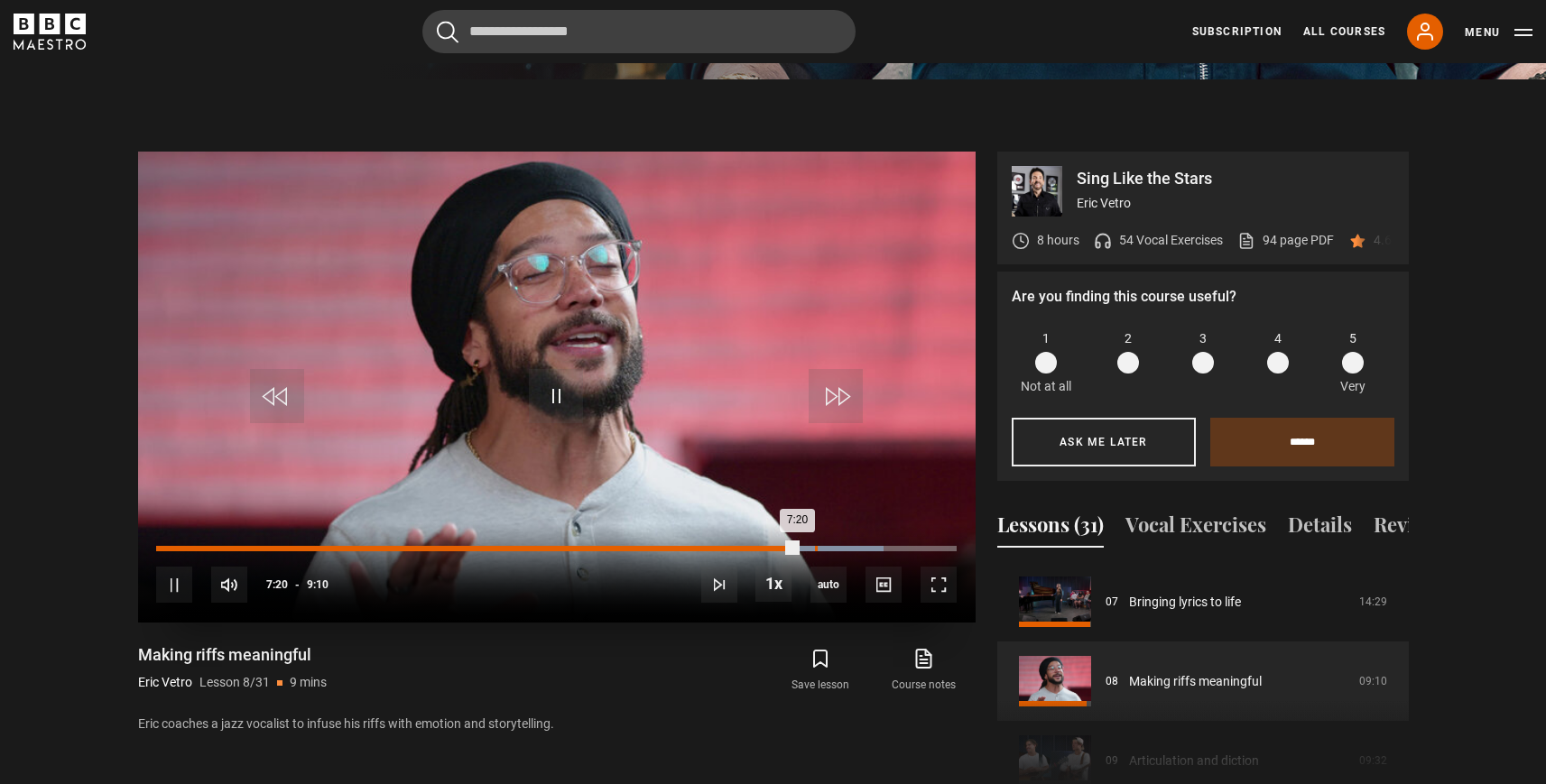 click on "Loaded :  90.88% 7:33 7:20" at bounding box center (556, 549) 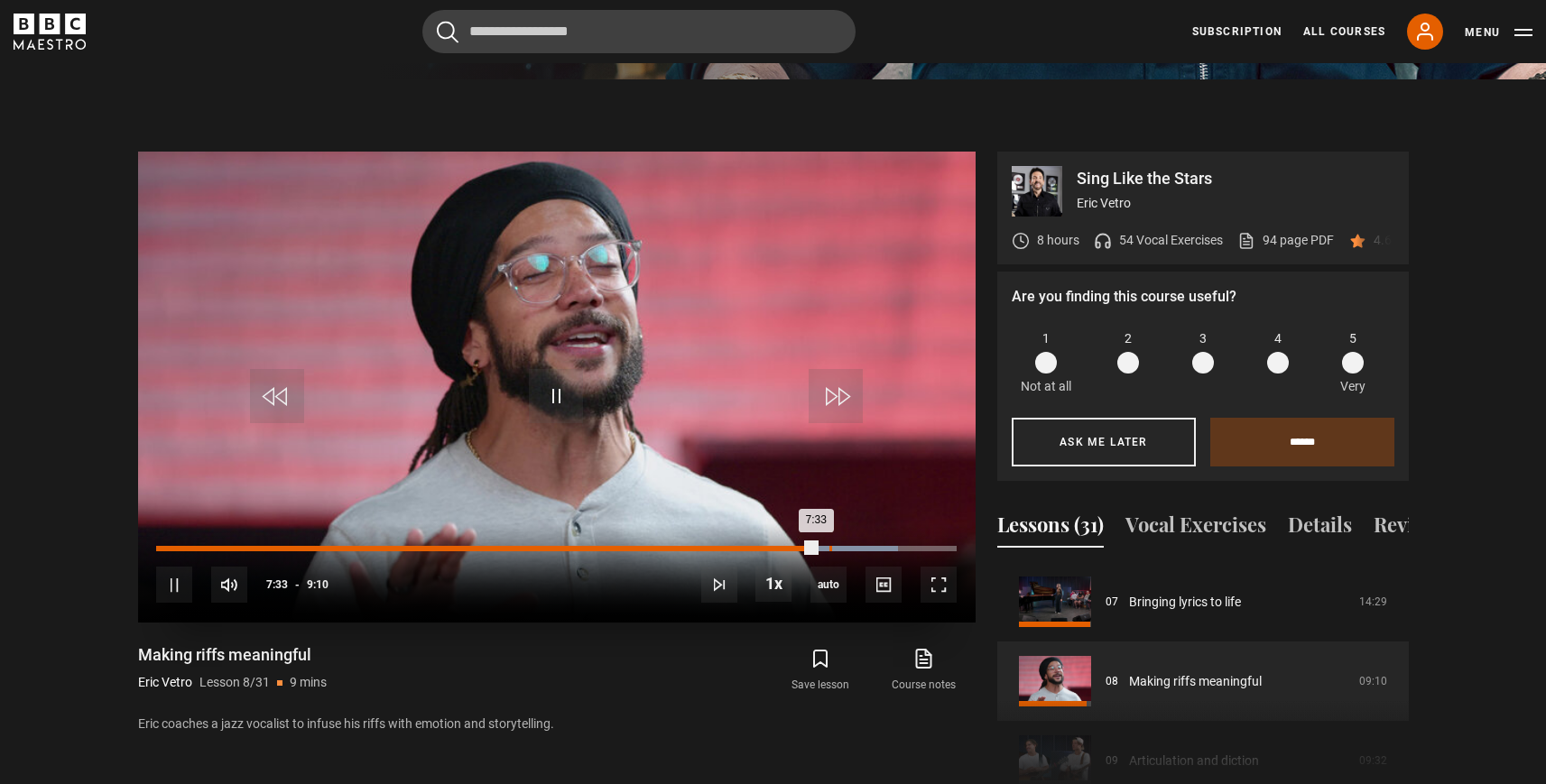 click on "Loaded :  92.69% 7:43 7:33" at bounding box center [556, 549] 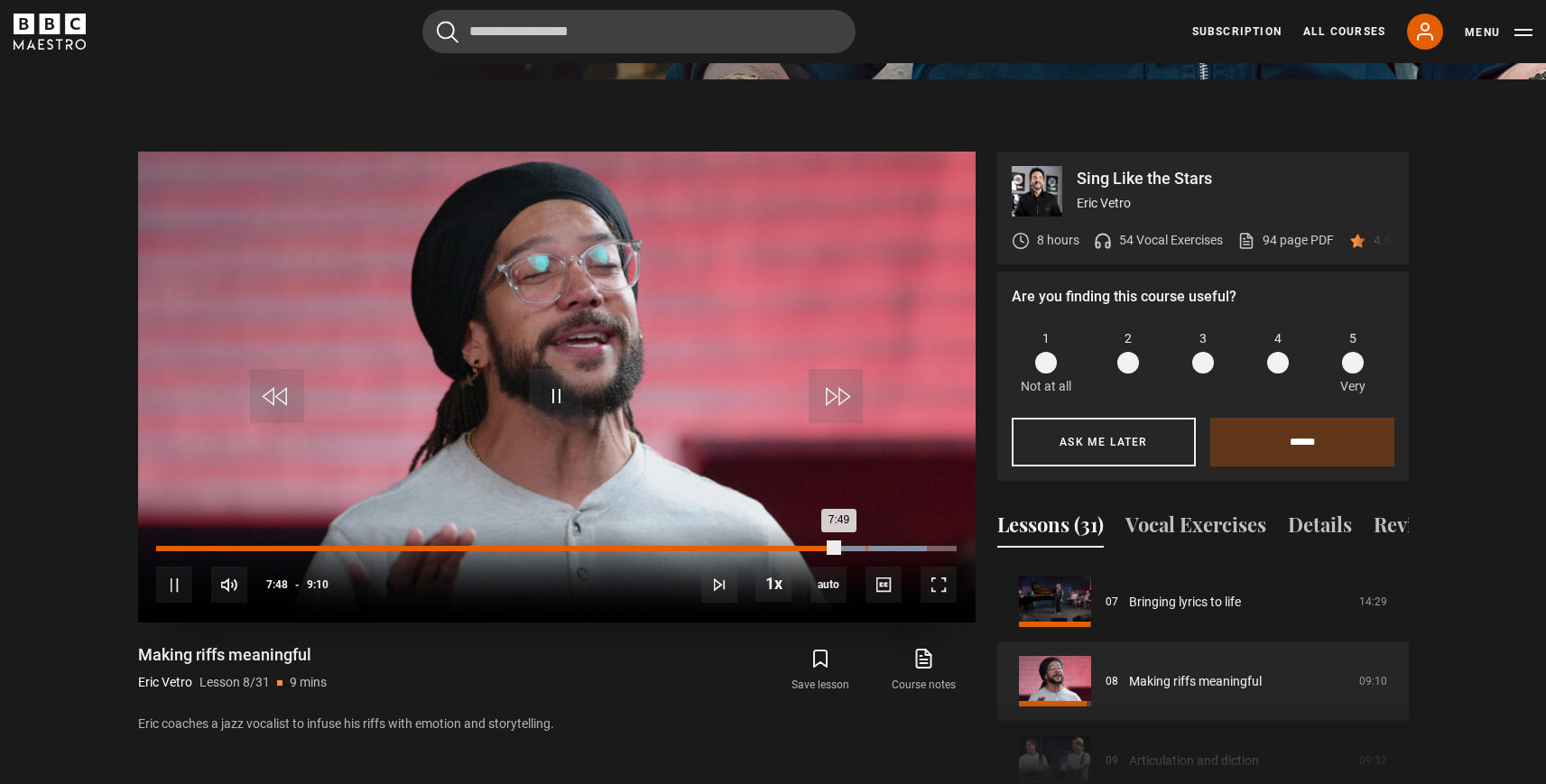 click on "Loaded :  96.33% 8:08 7:49" at bounding box center [556, 549] 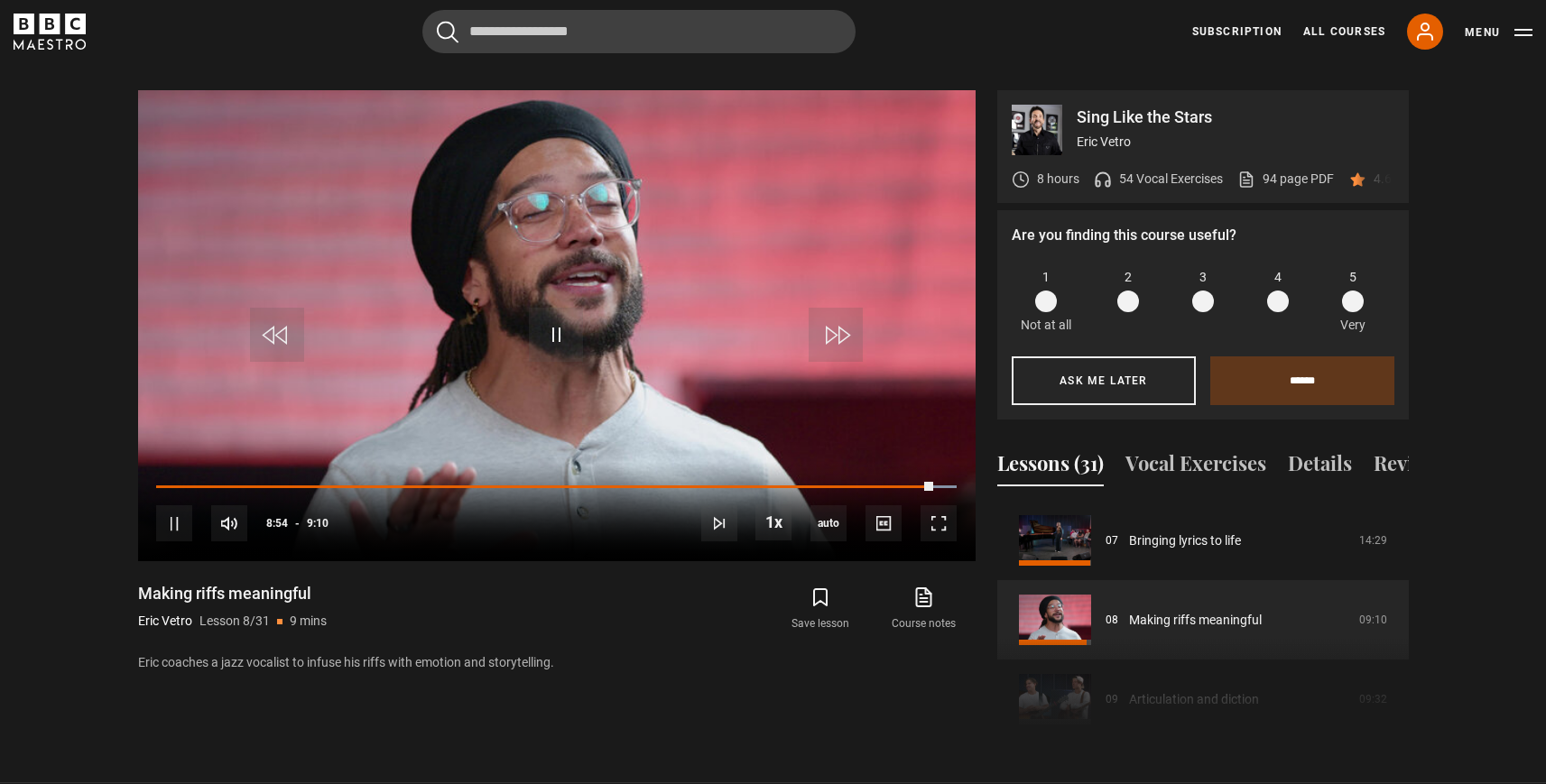 scroll, scrollTop: 879, scrollLeft: 0, axis: vertical 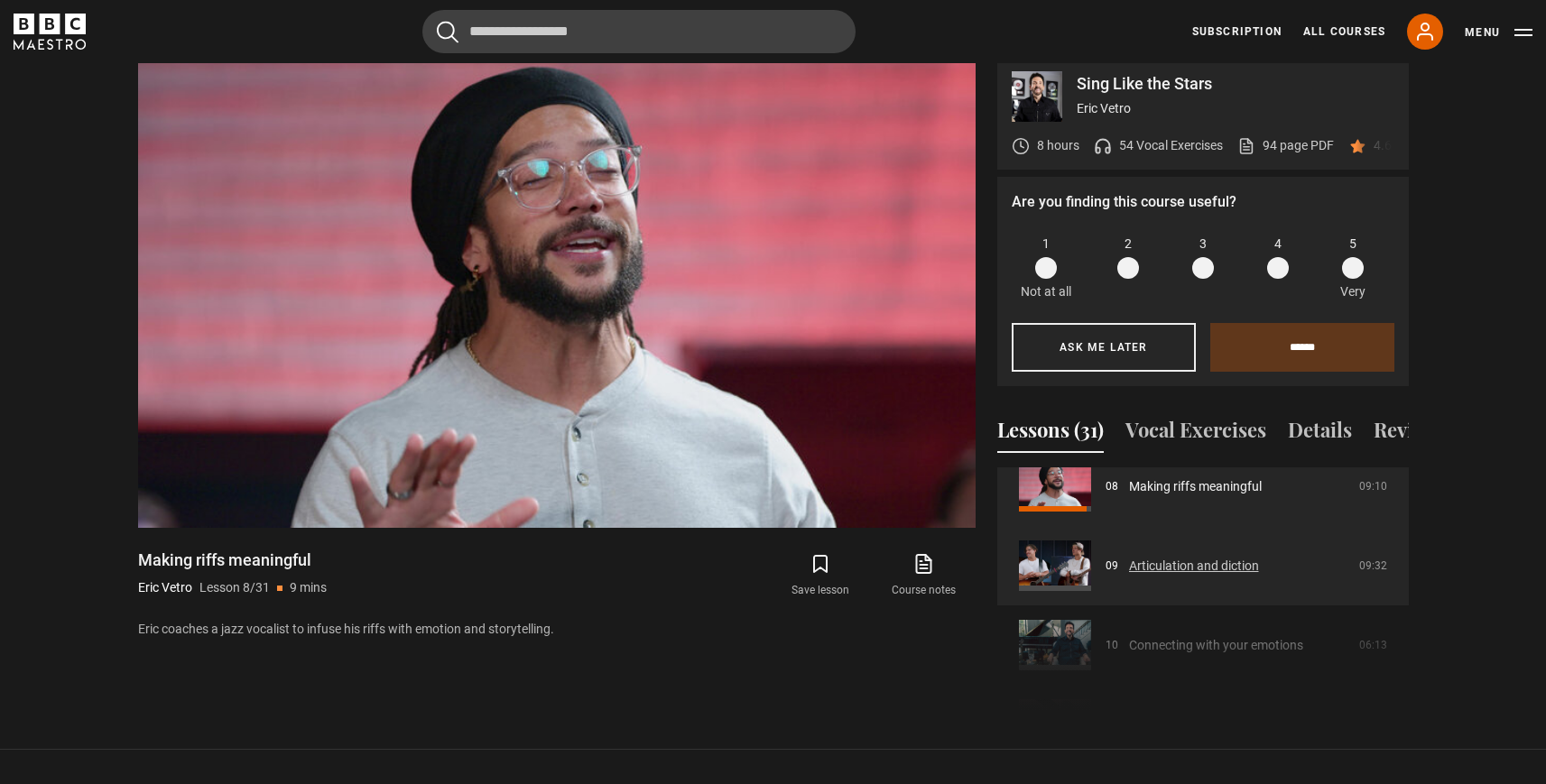 click on "Articulation and diction" at bounding box center [1194, 566] 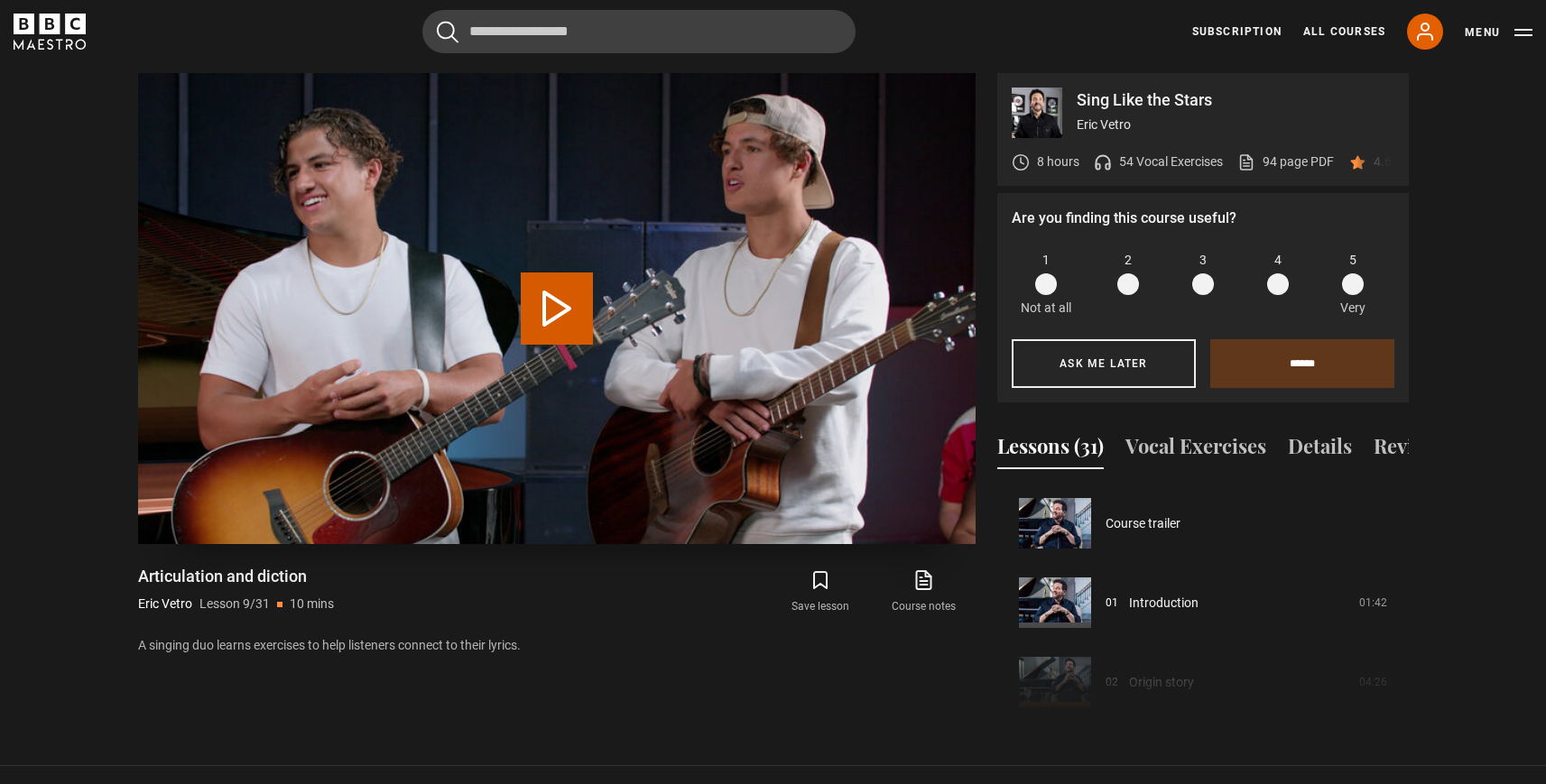 scroll, scrollTop: 862, scrollLeft: 0, axis: vertical 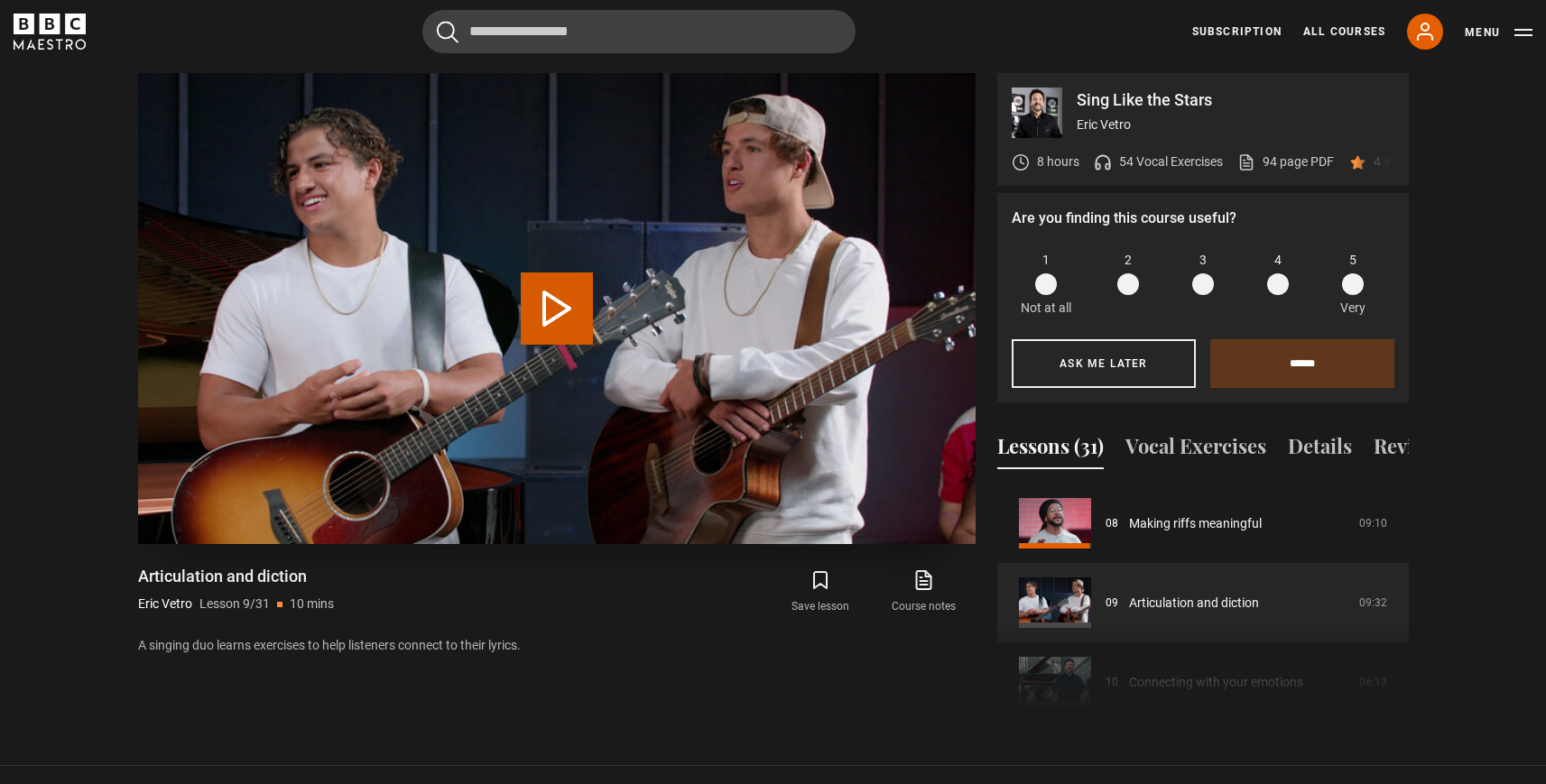 click on "Video Player is loading. Play Lesson Articulation and diction  10s Skip Back 10 seconds 10s Skip Forward 10 seconds Loaded :  0.00% 0:00 Play Mute Current Time  0:00 - Duration  9:33
[PERSON]
Lesson 9
Articulation and diction
1x Playback Rate 2x 1.5x 1x , selected 0.5x auto Quality 360p 720p 1080p 2160p Auto , selected Captions captions off , selected English  Captions This is a modal window.
Lesson Completed
Up next
Connecting with your emotions
Cancel
Do you want to save this lesson?
Save lesson" at bounding box center [557, 309] 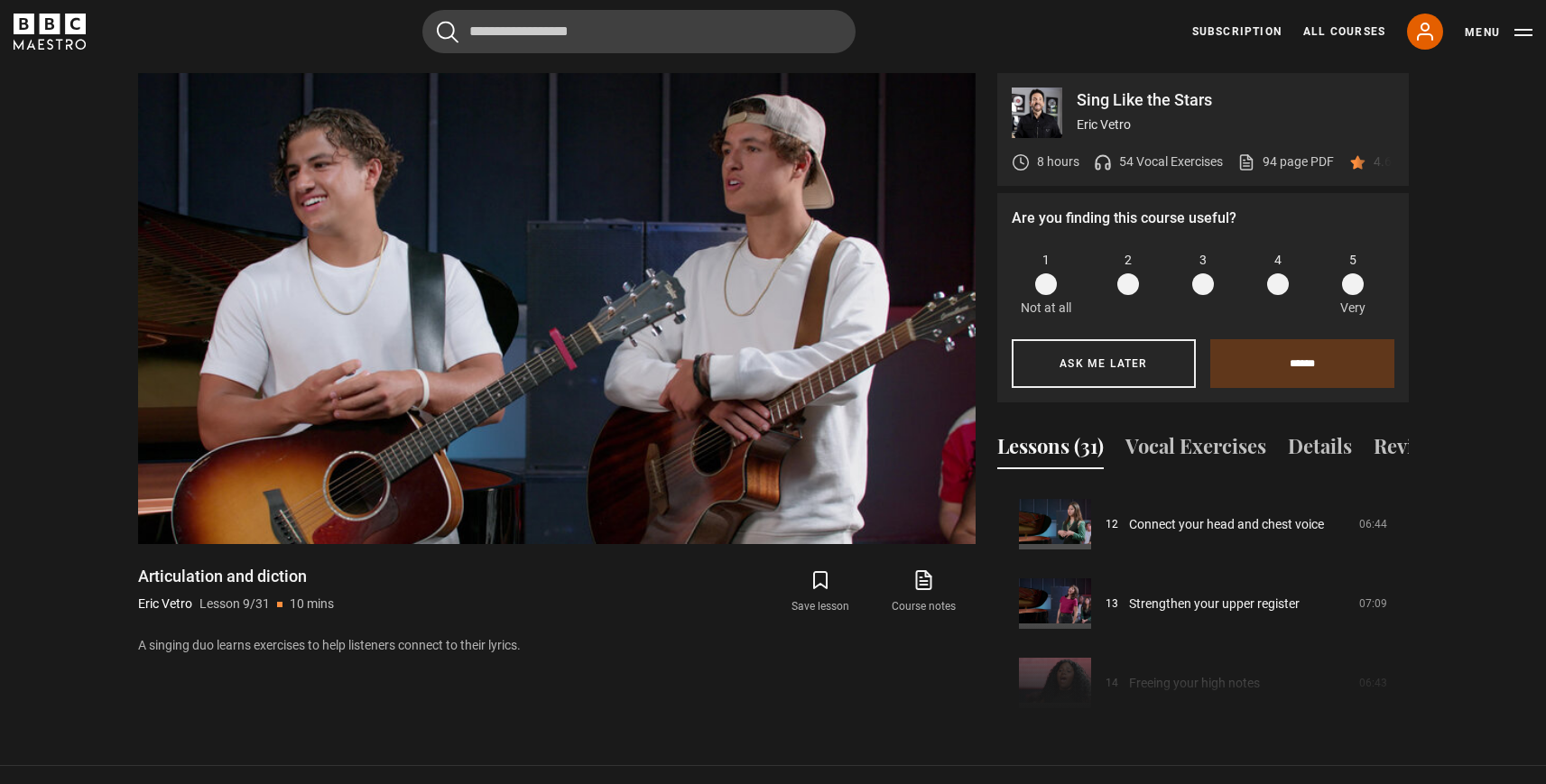 scroll, scrollTop: 954, scrollLeft: 0, axis: vertical 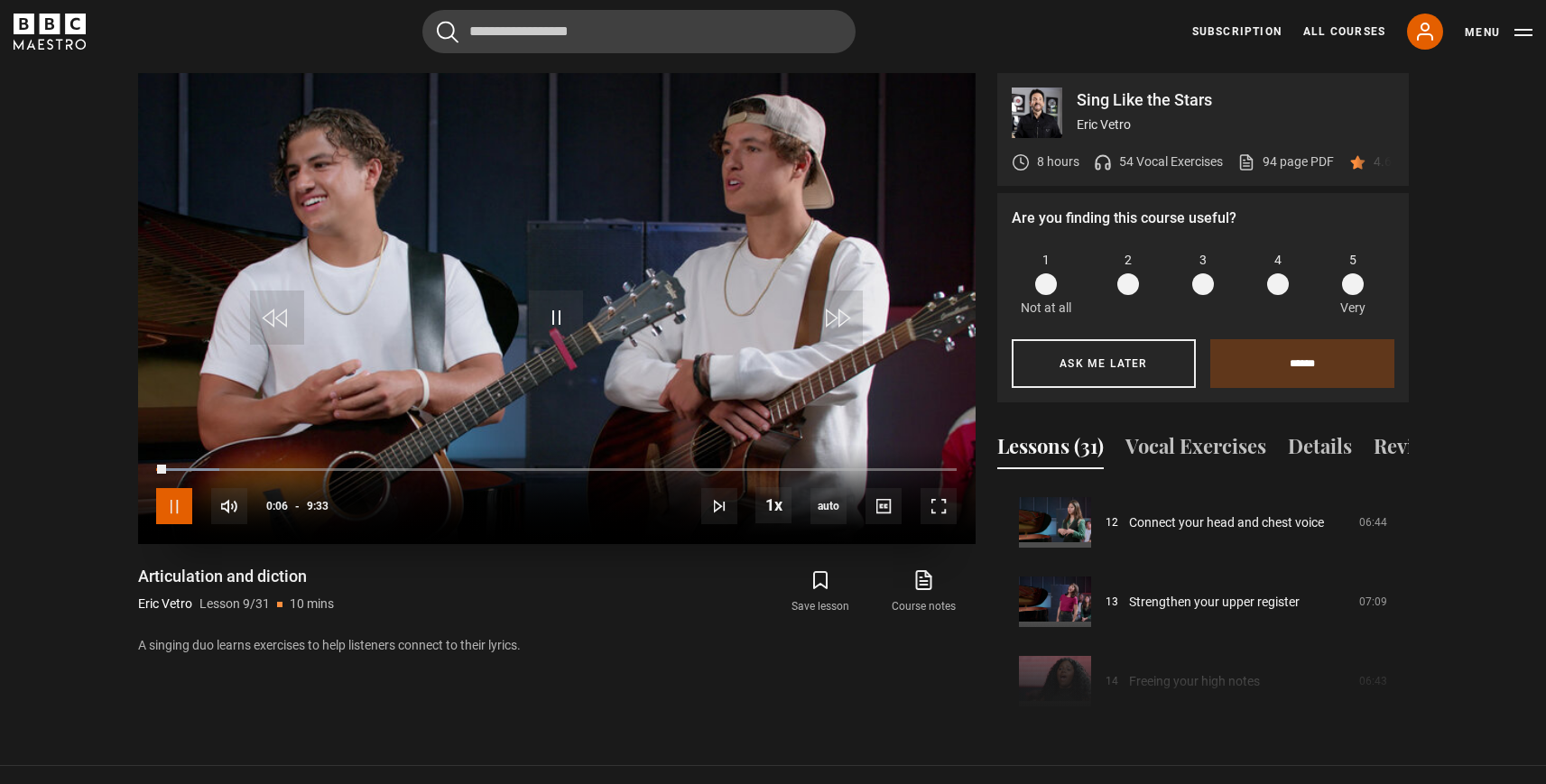 click 